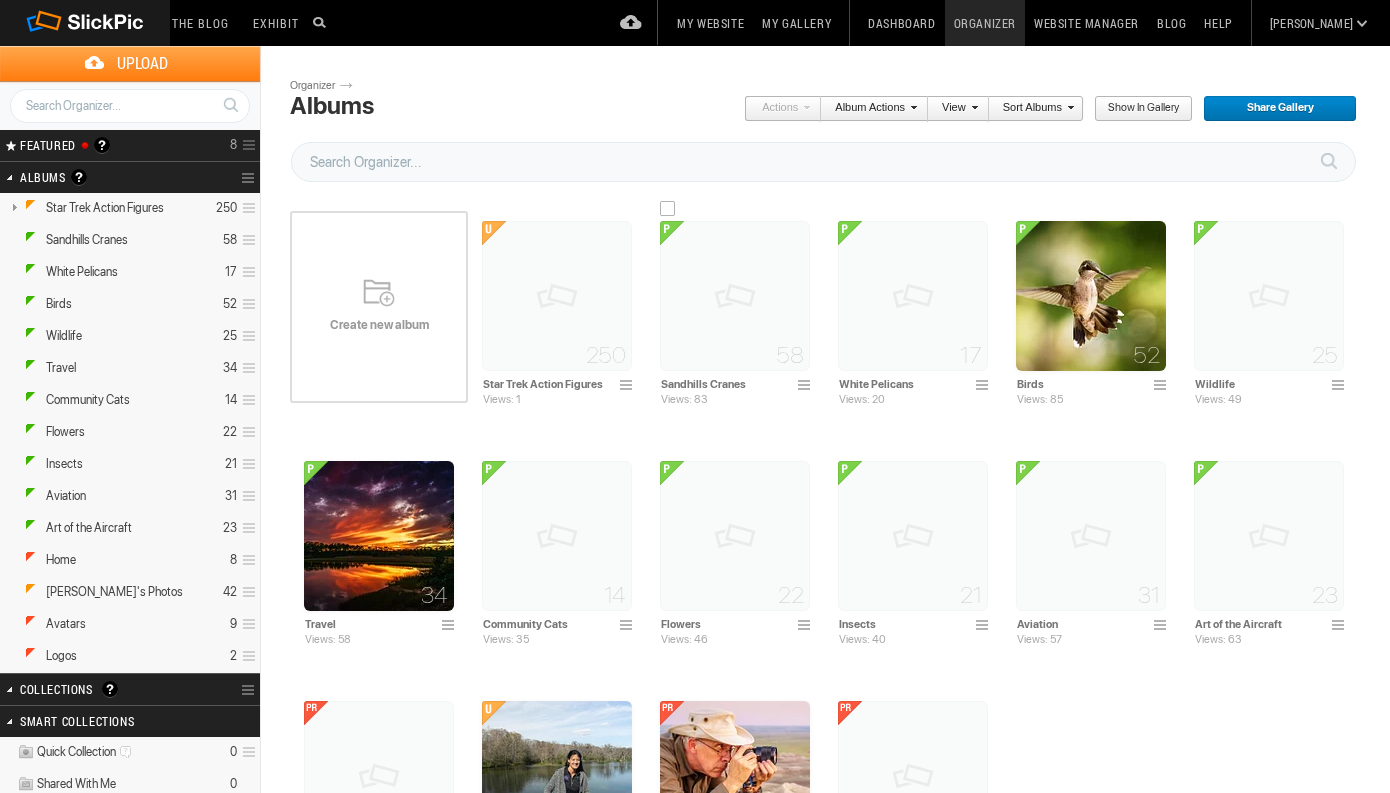 scroll, scrollTop: 0, scrollLeft: 0, axis: both 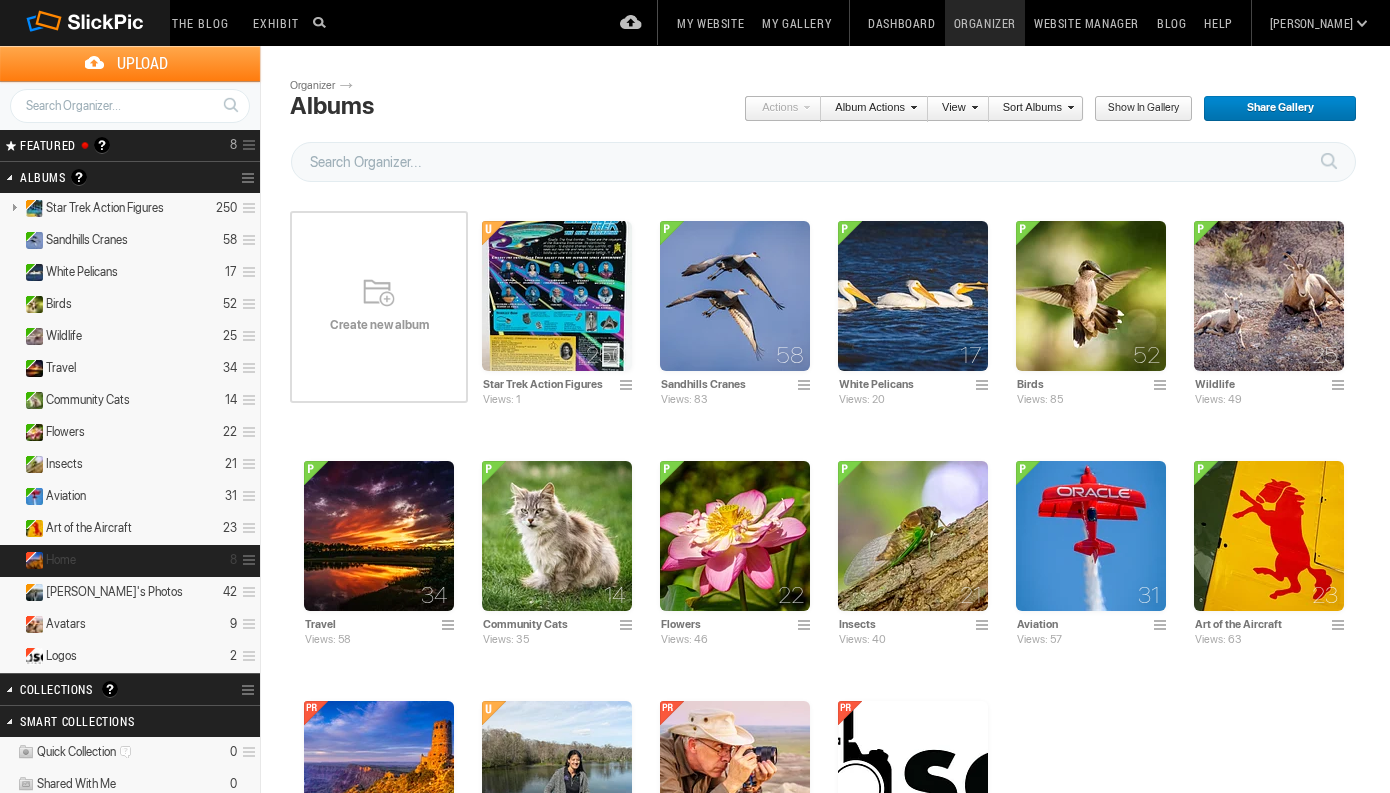 click on "Home" at bounding box center (61, 560) 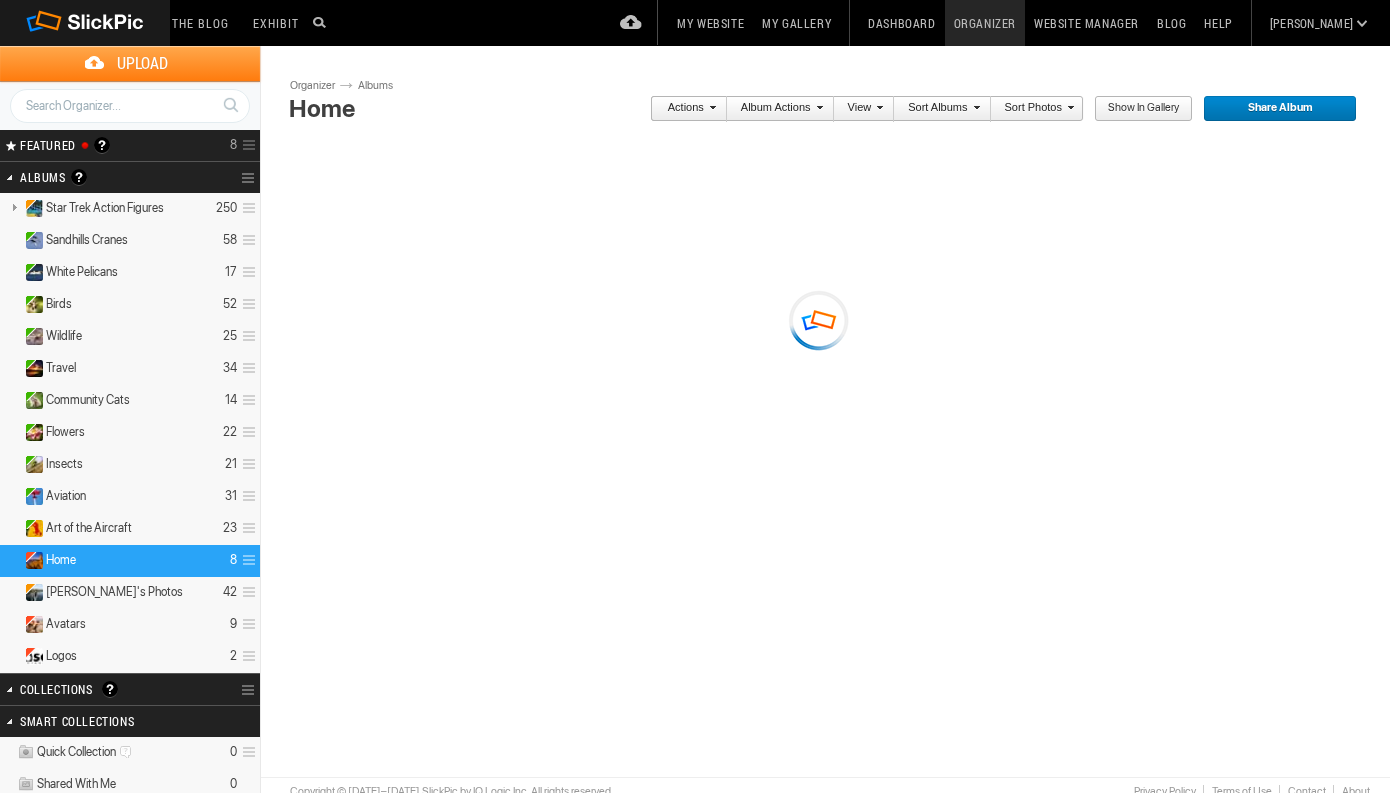scroll, scrollTop: 0, scrollLeft: 0, axis: both 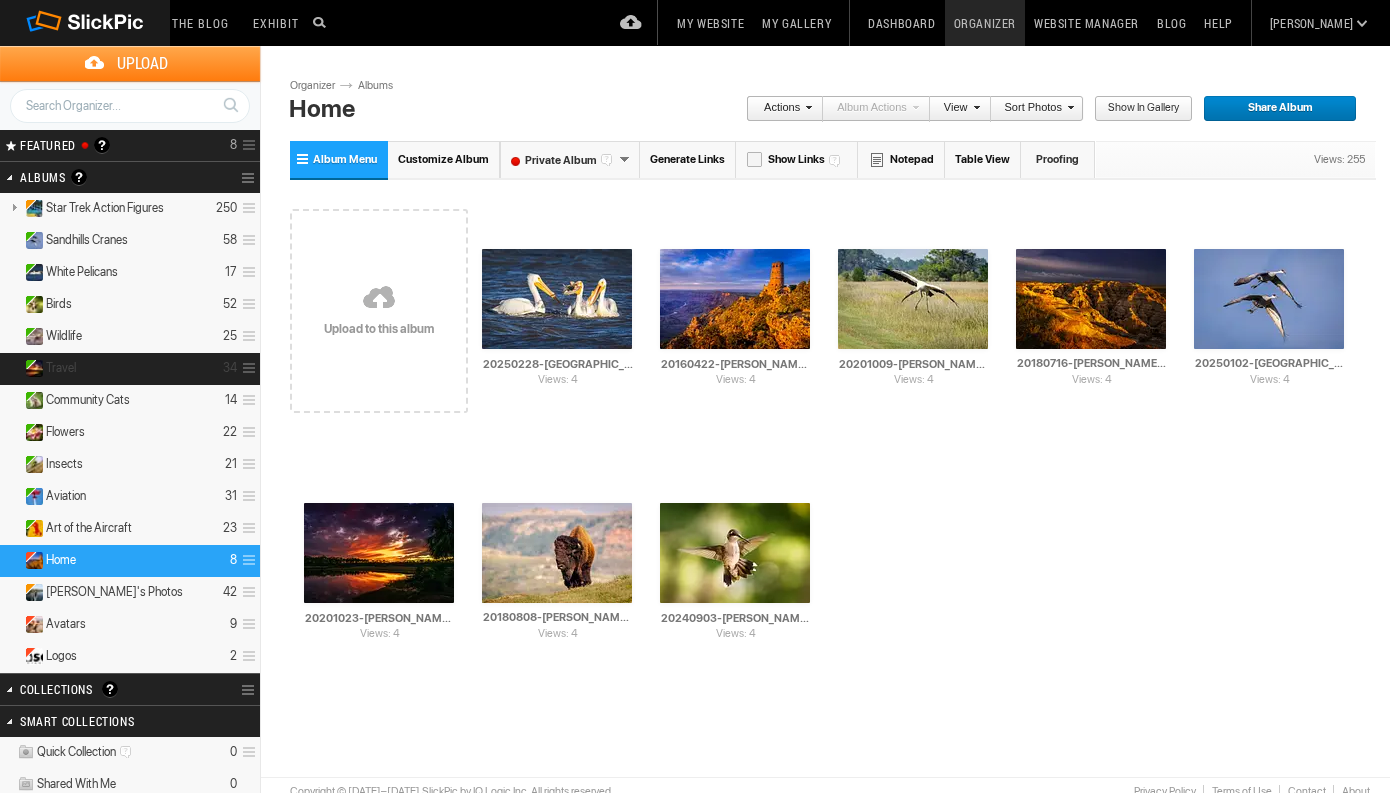 click on "Travel" at bounding box center (61, 368) 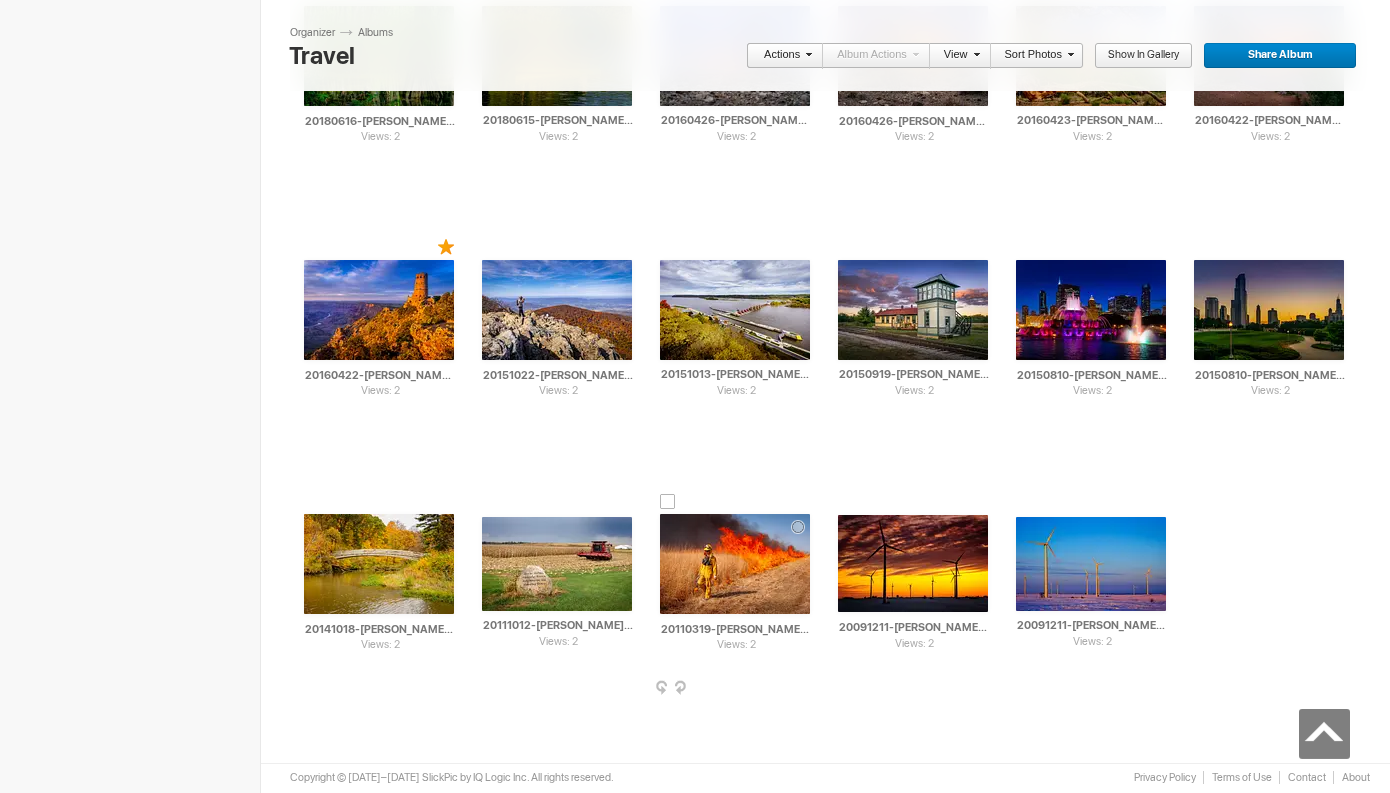 scroll, scrollTop: 1035, scrollLeft: 0, axis: vertical 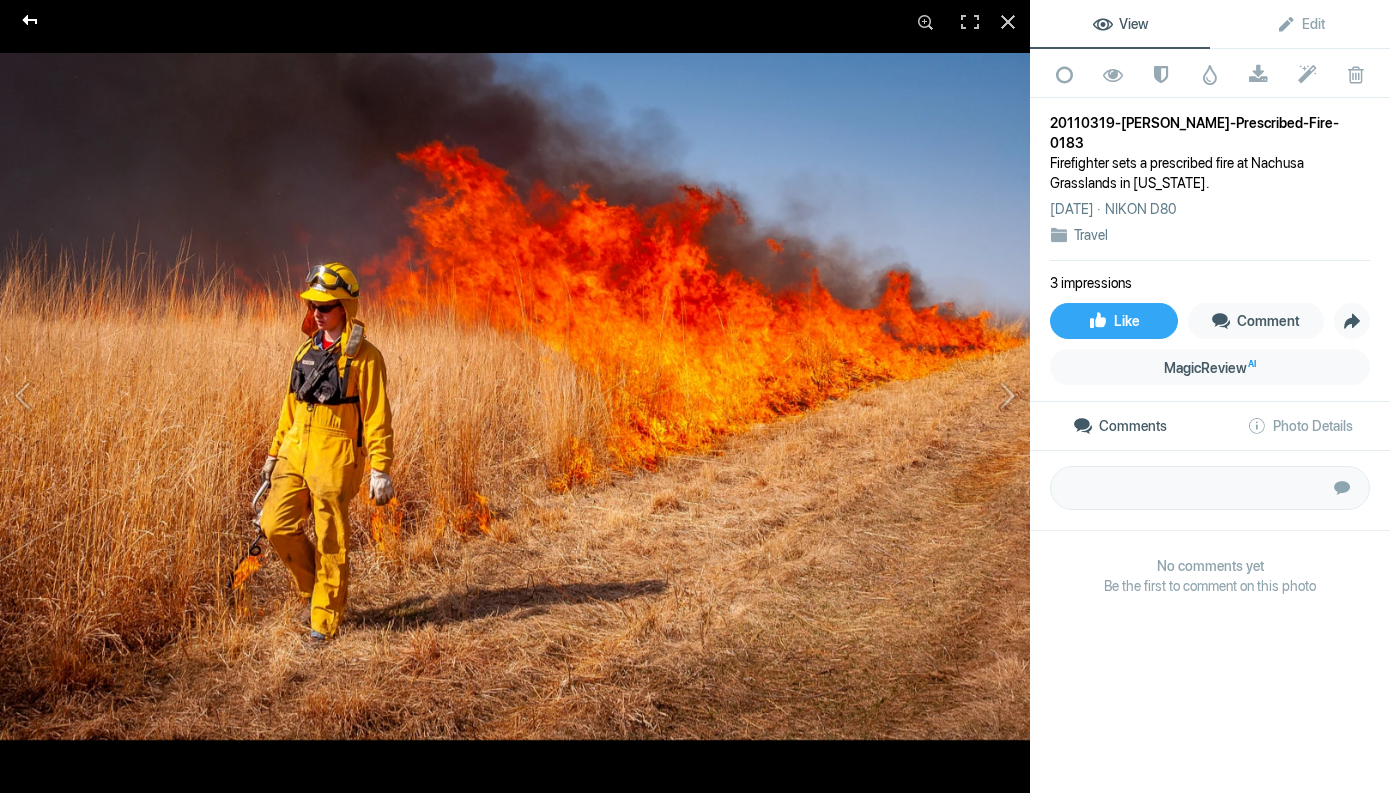 click 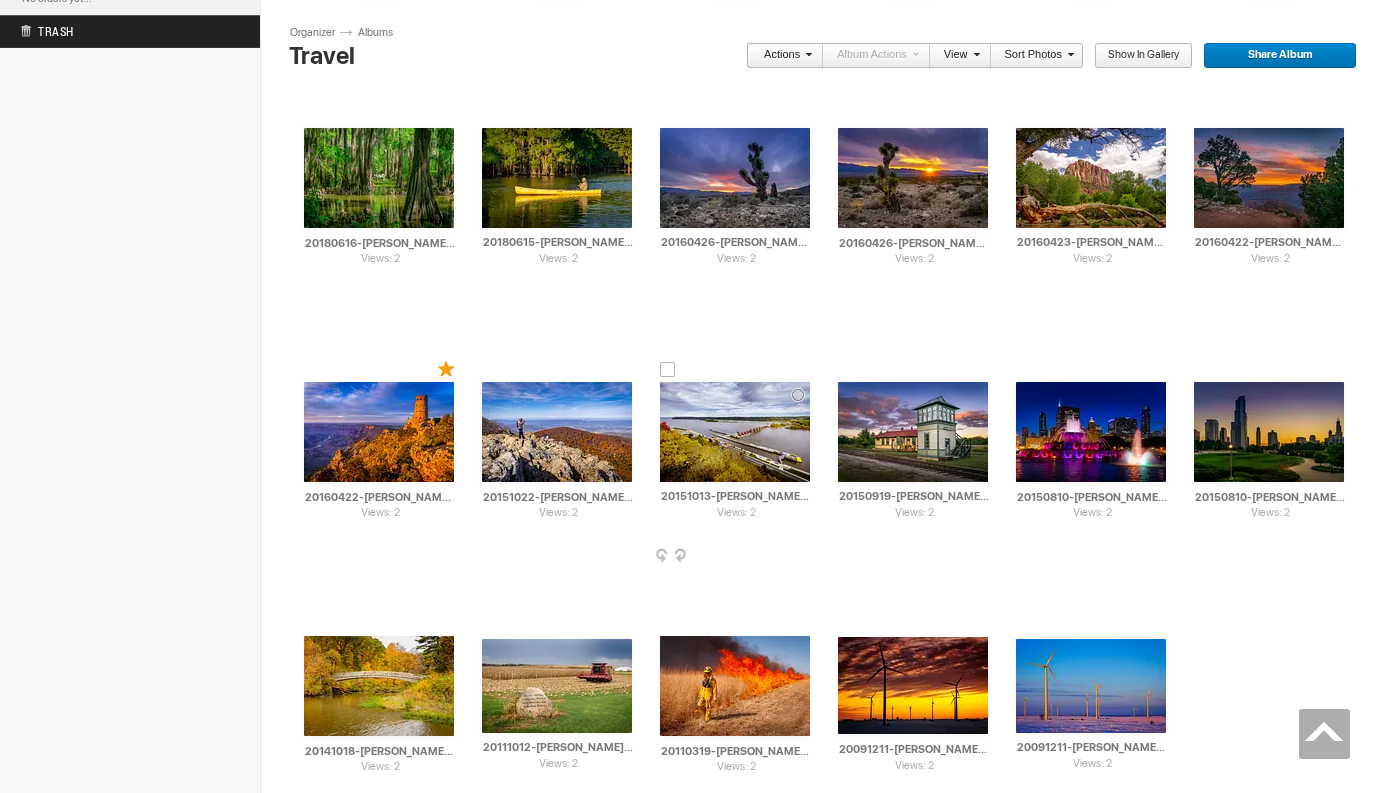 scroll, scrollTop: 958, scrollLeft: 0, axis: vertical 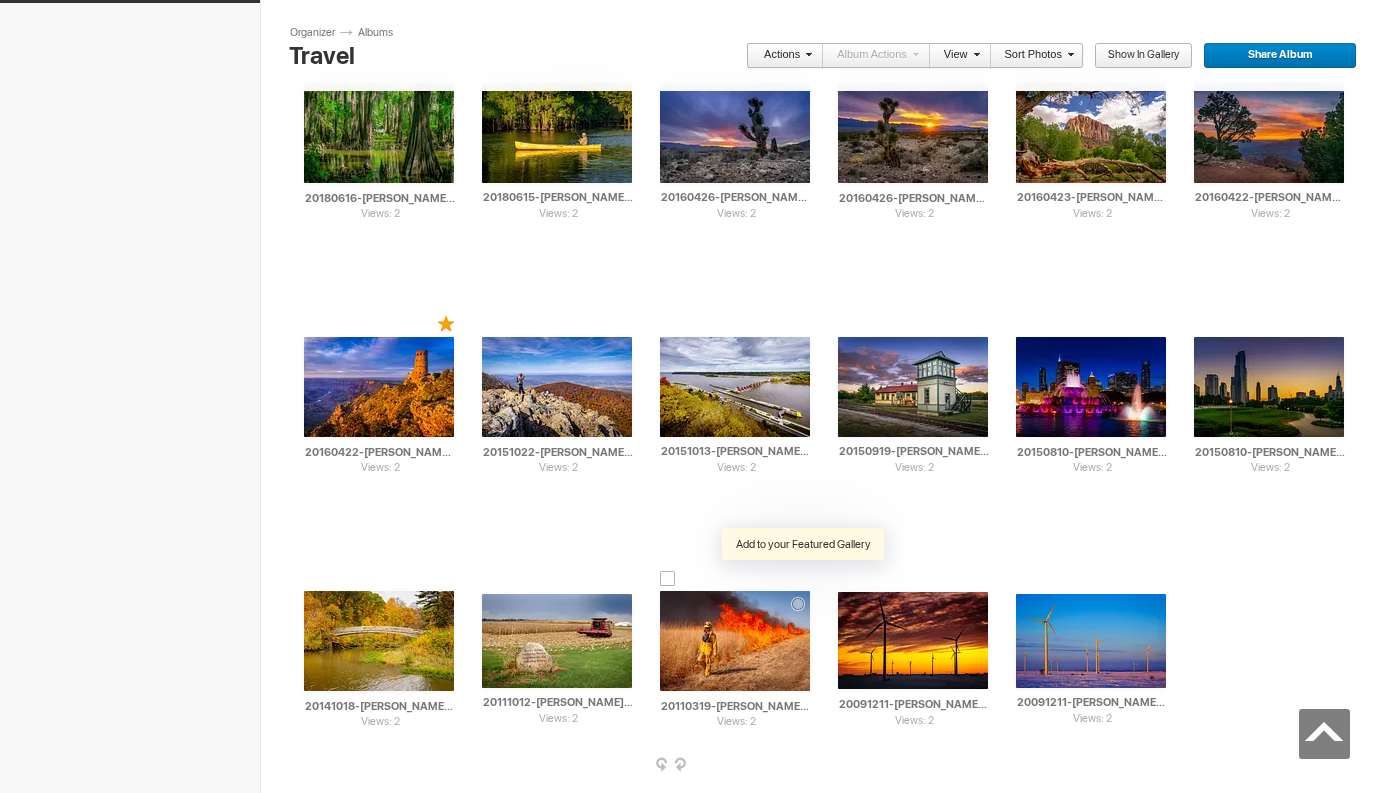 click at bounding box center (803, 578) 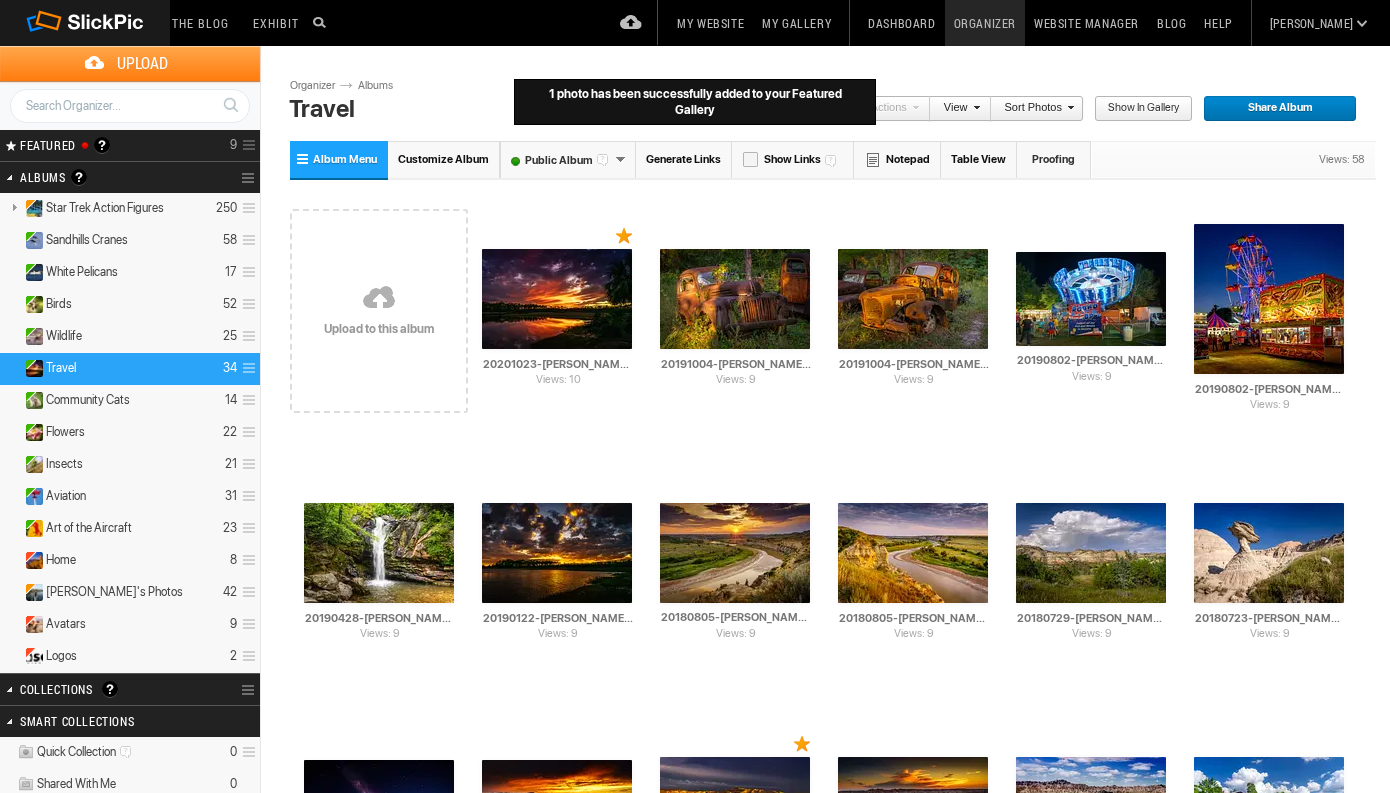 scroll, scrollTop: 0, scrollLeft: 0, axis: both 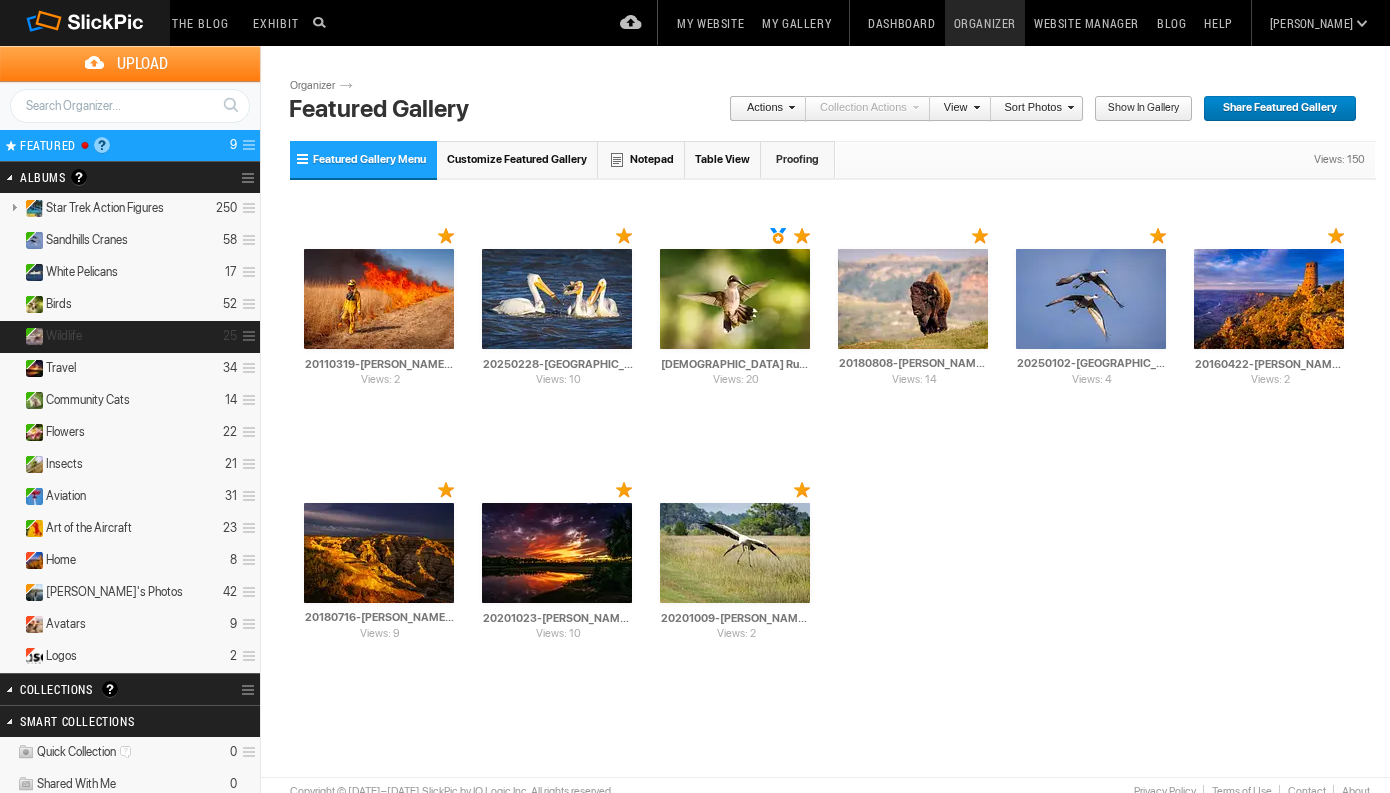 click on "Wildlife
25" at bounding box center (130, 337) 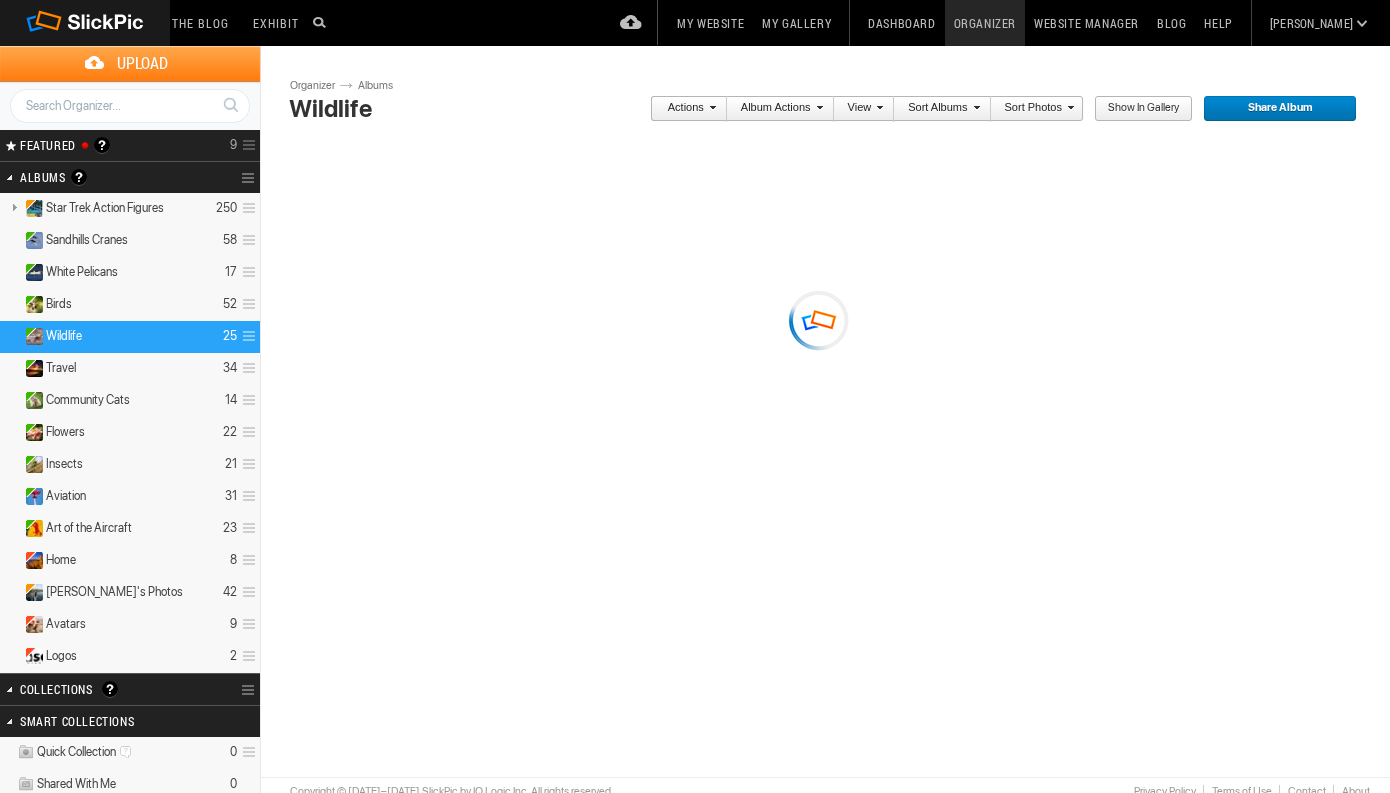 scroll, scrollTop: 0, scrollLeft: 0, axis: both 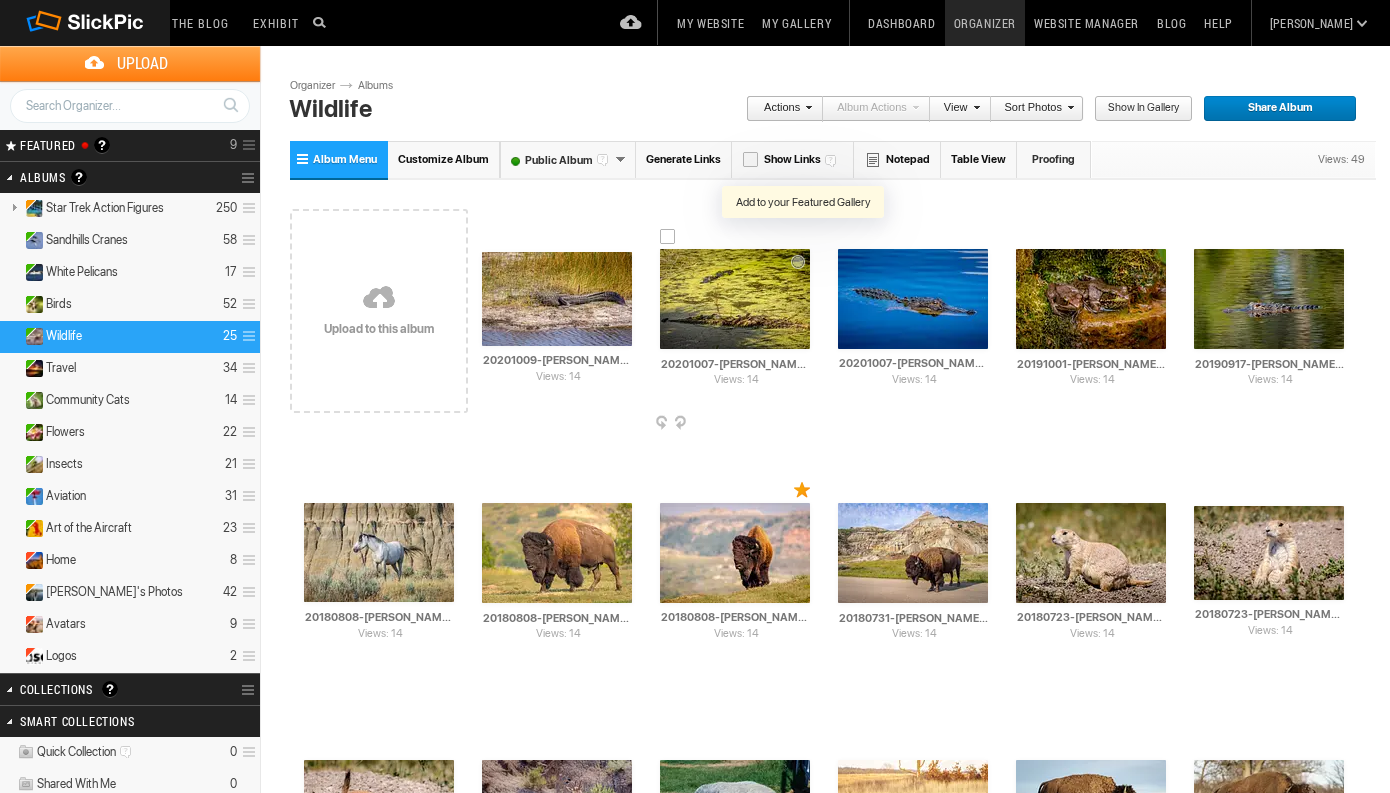 click at bounding box center (803, 236) 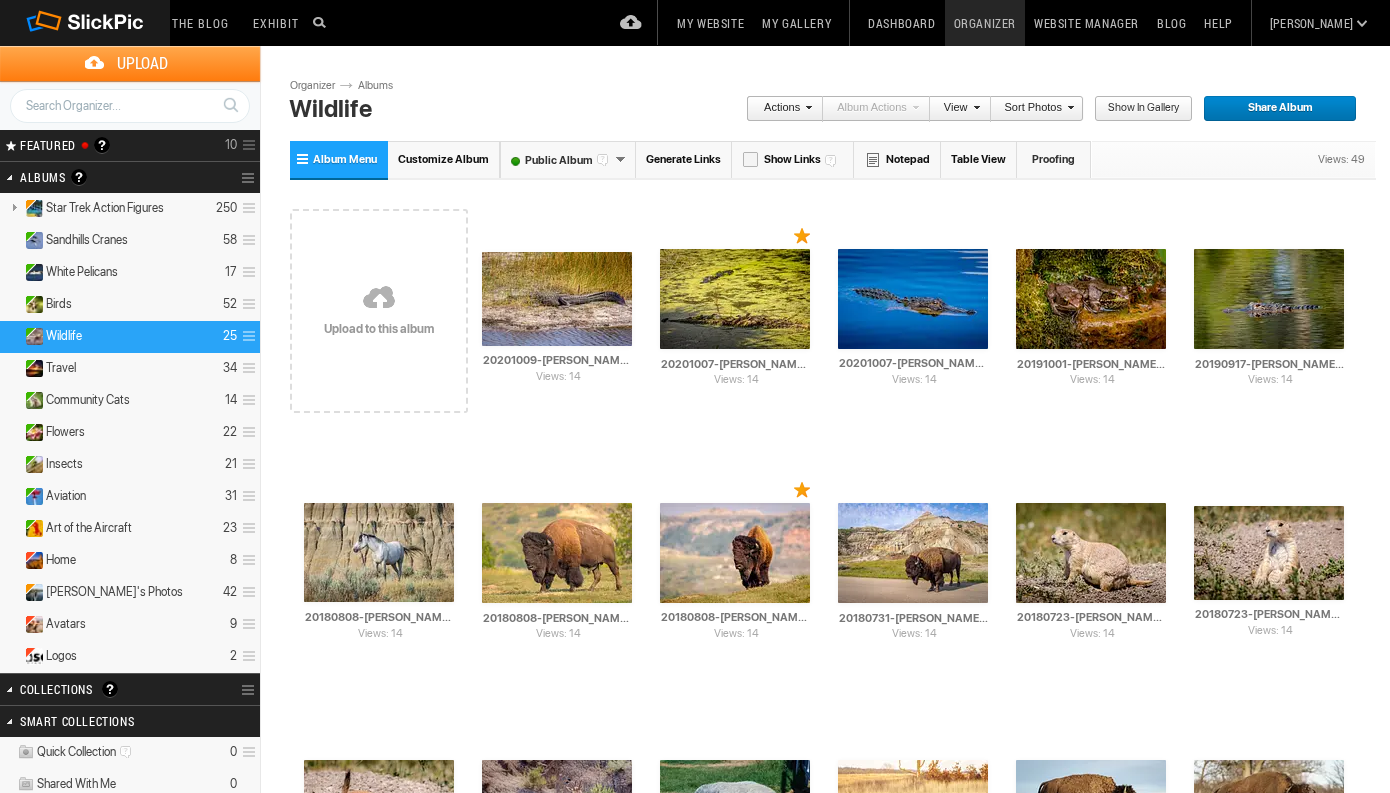 click on "FEATURED
Visible Invisible
Your Featured Gallery is the place to showcase the very best photos from your public albums.  Here you can even display photos from your Unlisted albums.
Benefits of the Featured Gallery:
It shows all of your best photos in one place, it’s a mini-portfolio for your gallery!
It’s good for SEO (Search Engine Optimization)
It might be accepted to the SlickPic Exhibit: SlickPic's team of curators look through your Featured Gallery and might even add a photo that they love to be displayed on the SlickPic Exhibit. These selected photos might also be displayed on SlickPic social media accounts like Facebook, Instagram, etc with photo credits to you. That provides you SEO "backlink".  Please see Terms of Use.
10" at bounding box center [130, 145] 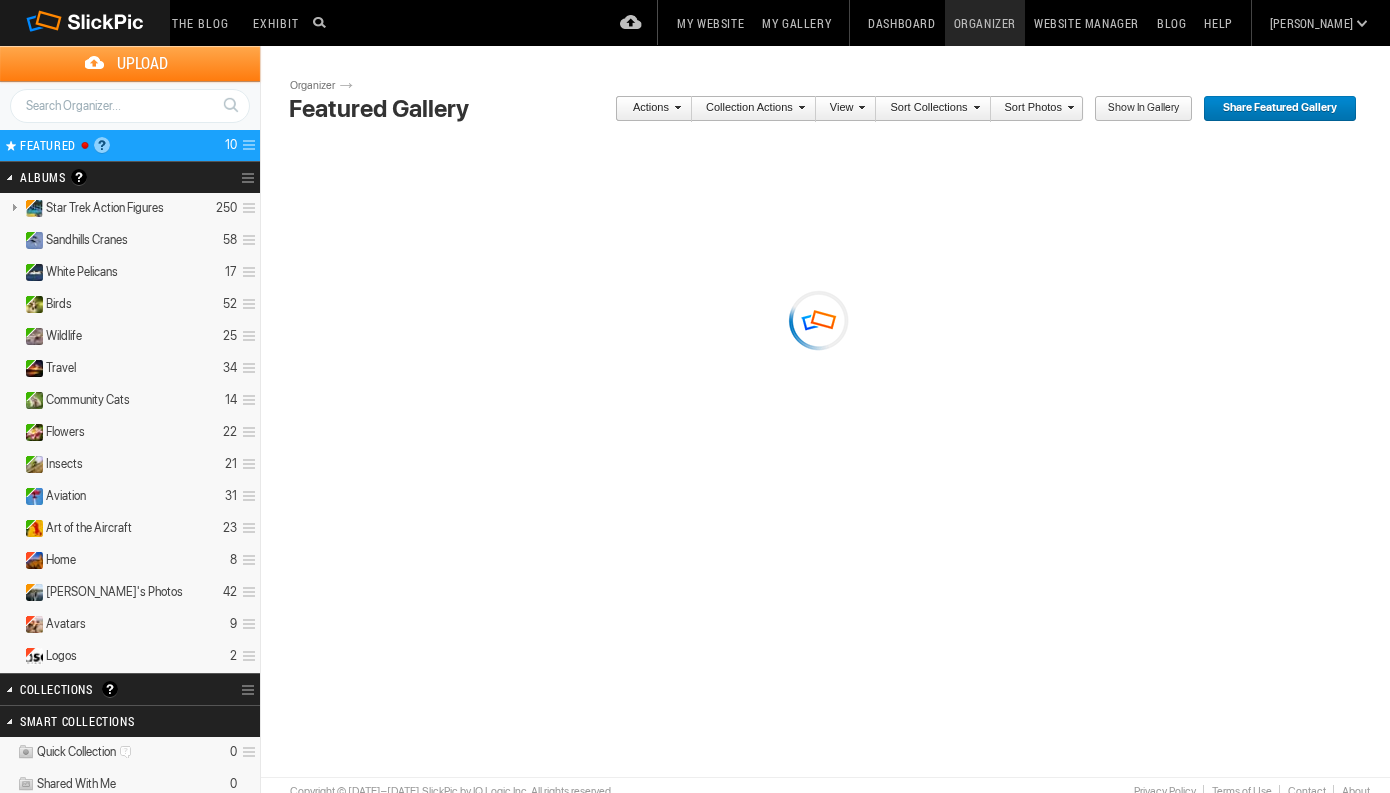 scroll, scrollTop: 0, scrollLeft: 0, axis: both 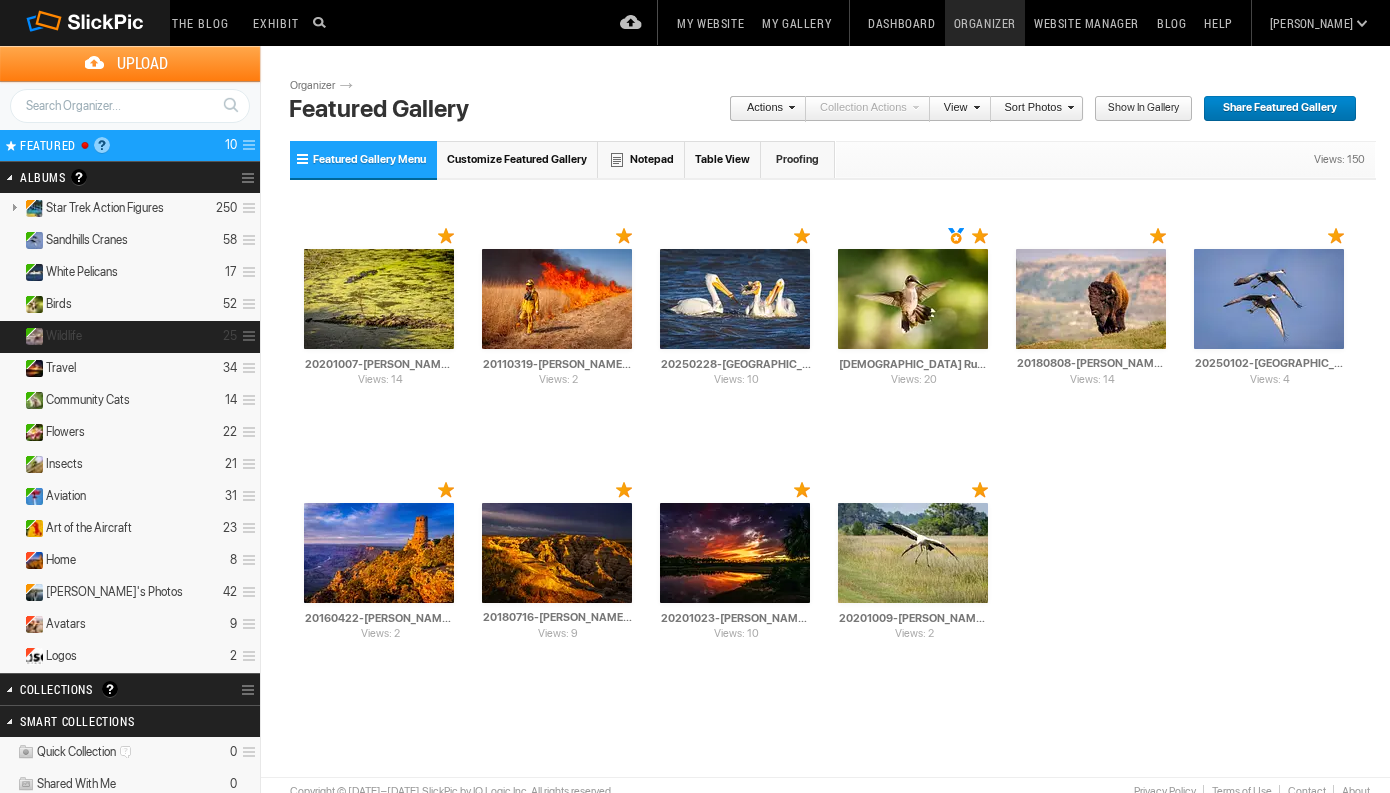 click on "Wildlife" at bounding box center [64, 336] 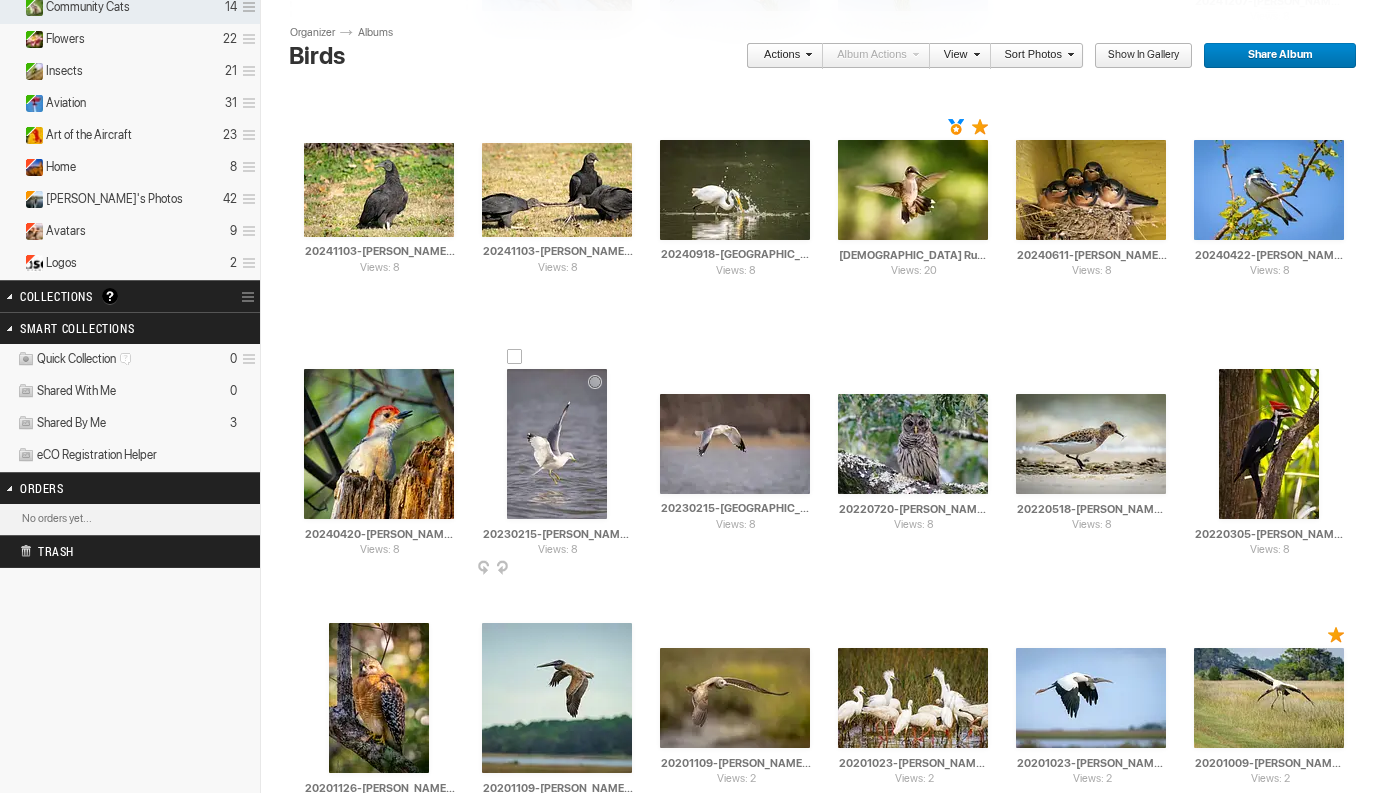 scroll, scrollTop: 399, scrollLeft: 0, axis: vertical 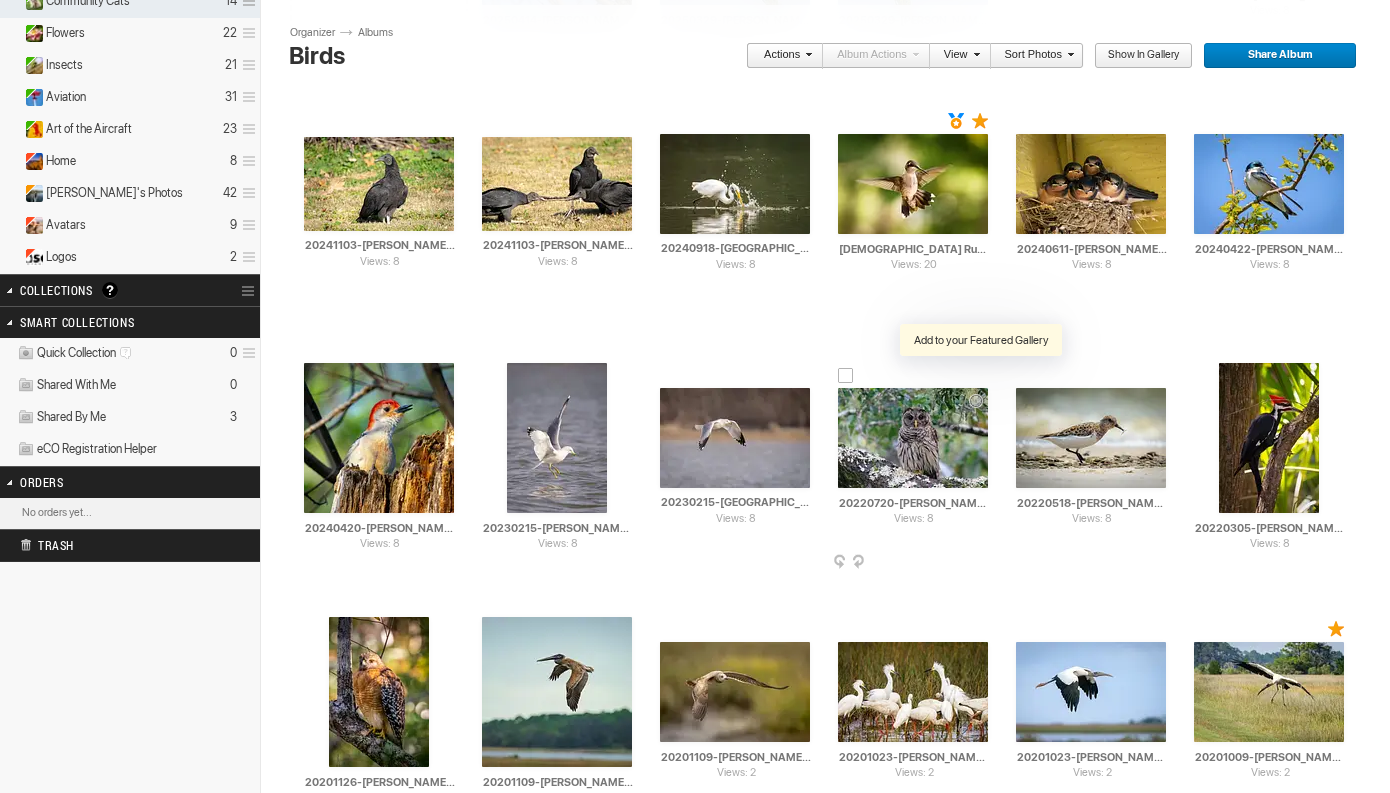 click at bounding box center [981, 375] 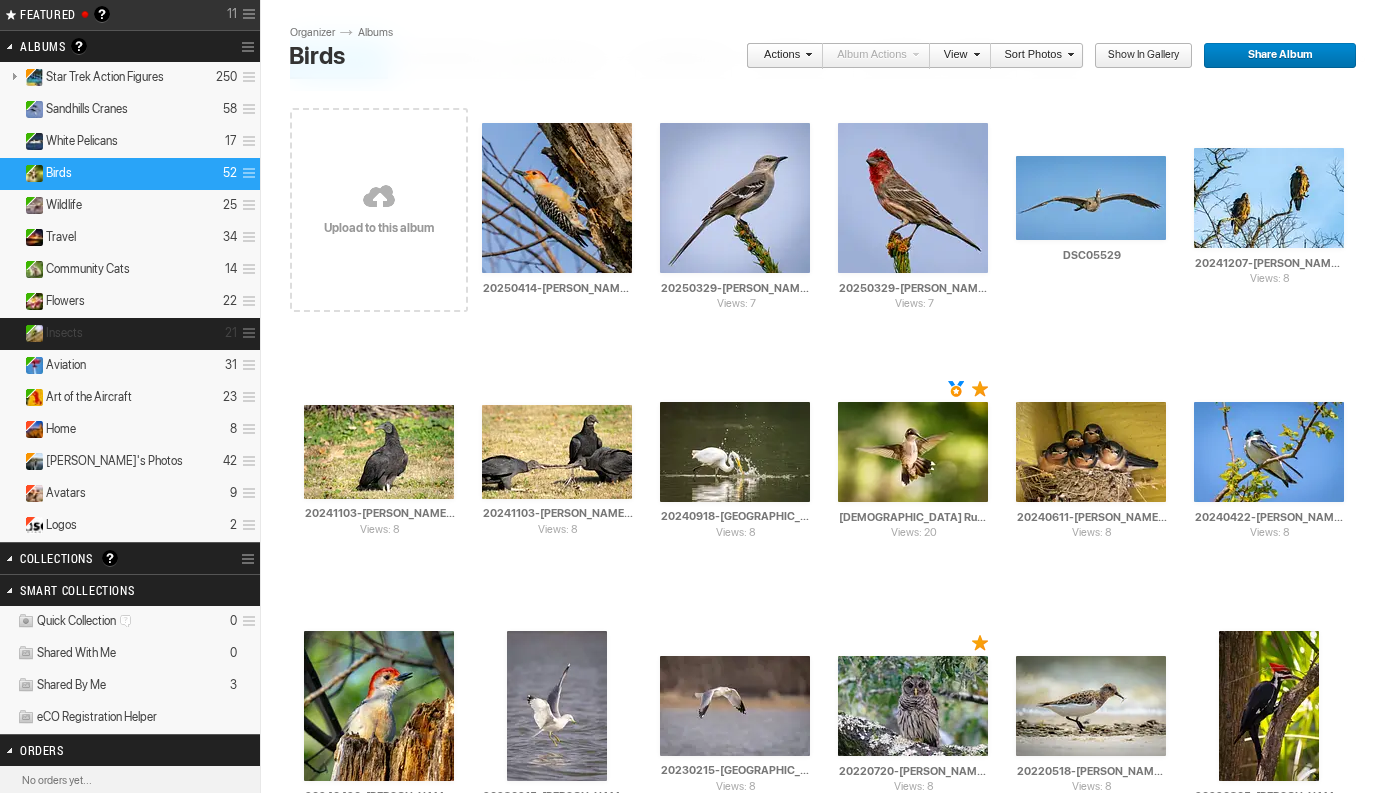 scroll, scrollTop: 118, scrollLeft: 0, axis: vertical 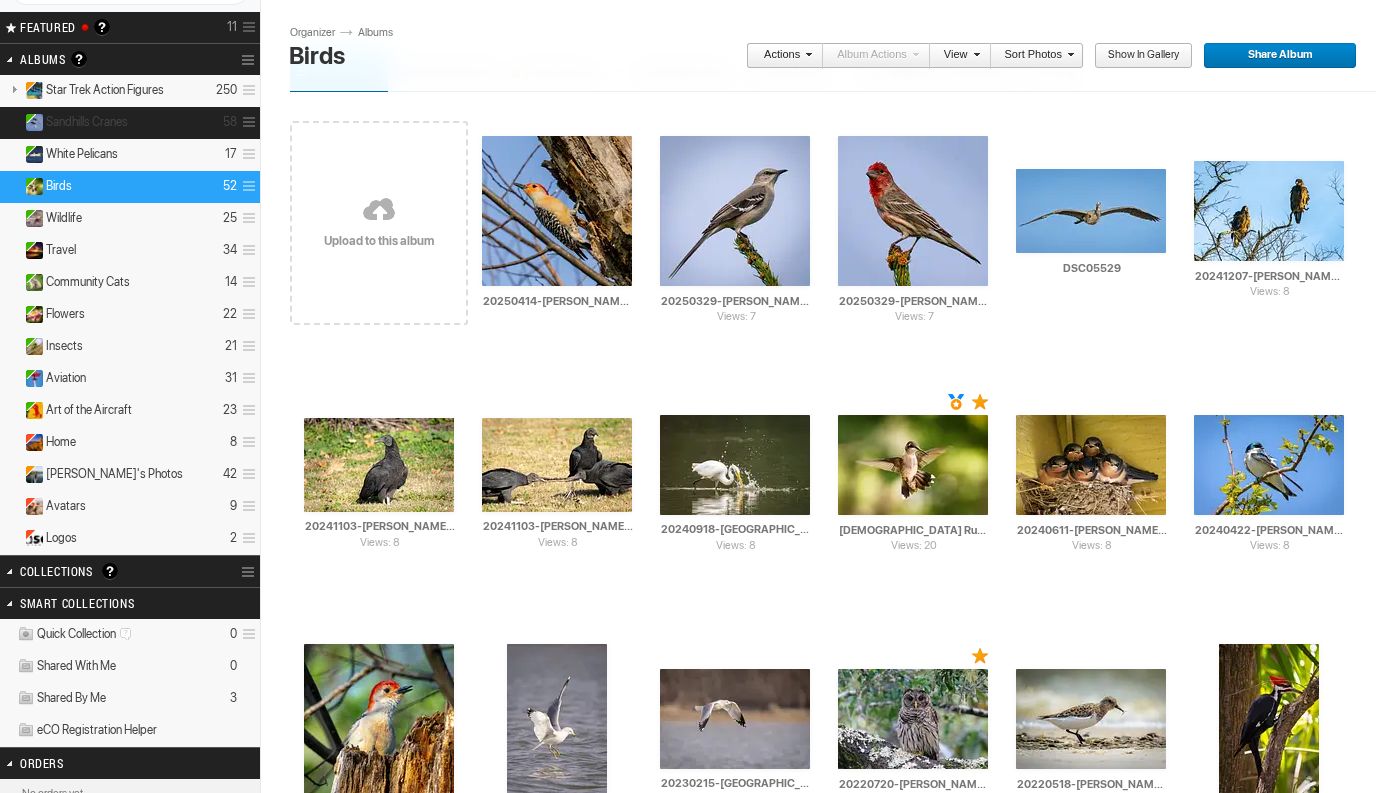 click on "Sandhills Cranes" at bounding box center [87, 122] 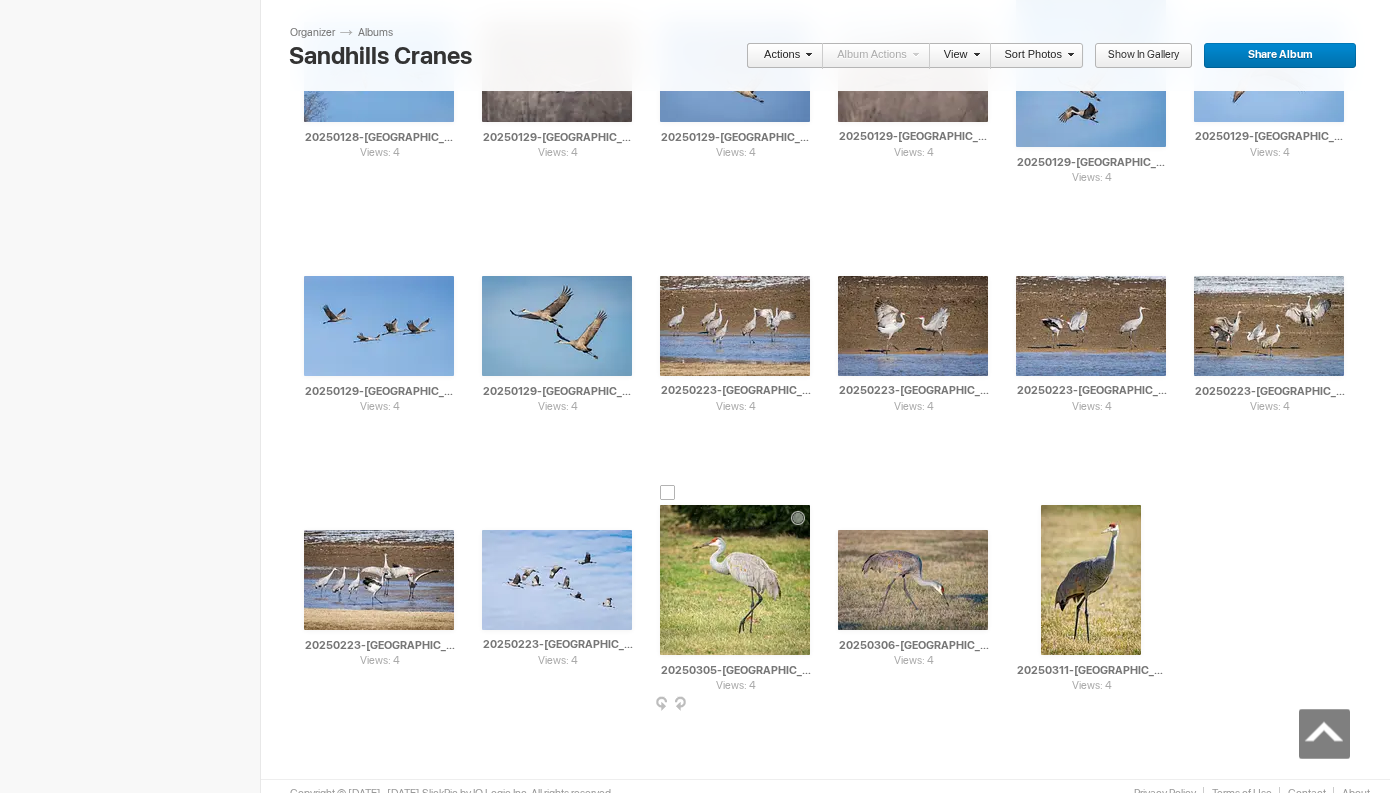 scroll, scrollTop: 2035, scrollLeft: 0, axis: vertical 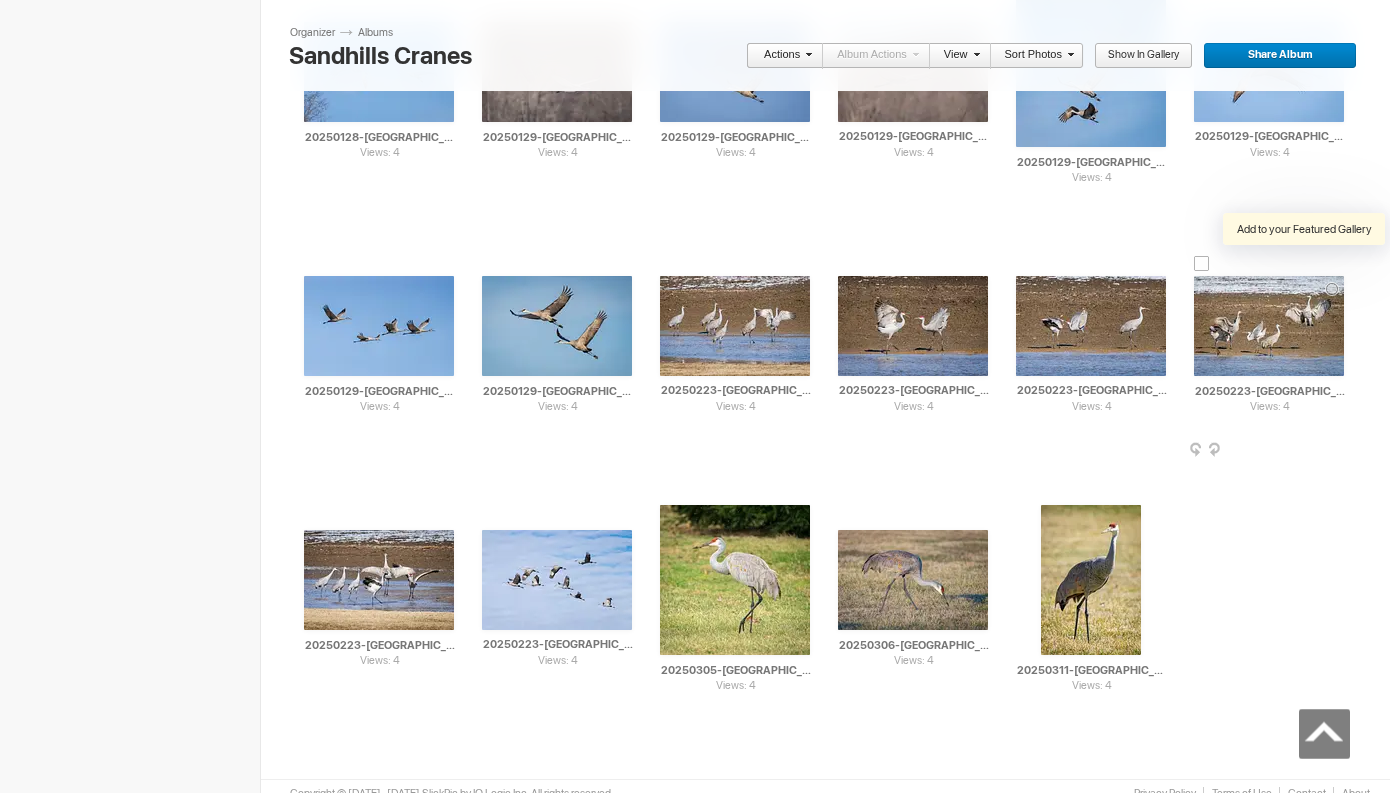 click at bounding box center [1337, 263] 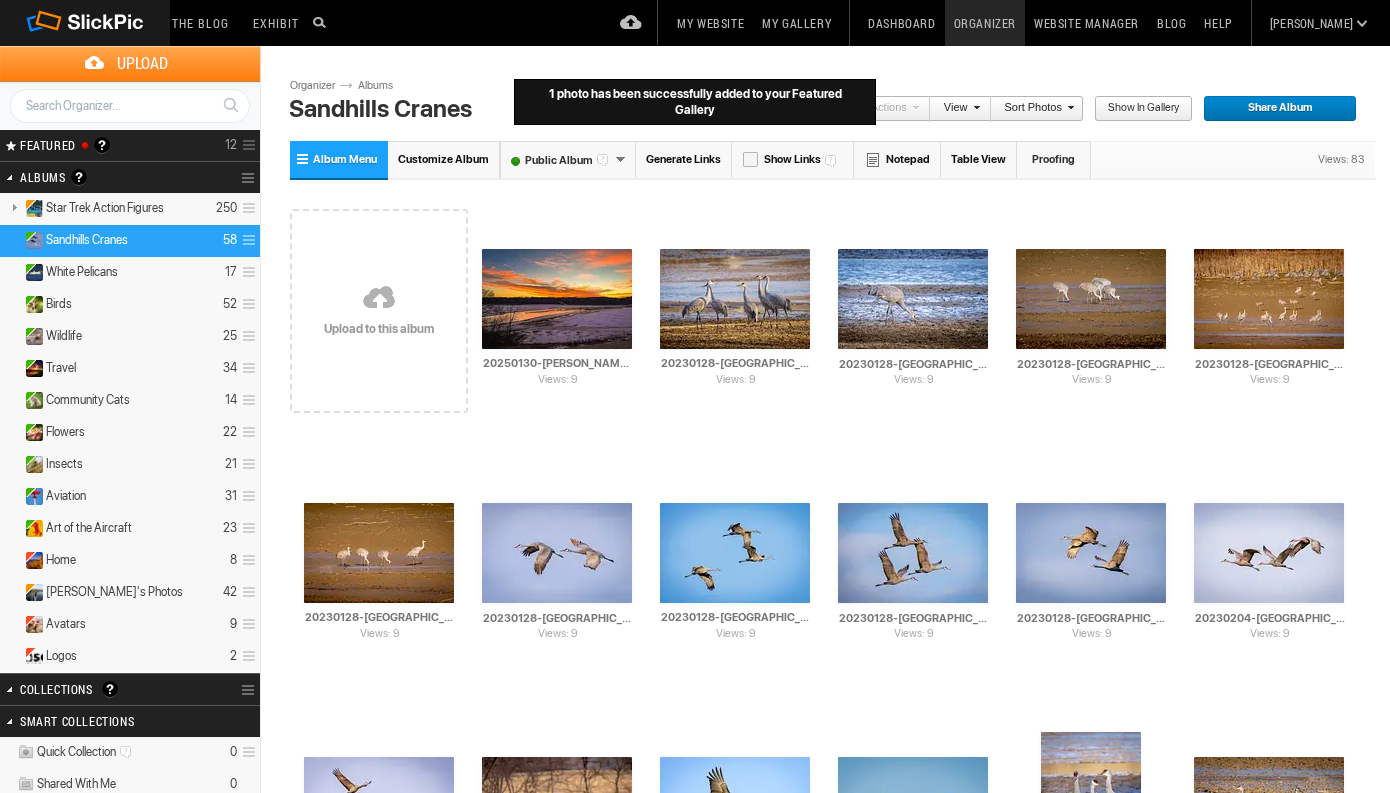 scroll, scrollTop: 0, scrollLeft: 0, axis: both 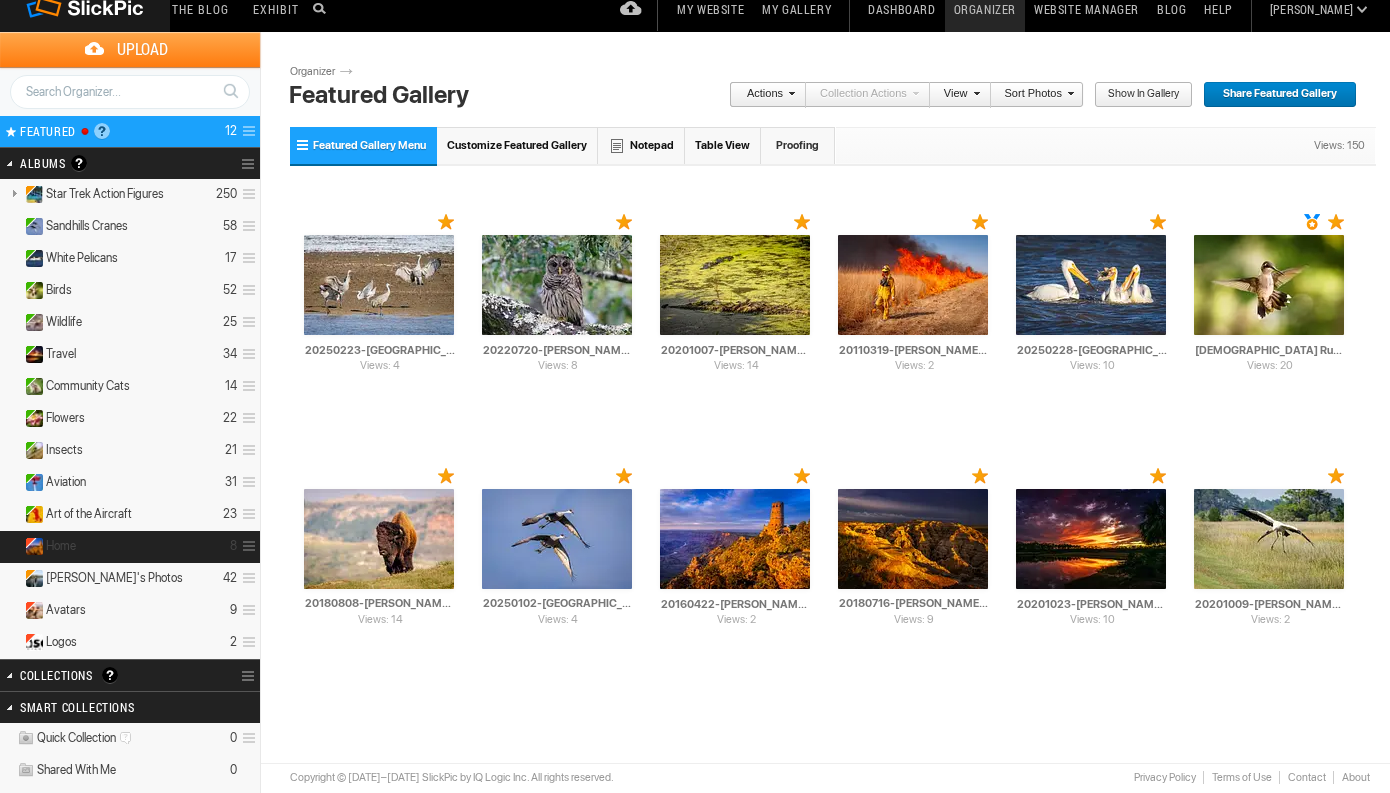 click on "Home
8" at bounding box center [130, 547] 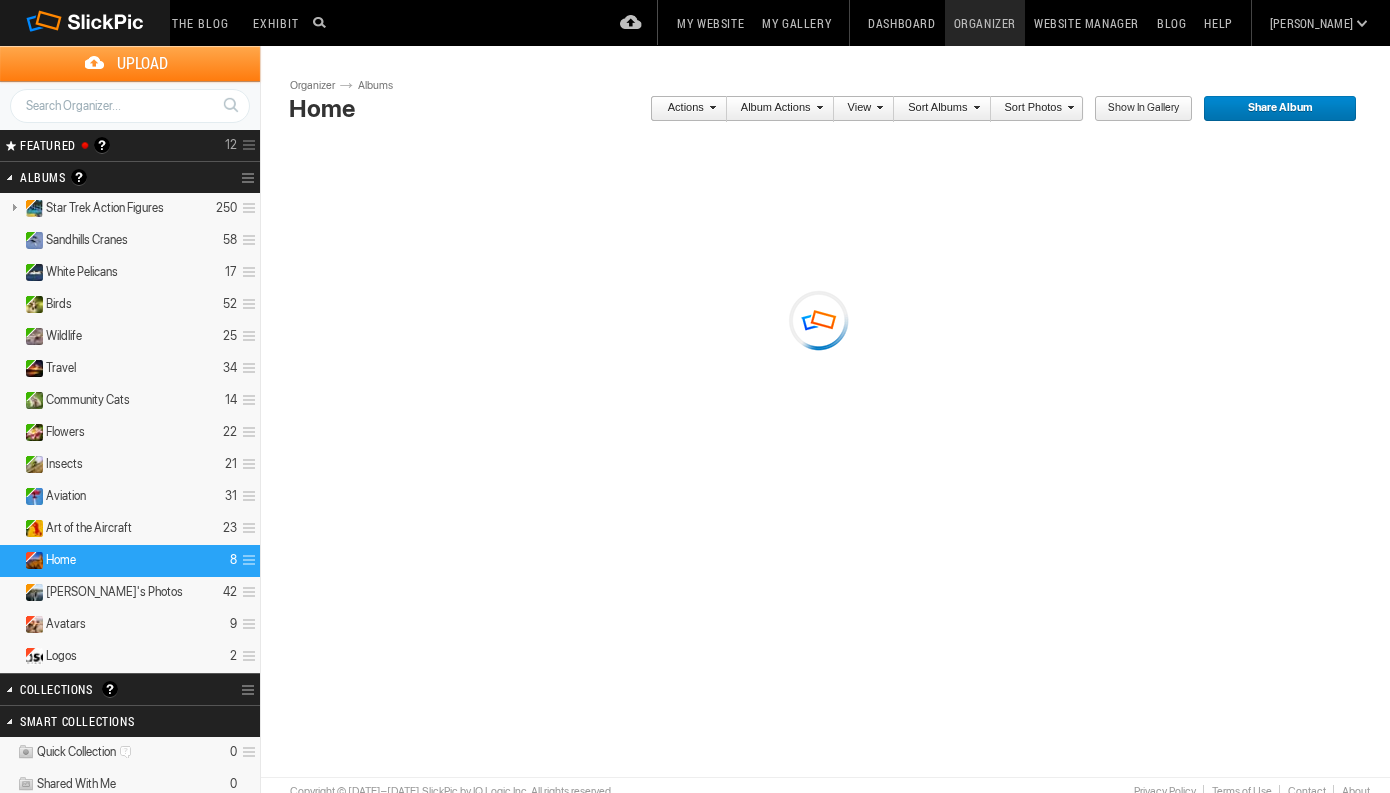 scroll, scrollTop: 0, scrollLeft: 0, axis: both 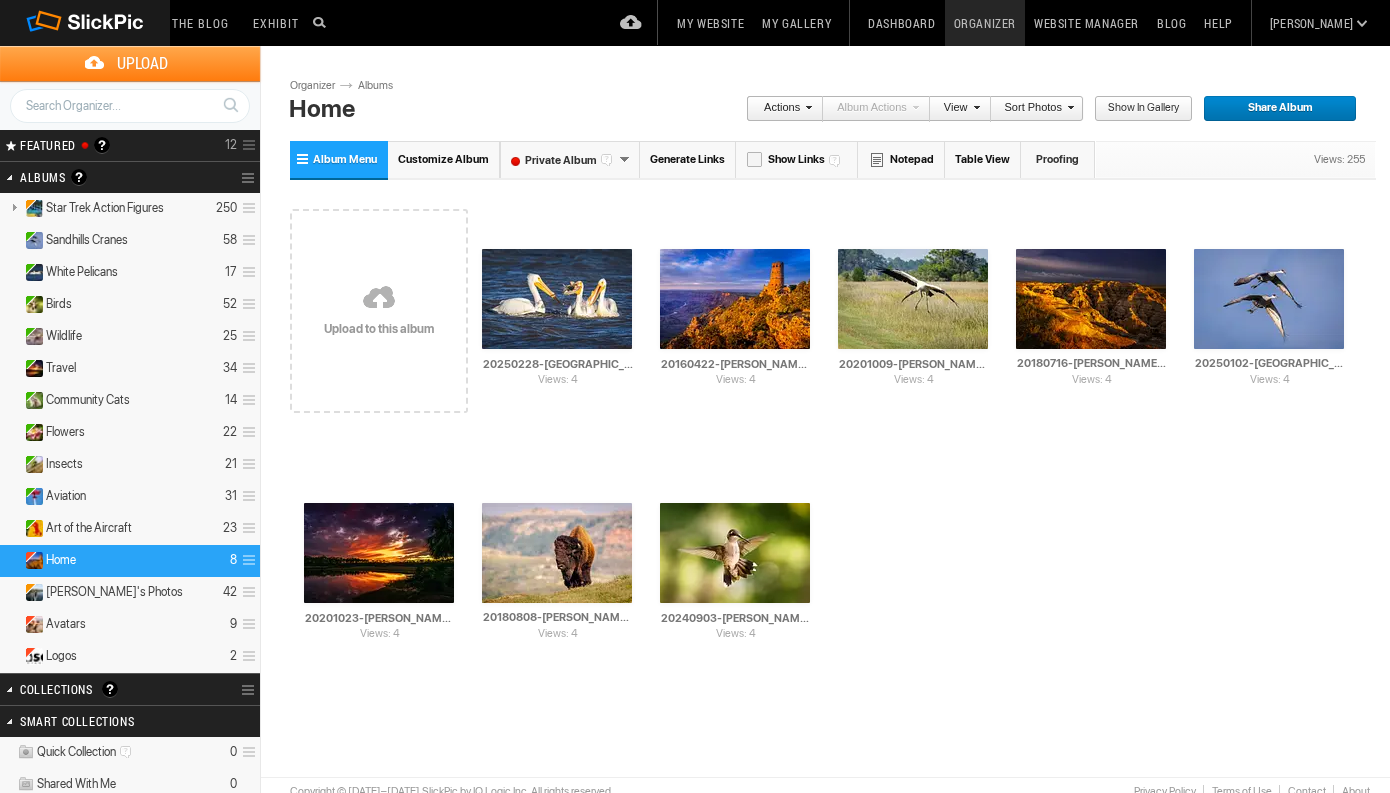 click on "FEATURED
Visible Invisible
Your Featured Gallery is the place to showcase the very best photos from your public albums.  Here you can even display photos from your Unlisted albums.
Benefits of the Featured Gallery:
It shows all of your best photos in one place, it’s a mini-portfolio for your gallery!
It’s good for SEO (Search Engine Optimization)
It might be accepted to the SlickPic Exhibit: SlickPic's team of curators look through your Featured Gallery and might even add a photo that they love to be displayed on the SlickPic Exhibit. These selected photos might also be displayed on SlickPic social media accounts like Facebook, Instagram, etc with photo credits to you. That provides you SEO "backlink".  Please see Terms of Use.
12" at bounding box center [130, 145] 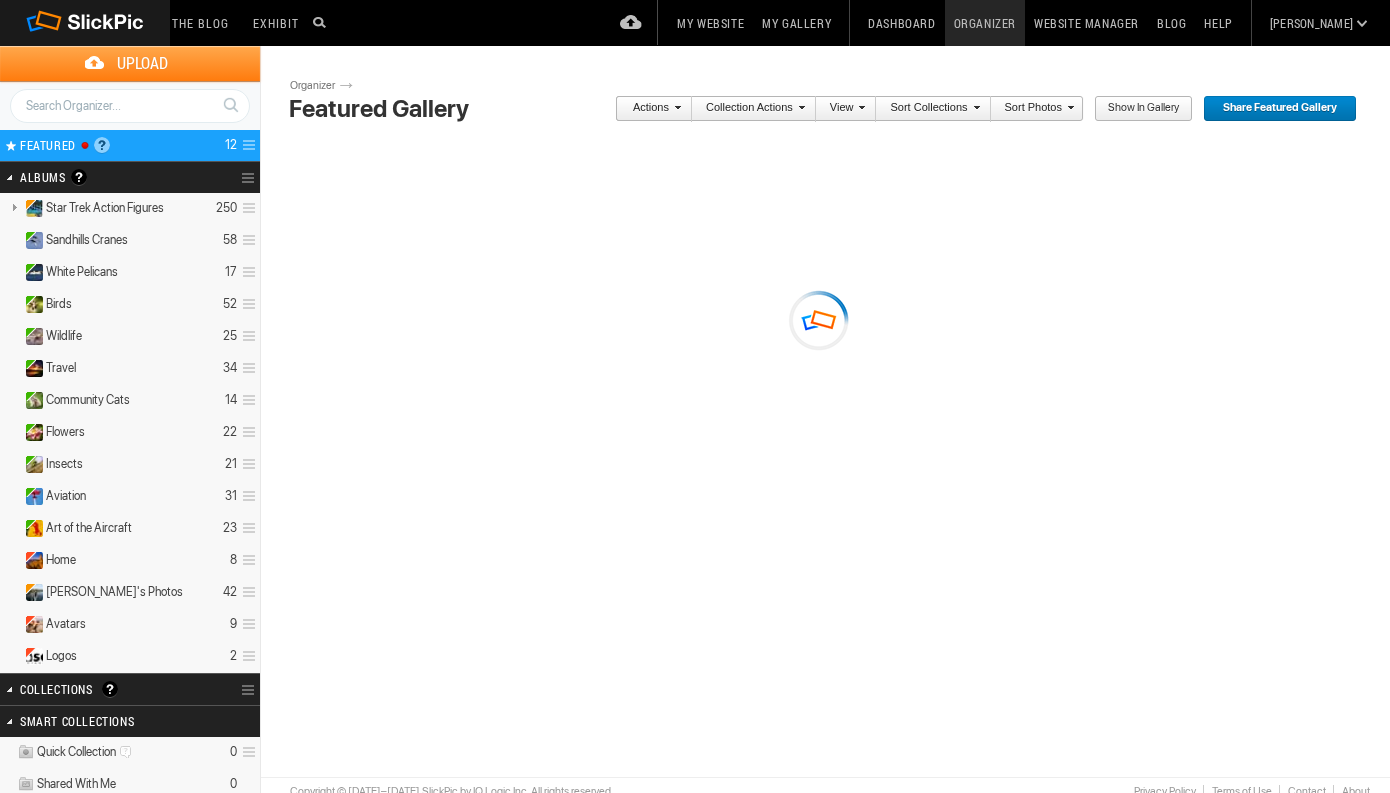 scroll, scrollTop: 0, scrollLeft: 0, axis: both 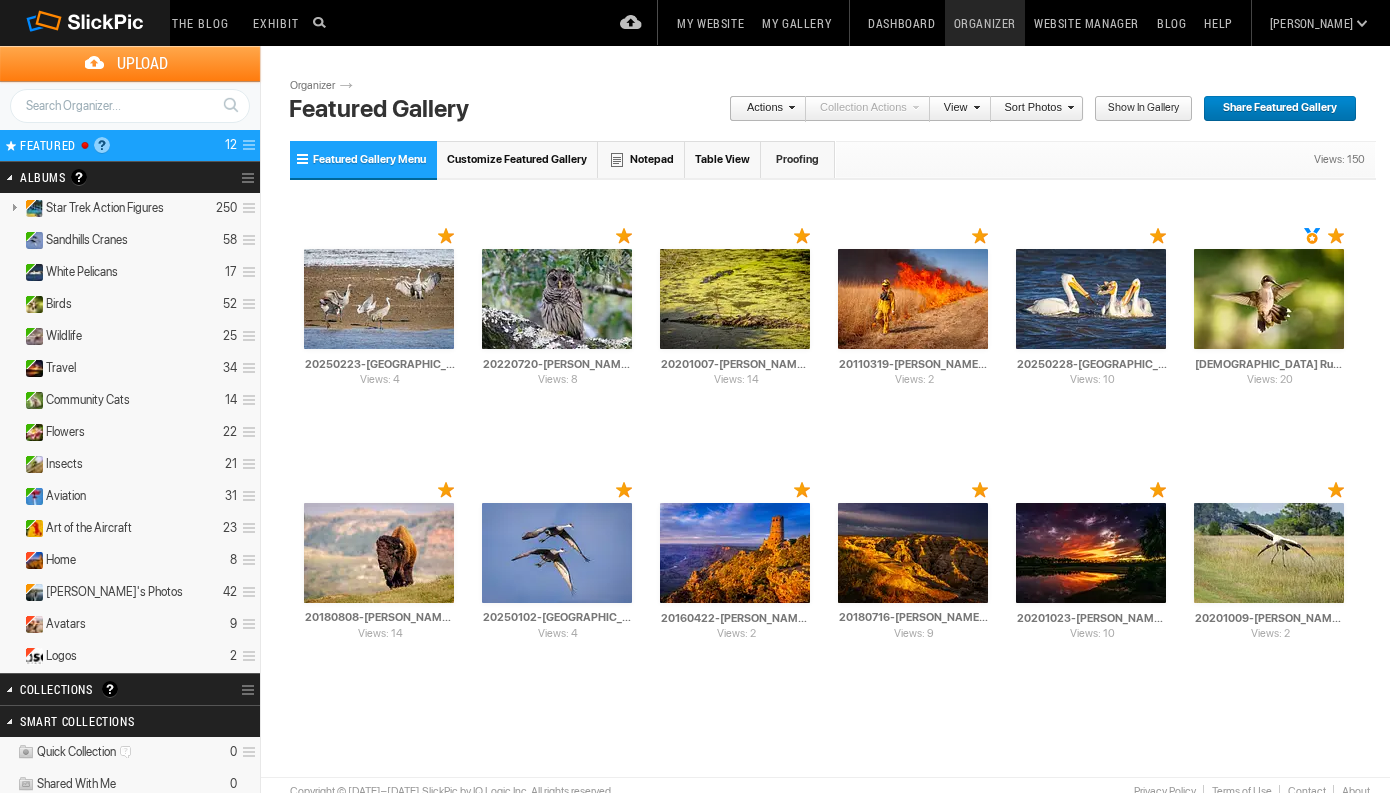 click at bounding box center [789, 107] 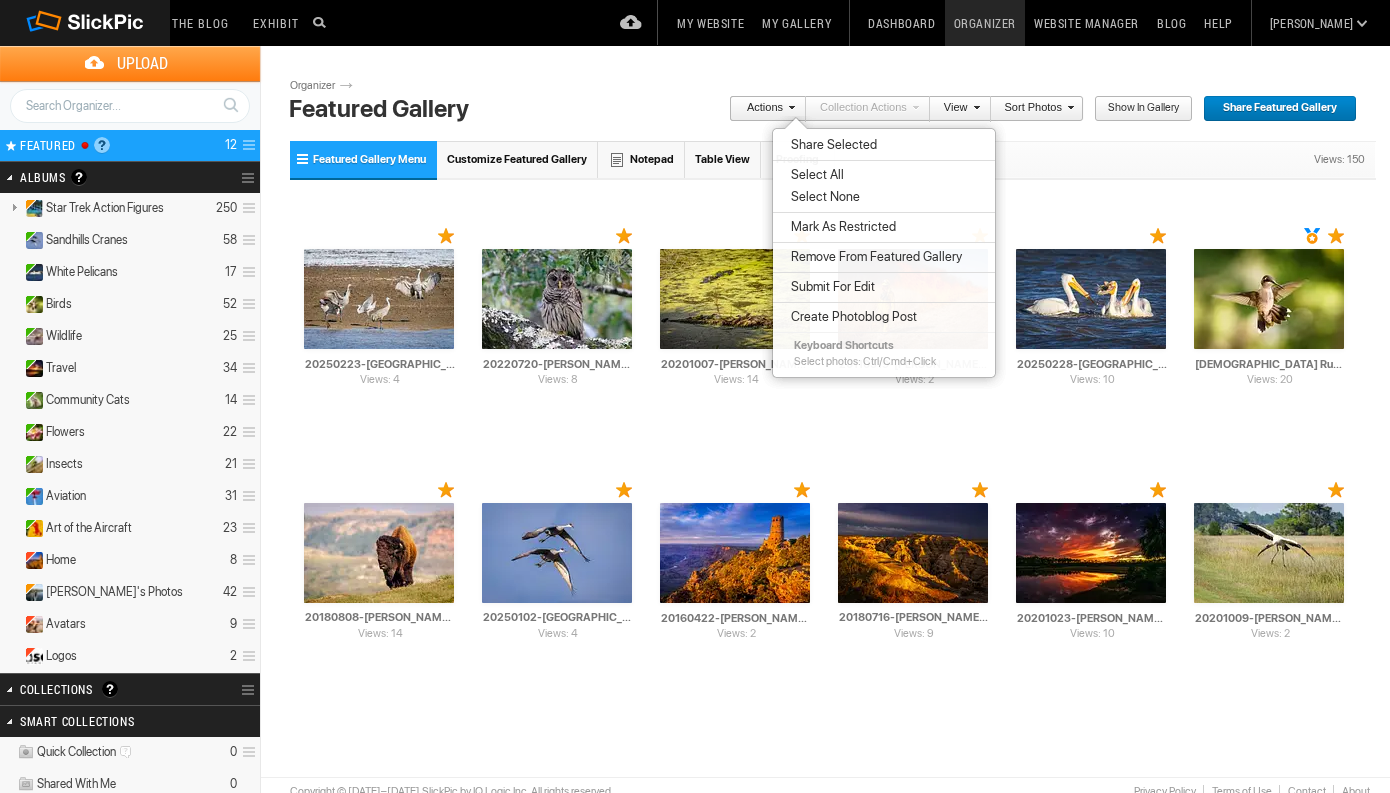 click on "Select All" at bounding box center [814, 175] 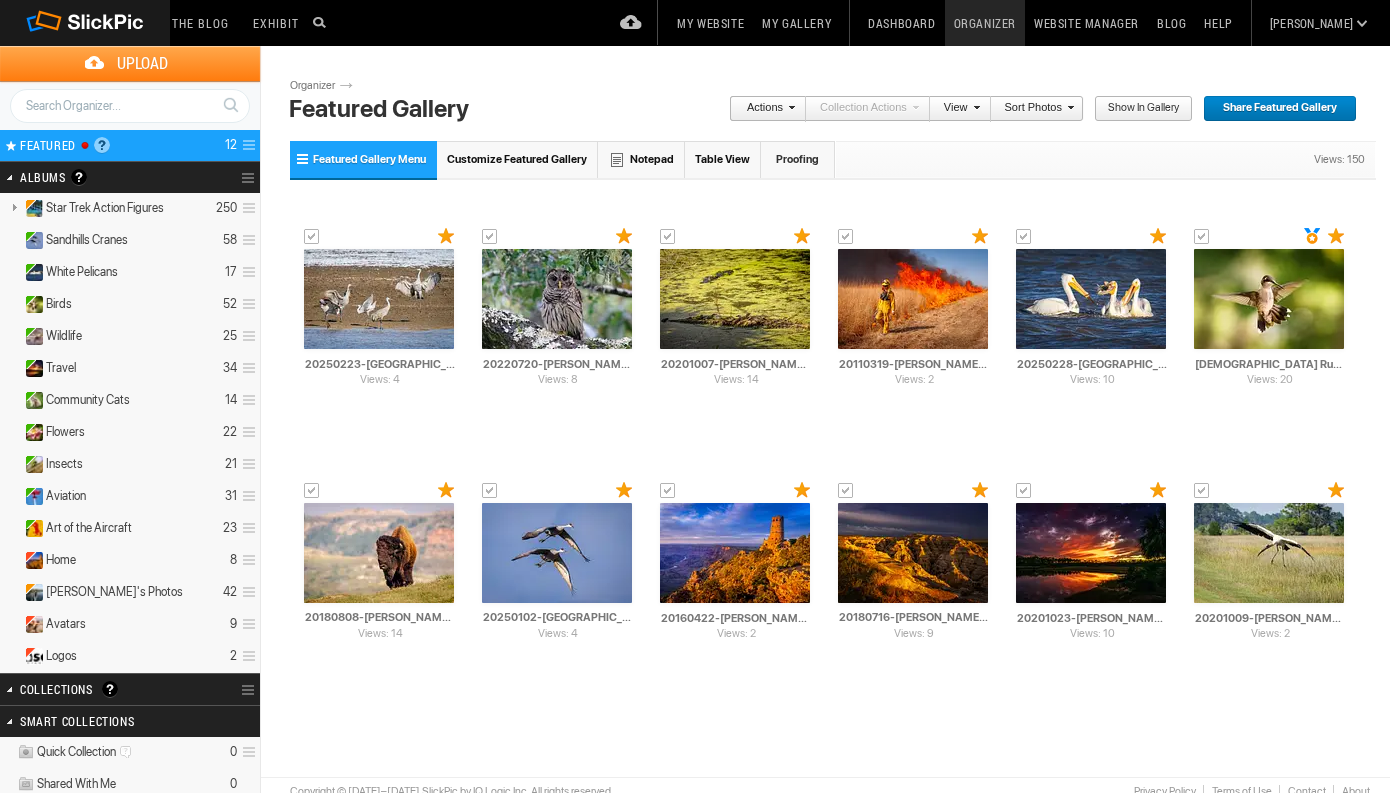 click at bounding box center (789, 107) 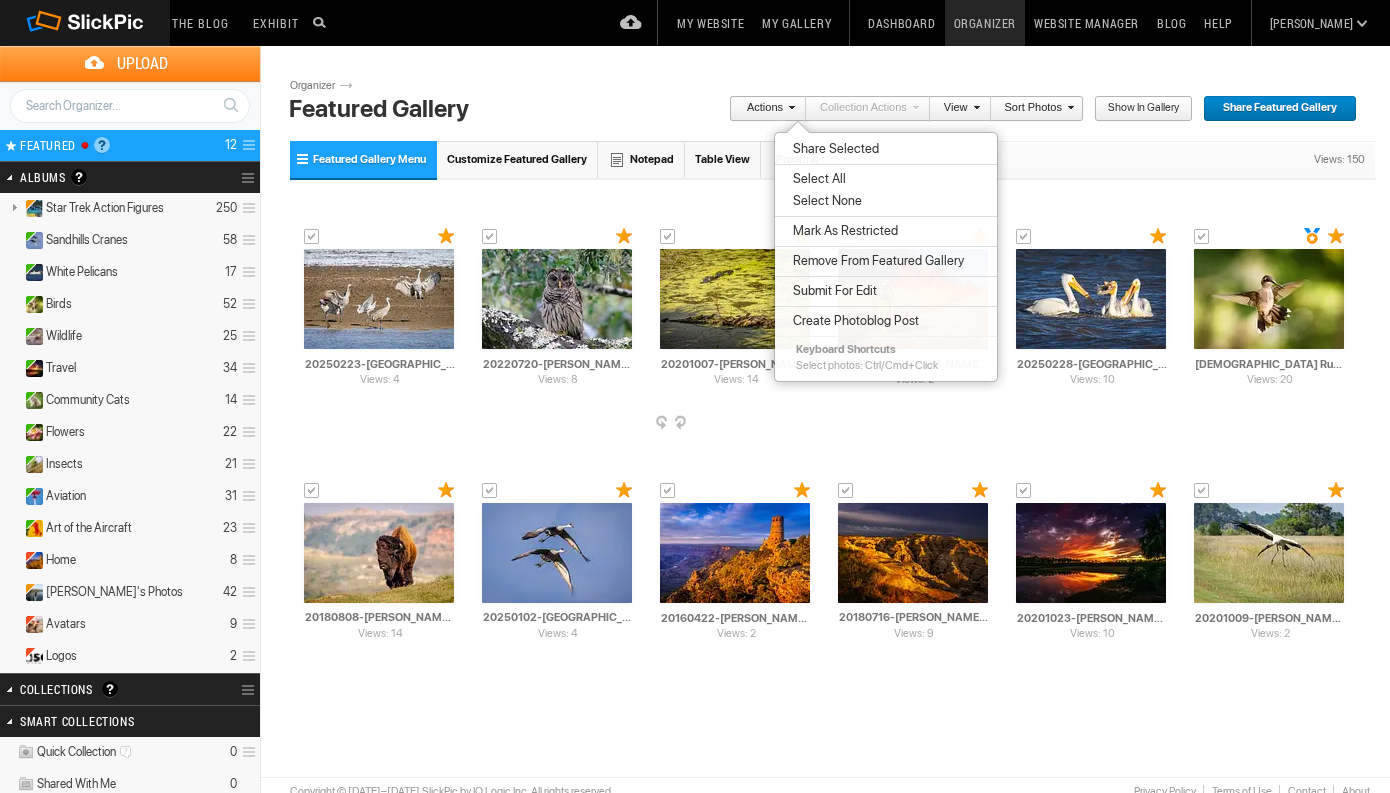 click on "Views: 14 AI 20201007-Gibson-St-Marks-NWR-0198
HTML:
Direct:
Forum:
Photo ID:
22233692
More...
Order Print" at bounding box center (735, 311) 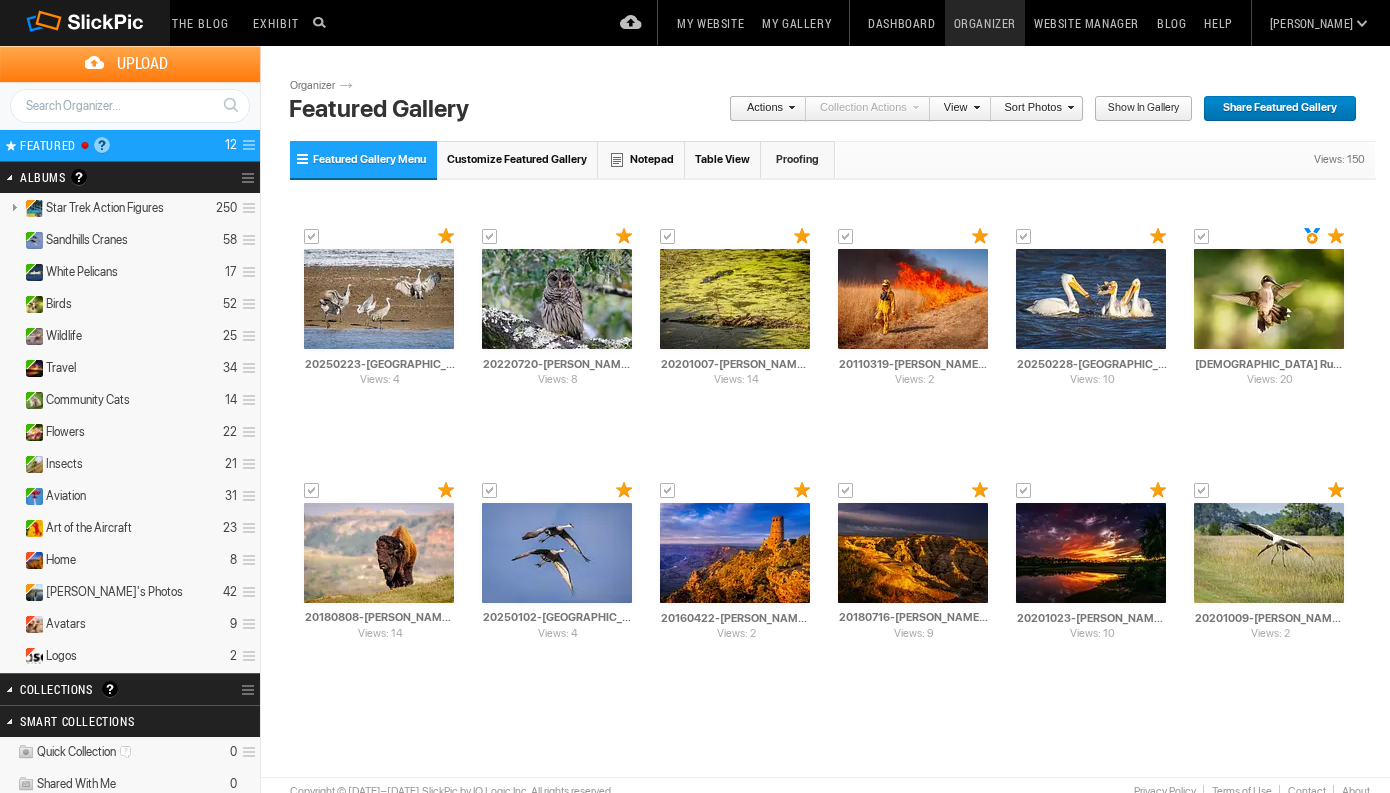 click on "Customize Featured Gallery" at bounding box center [517, 159] 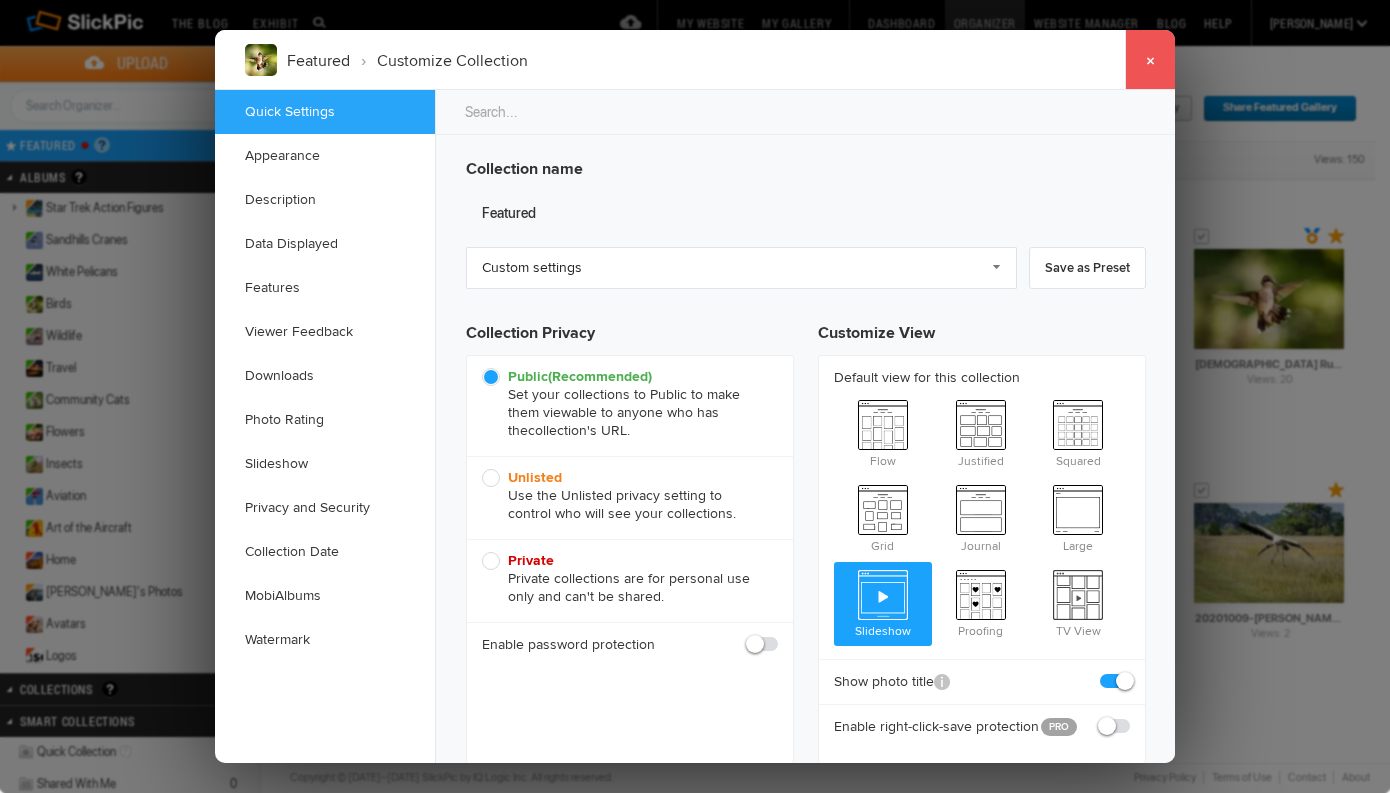 click on "×" 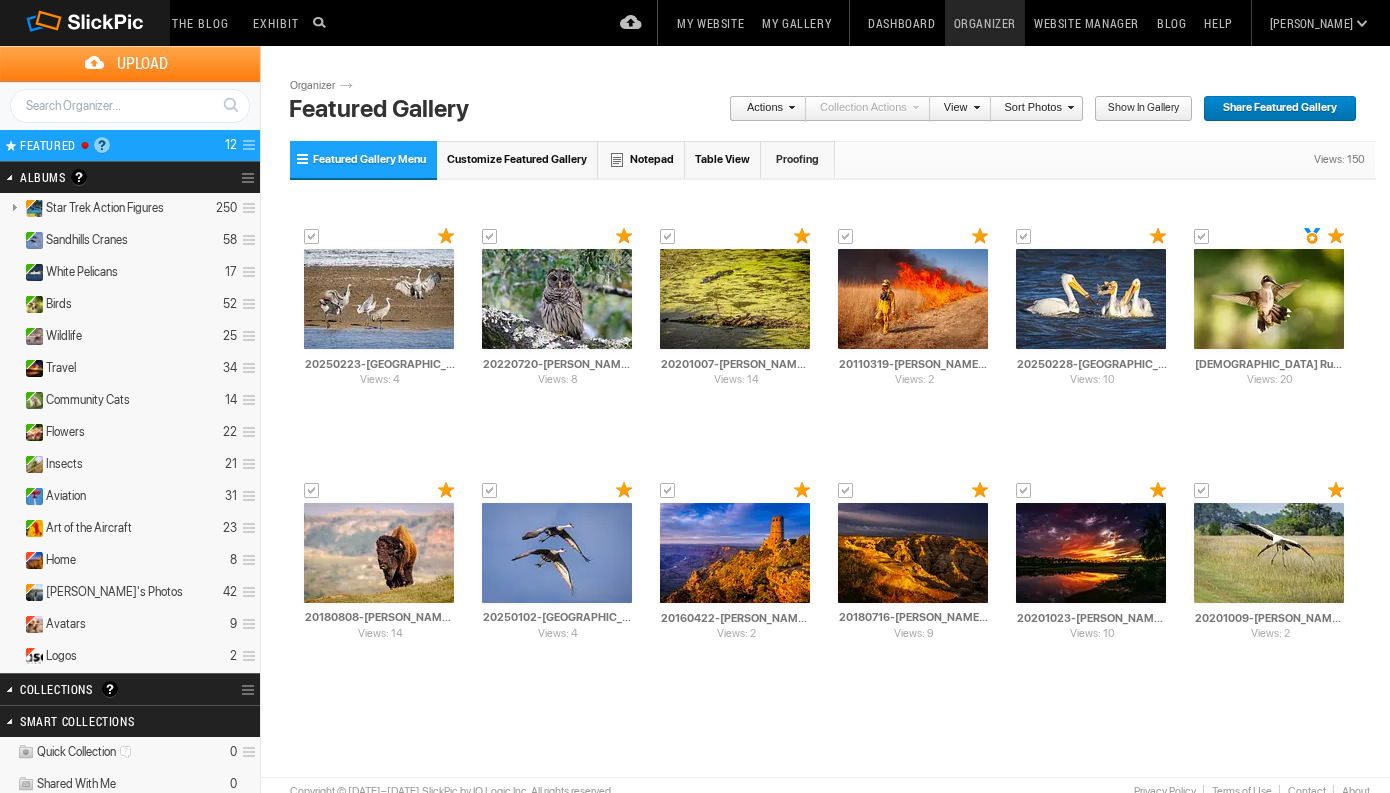 click on "Website Manager" at bounding box center (1086, 23) 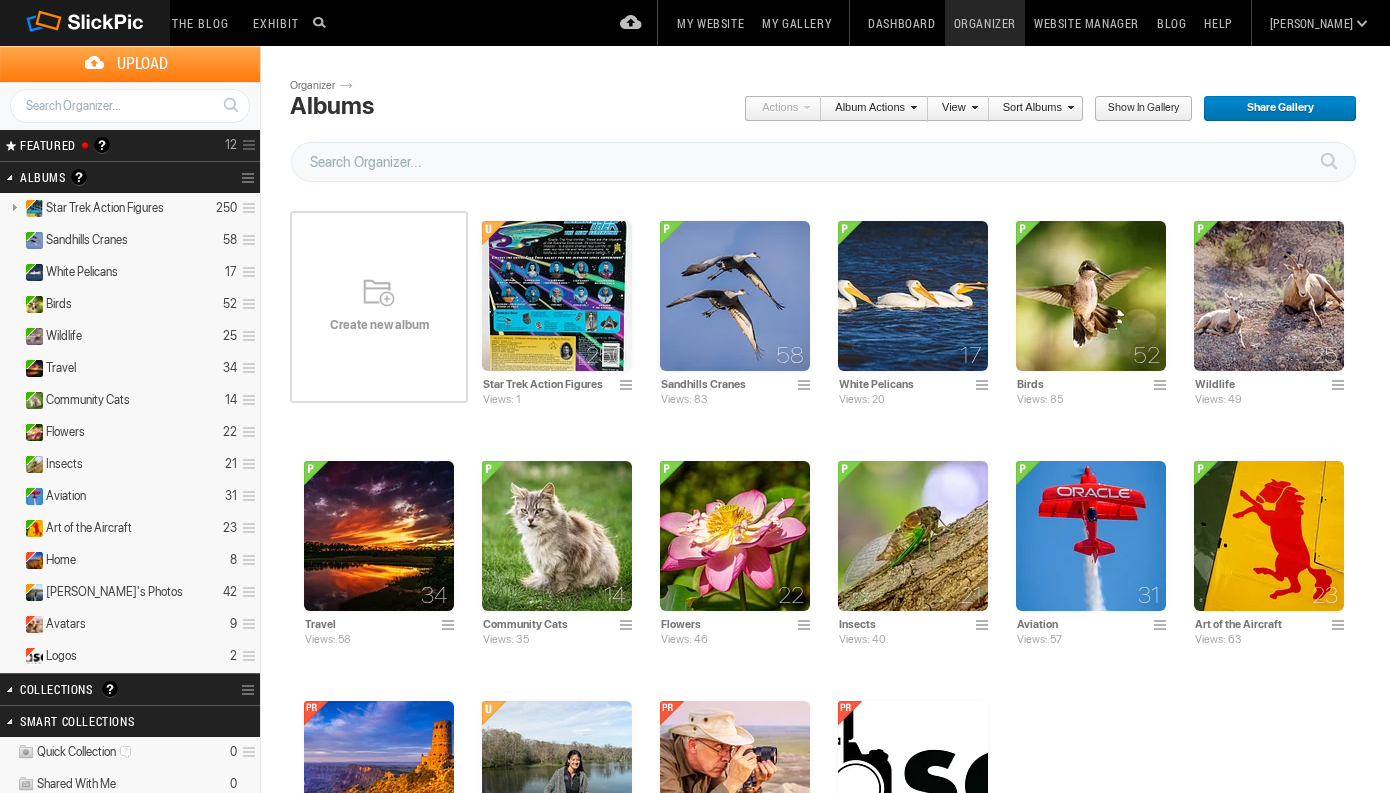 scroll, scrollTop: 0, scrollLeft: 0, axis: both 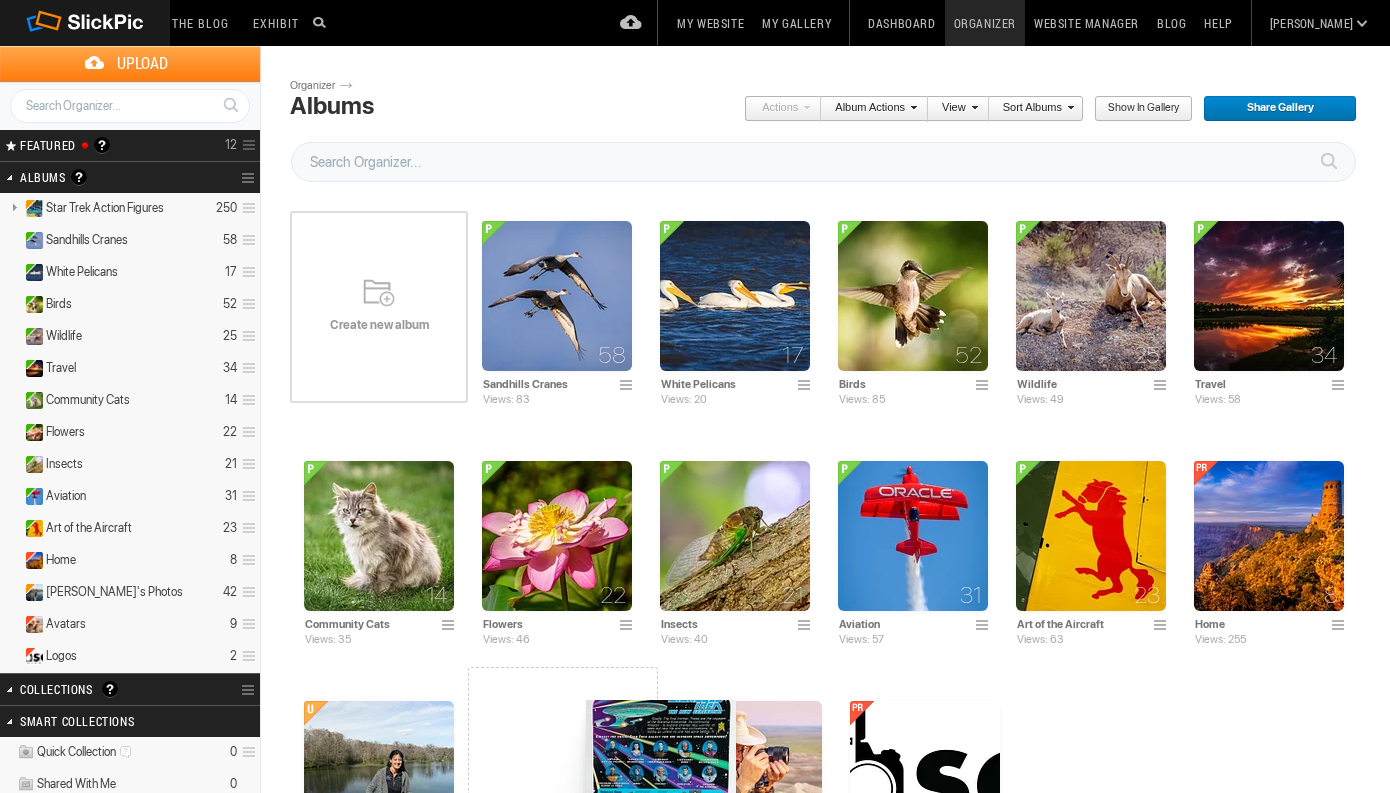 drag, startPoint x: 593, startPoint y: 280, endPoint x: 584, endPoint y: 700, distance: 420.0964 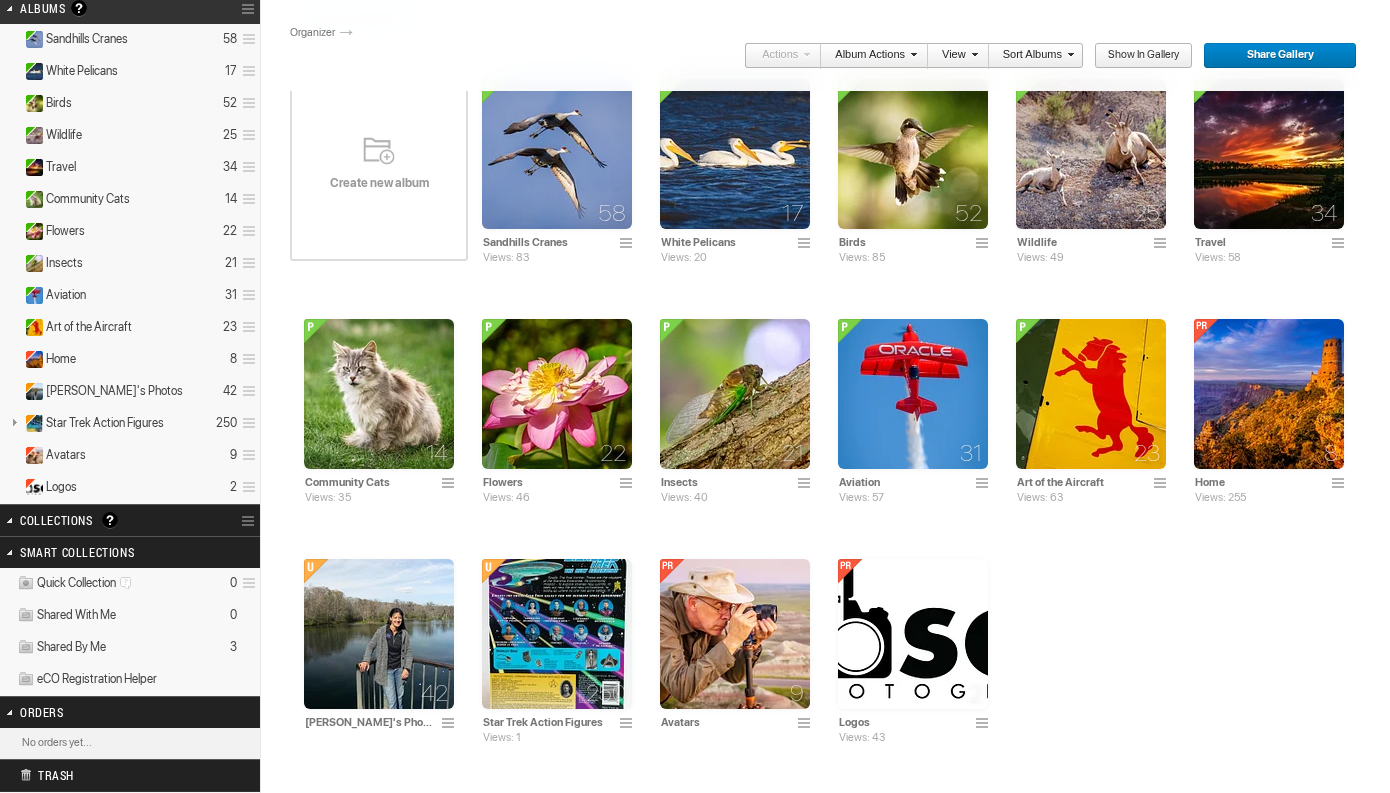 scroll, scrollTop: 166, scrollLeft: 0, axis: vertical 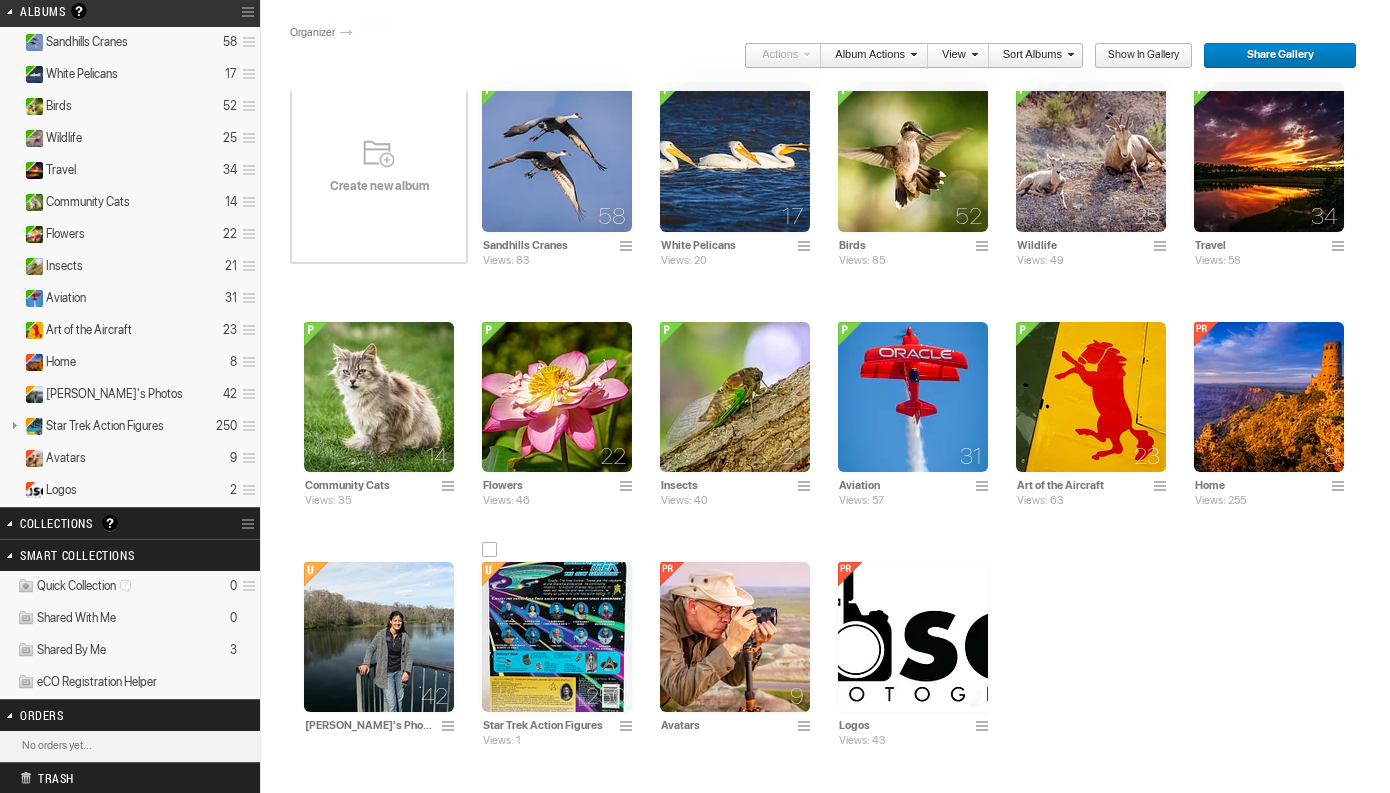 click at bounding box center [557, 637] 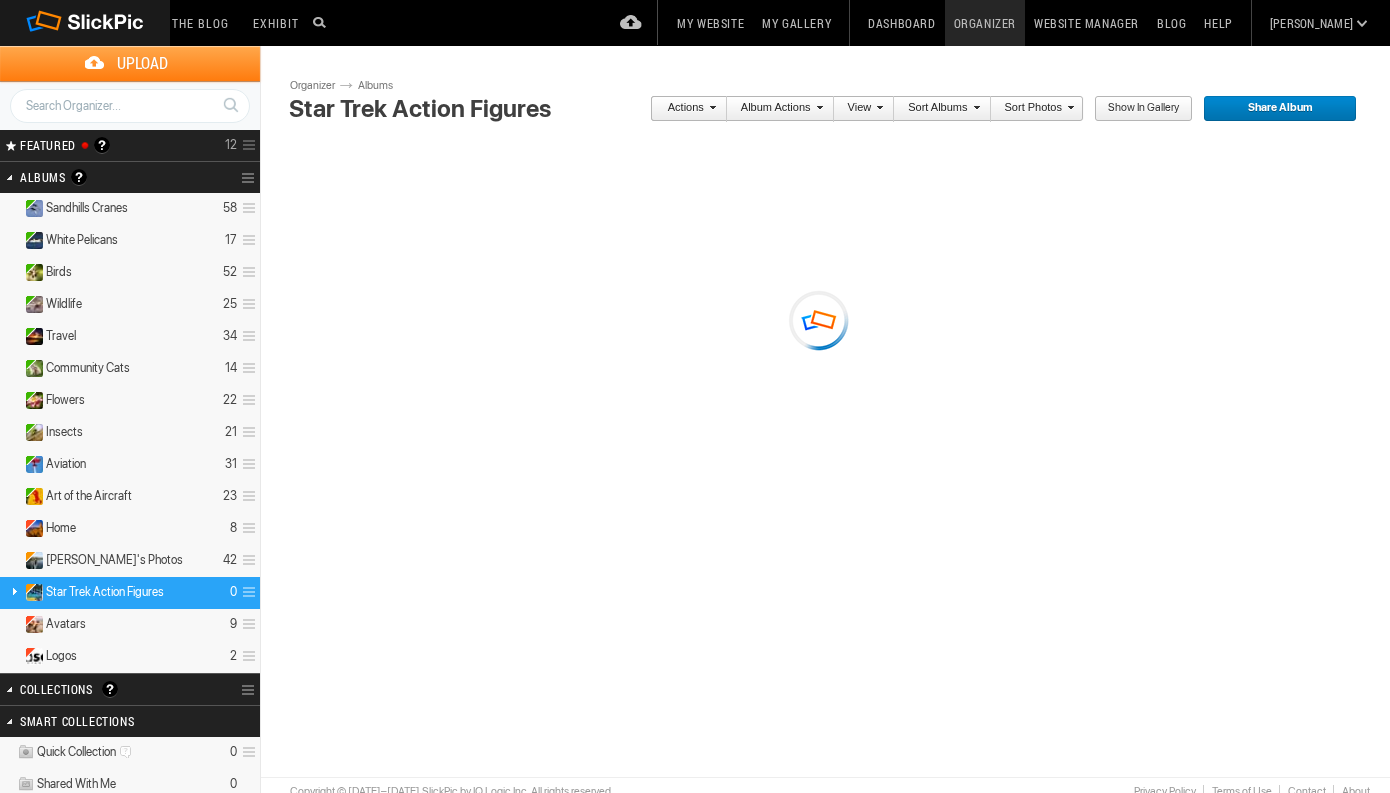 scroll, scrollTop: 0, scrollLeft: 0, axis: both 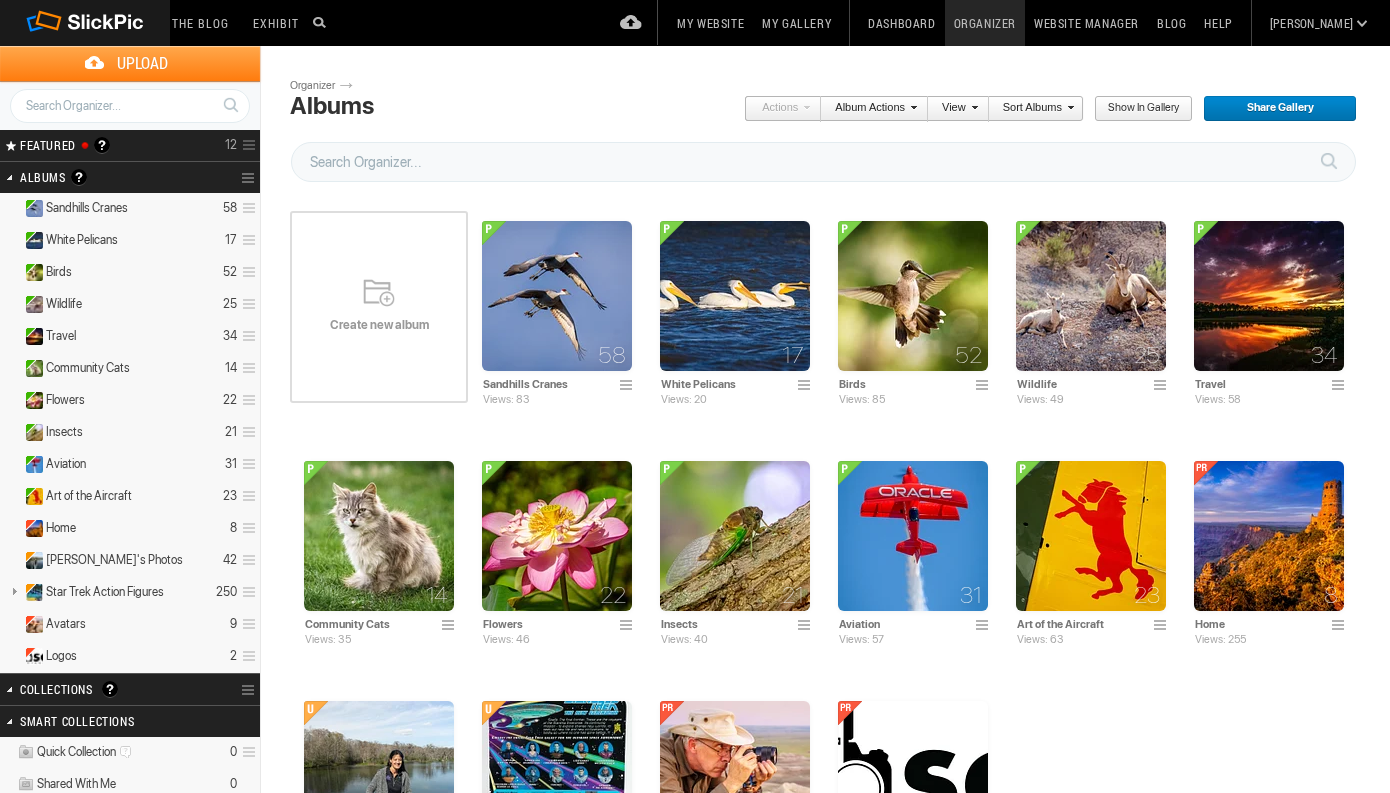click at bounding box center (246, 145) 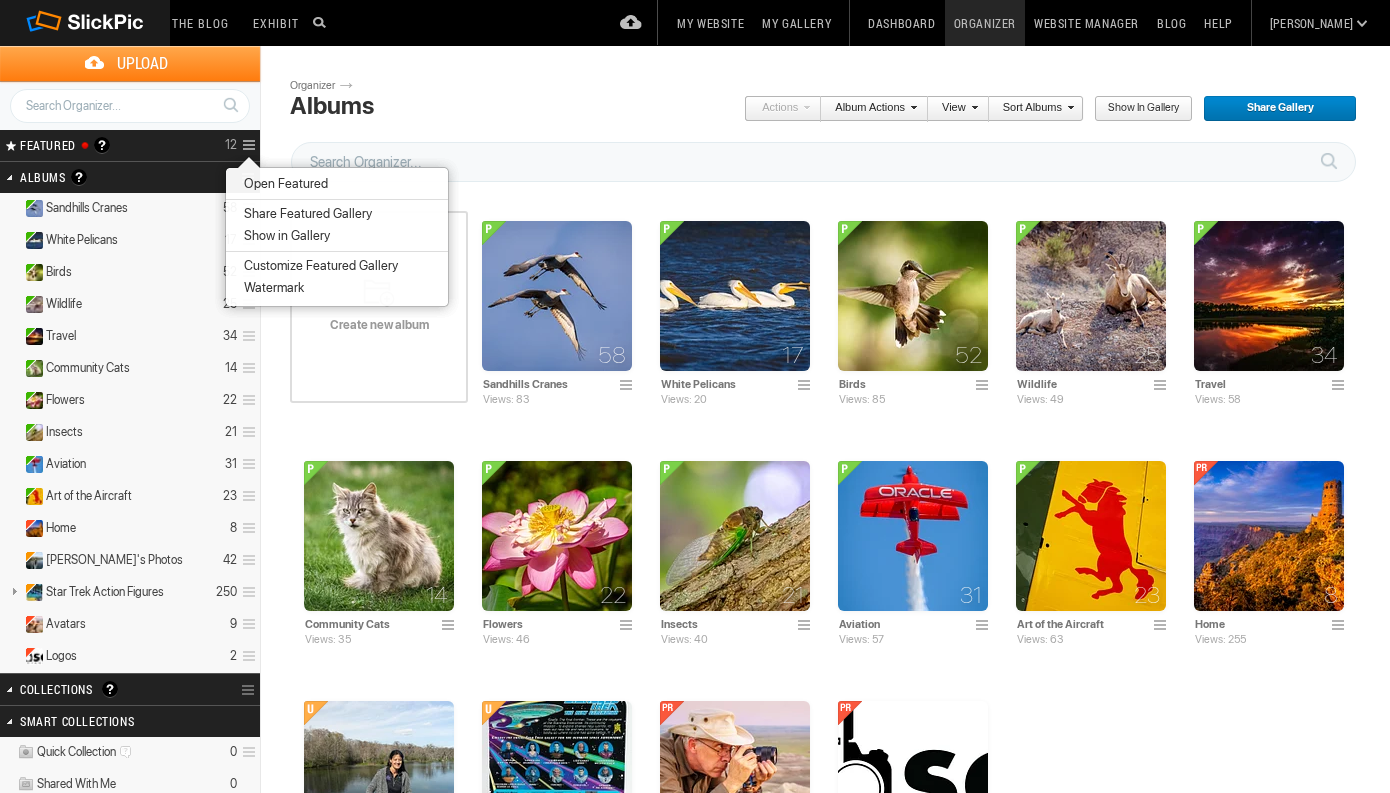 click on "Show in Gallery" at bounding box center (284, 236) 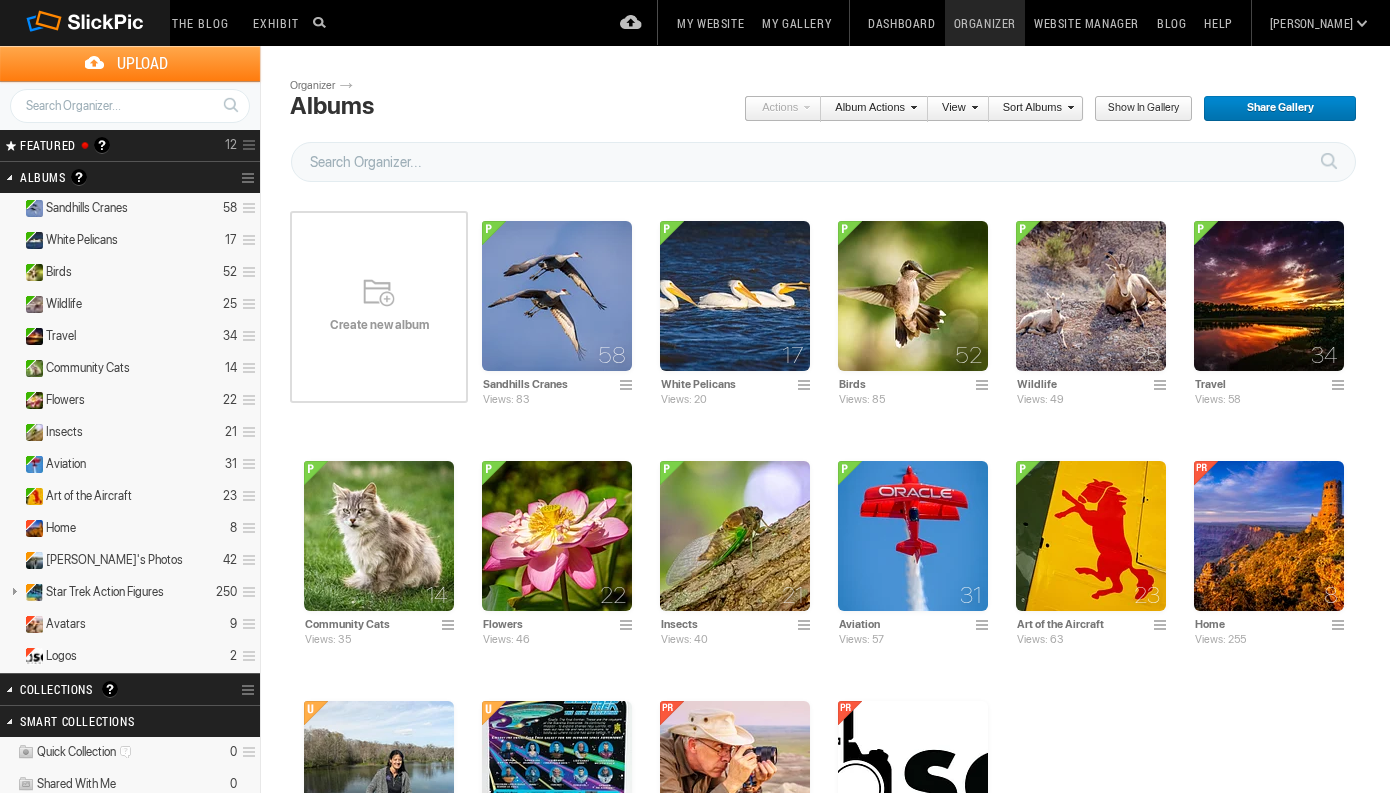 scroll, scrollTop: 0, scrollLeft: 0, axis: both 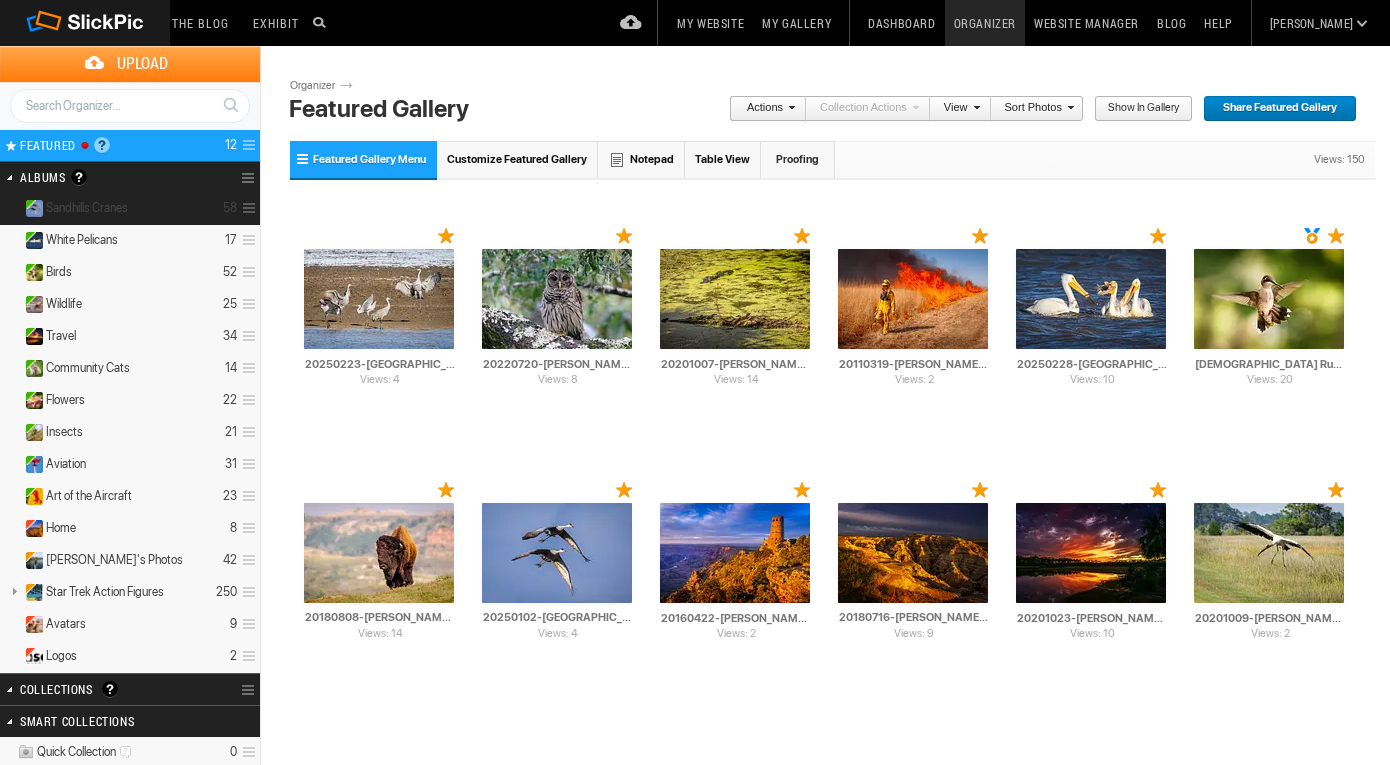 click on "Sandhills Cranes" at bounding box center (87, 208) 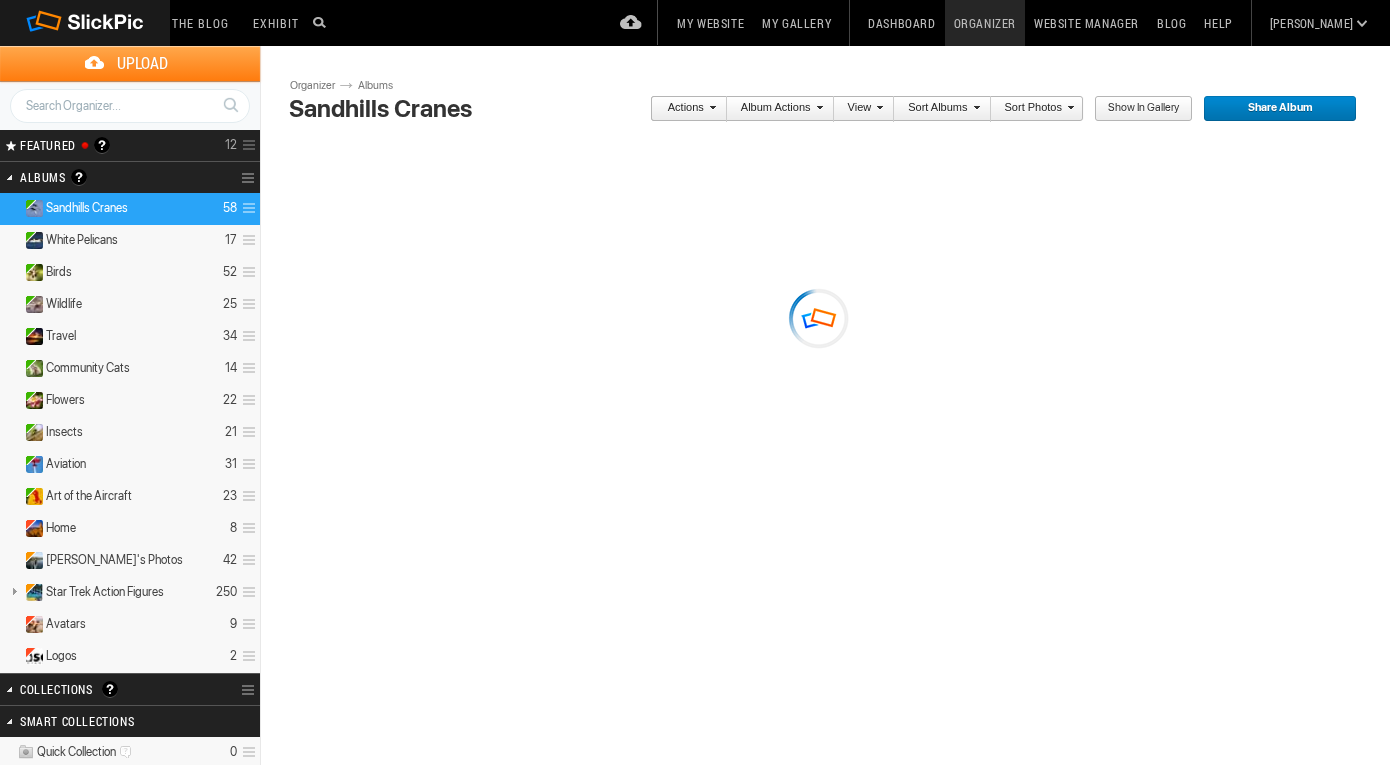 scroll, scrollTop: 0, scrollLeft: 0, axis: both 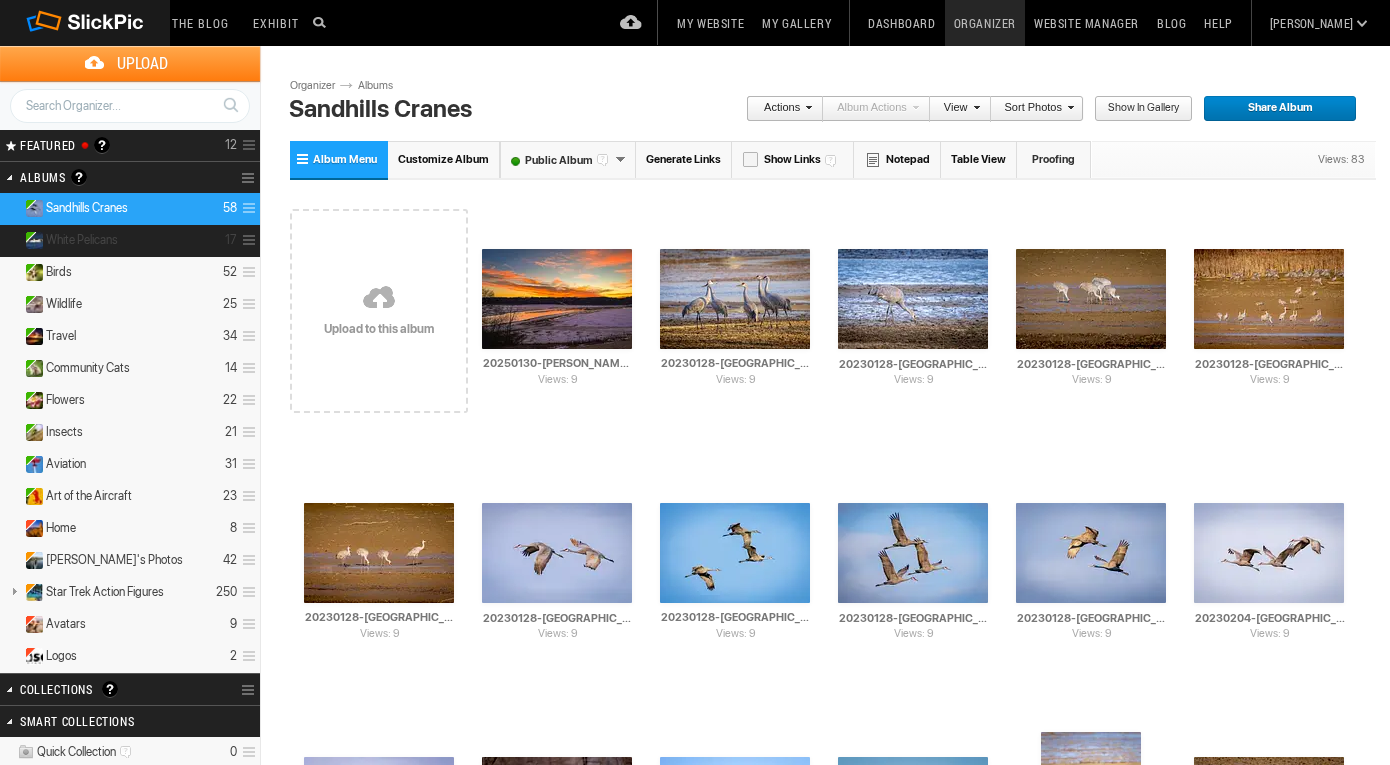 click on "White Pelicans" at bounding box center (82, 240) 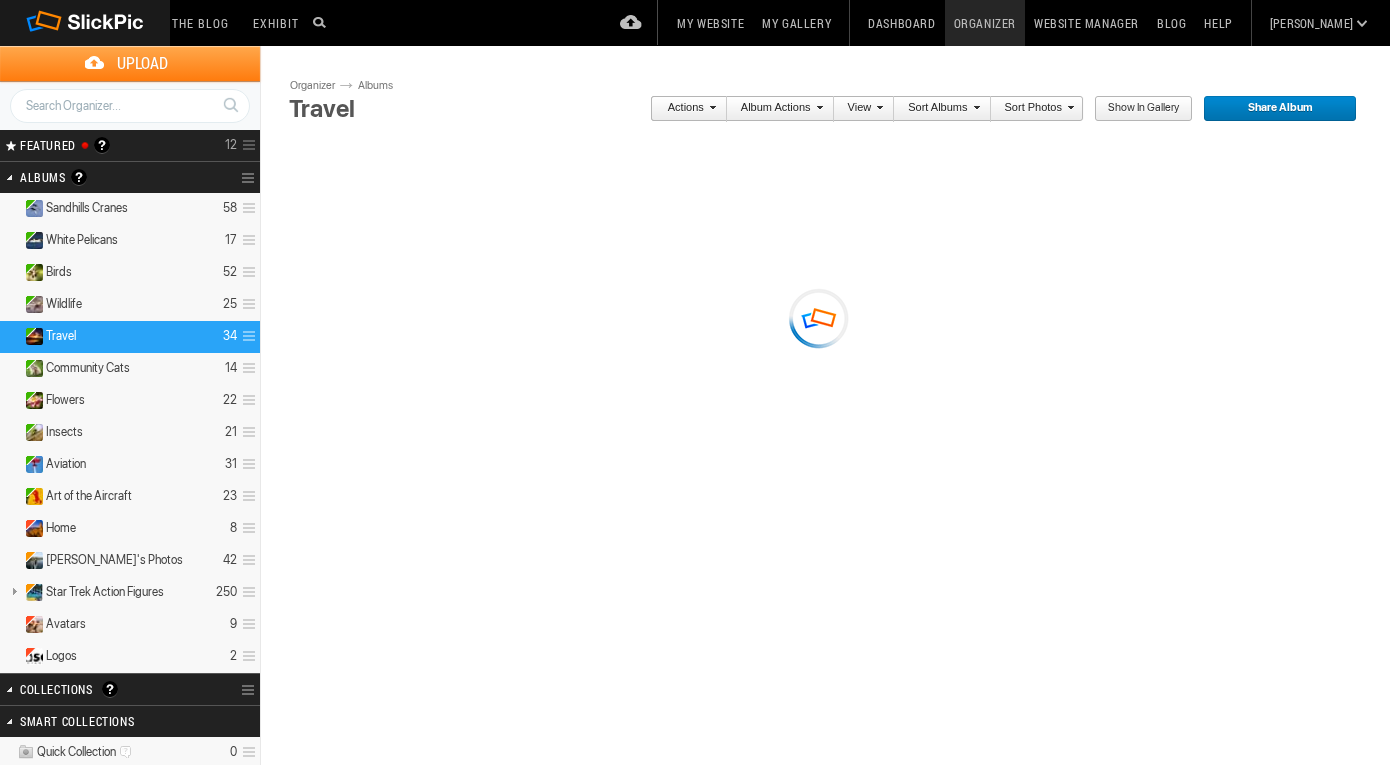 scroll, scrollTop: 0, scrollLeft: 0, axis: both 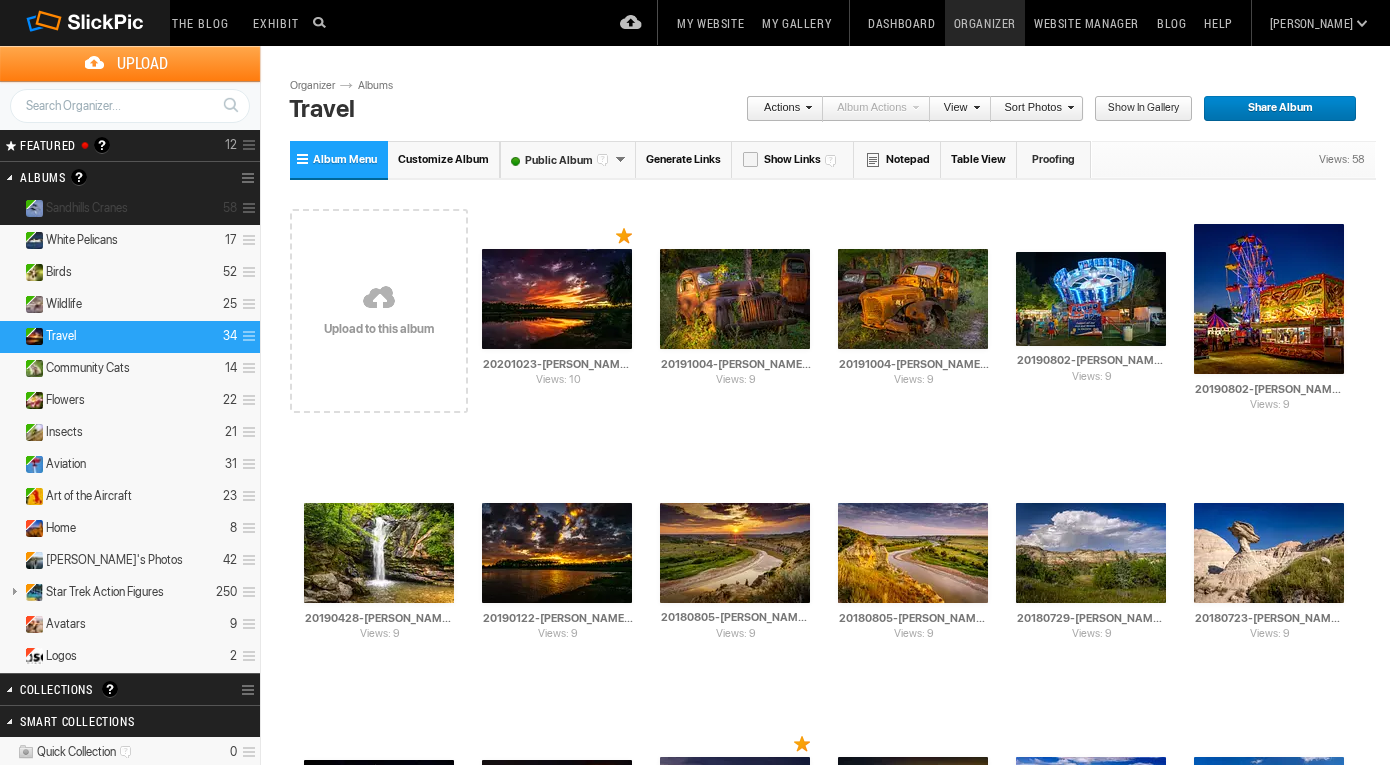 click on "Sandhills Cranes" at bounding box center (87, 208) 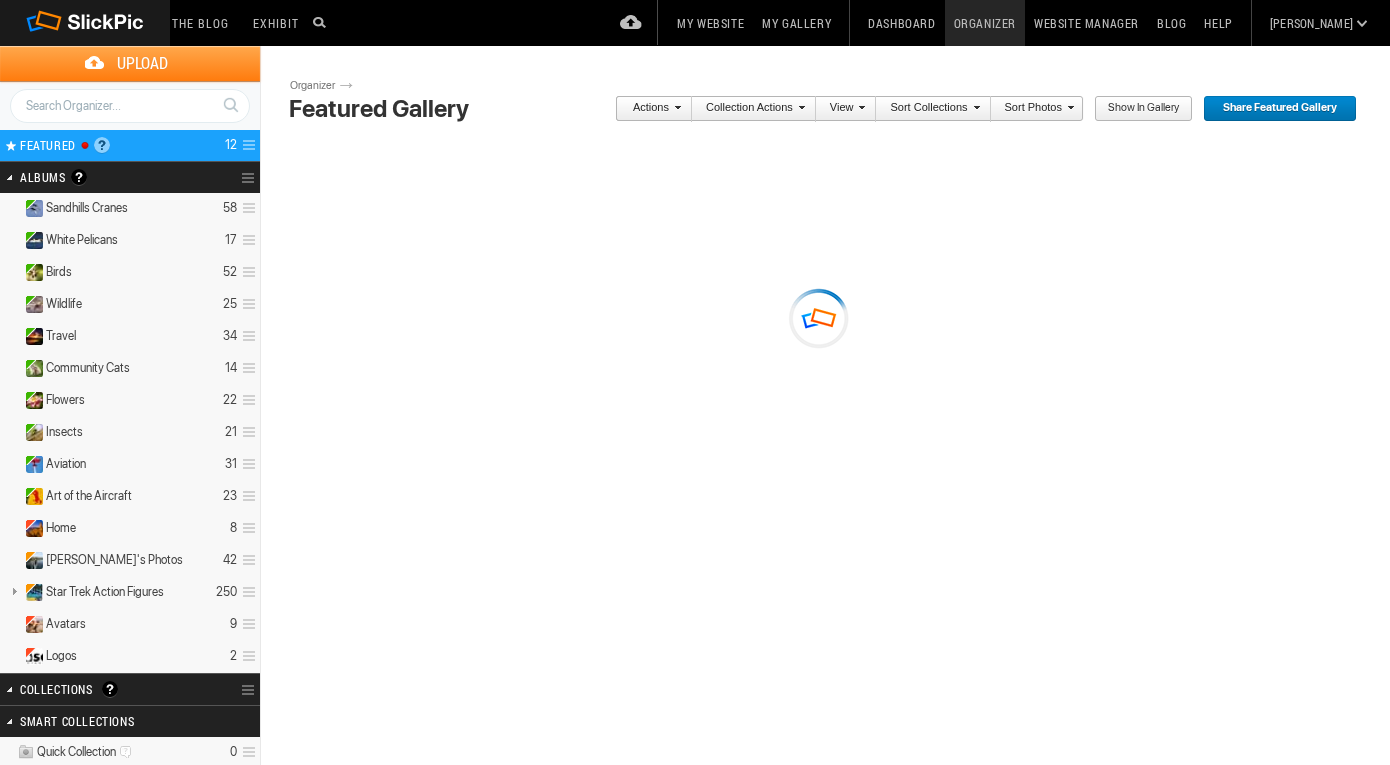 scroll, scrollTop: 0, scrollLeft: 0, axis: both 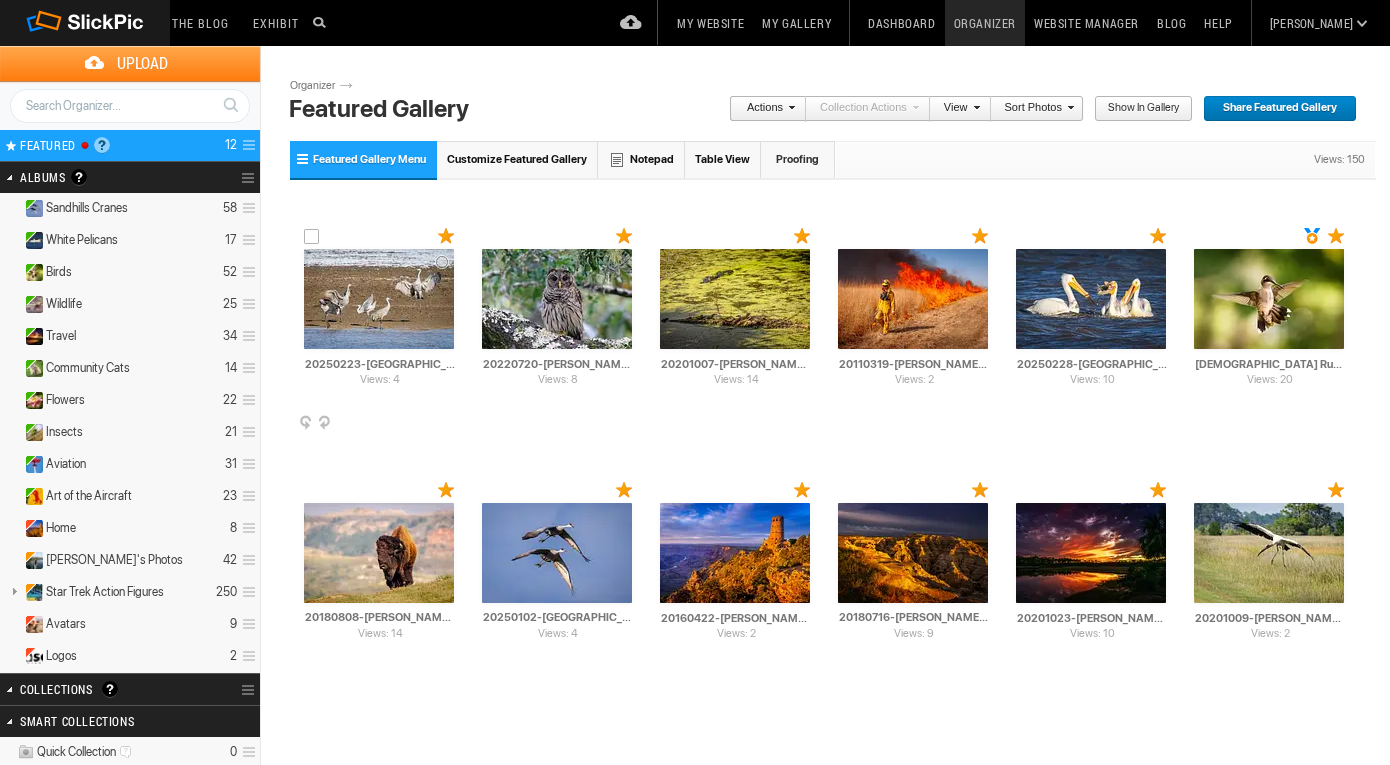 click at bounding box center [379, 299] 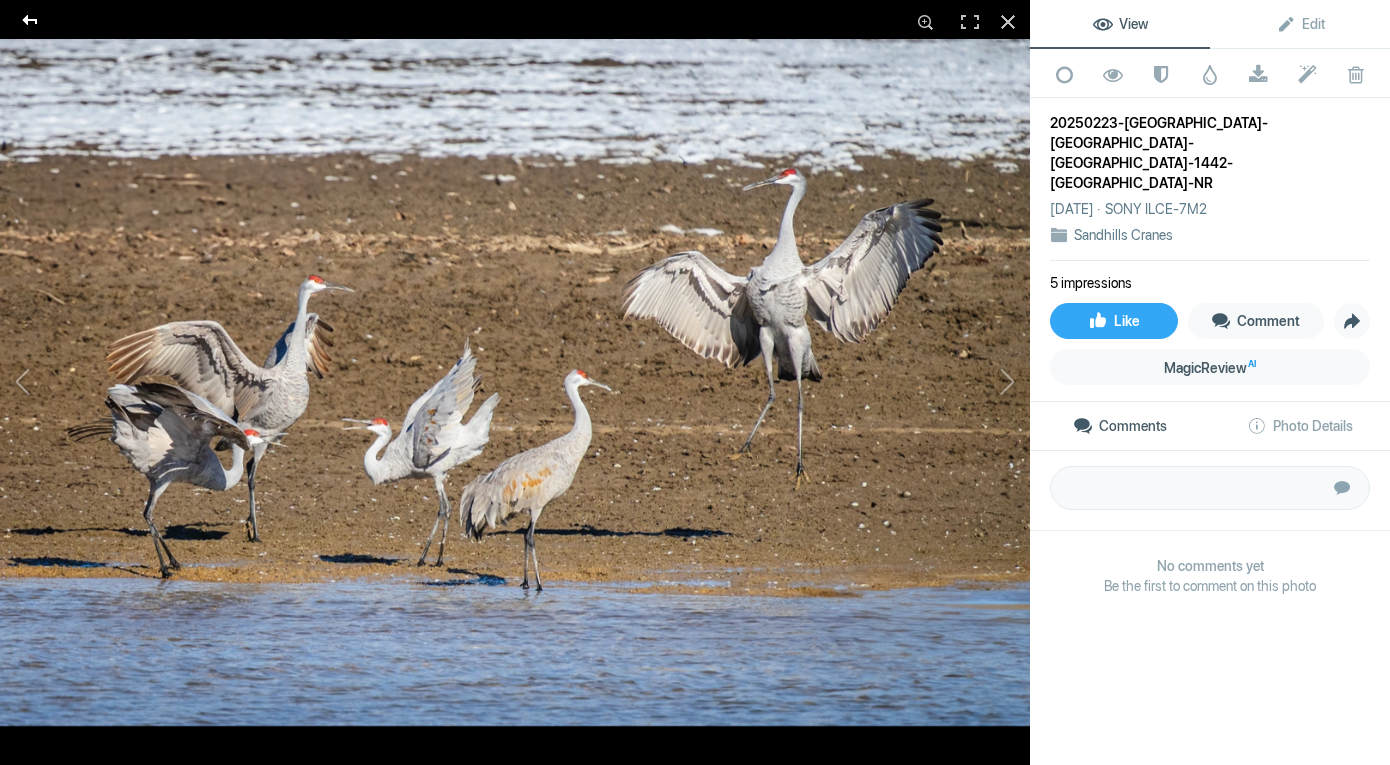 click 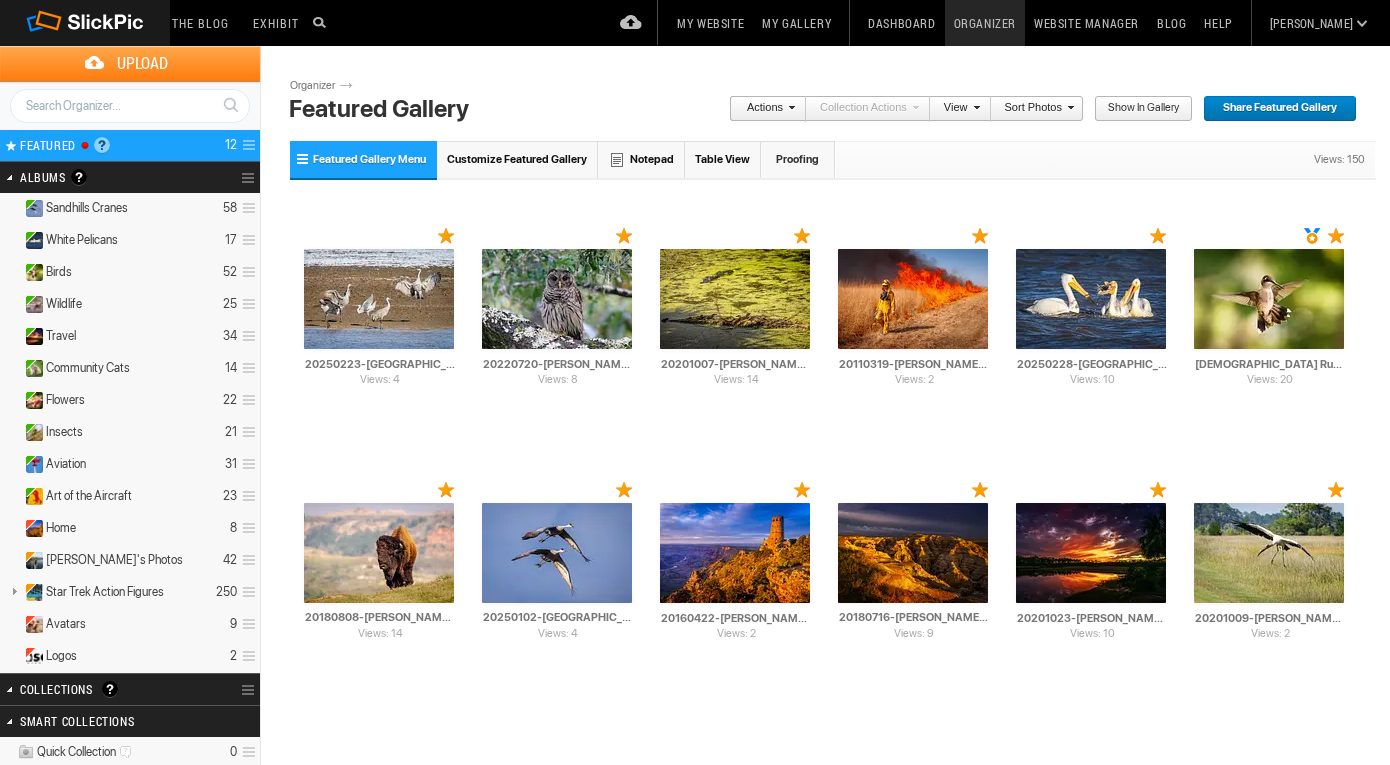 click at bounding box center [9, 689] 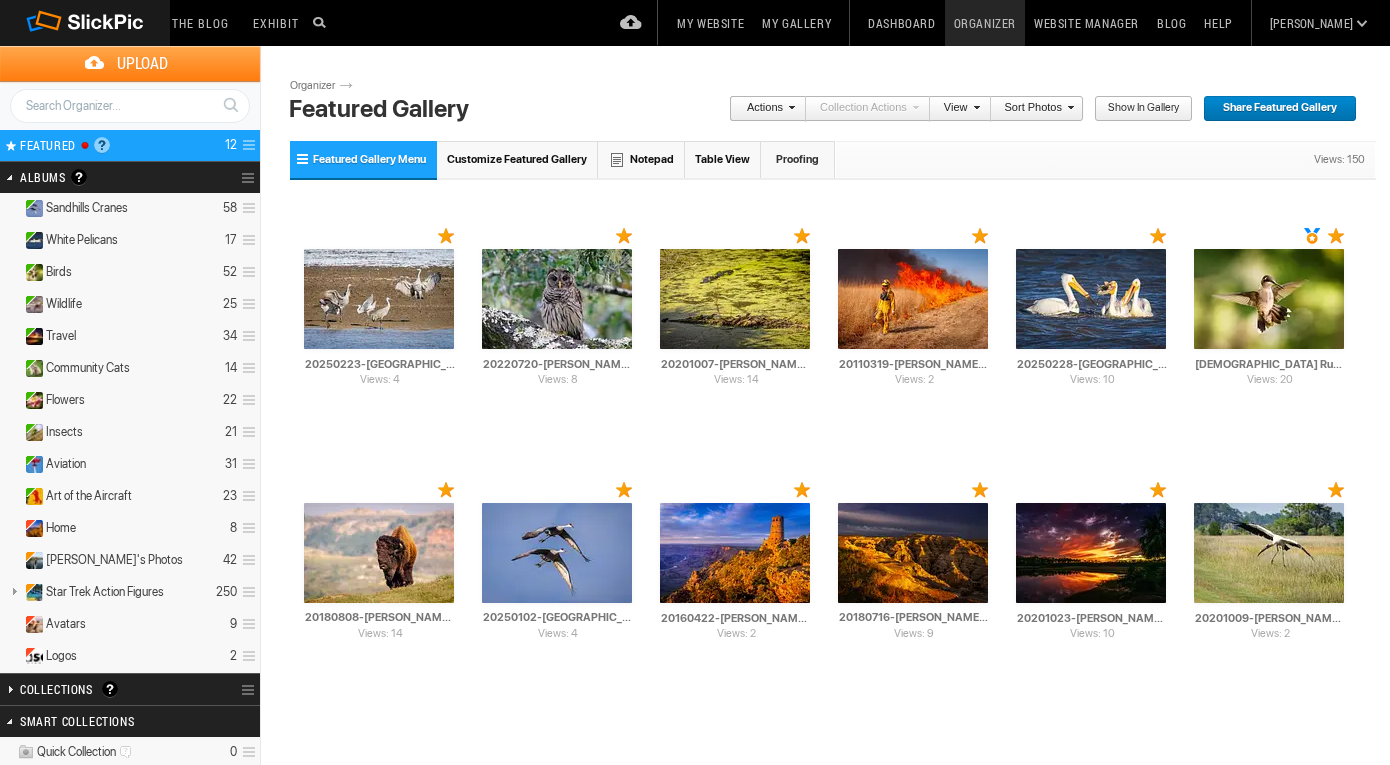 click at bounding box center [9, 689] 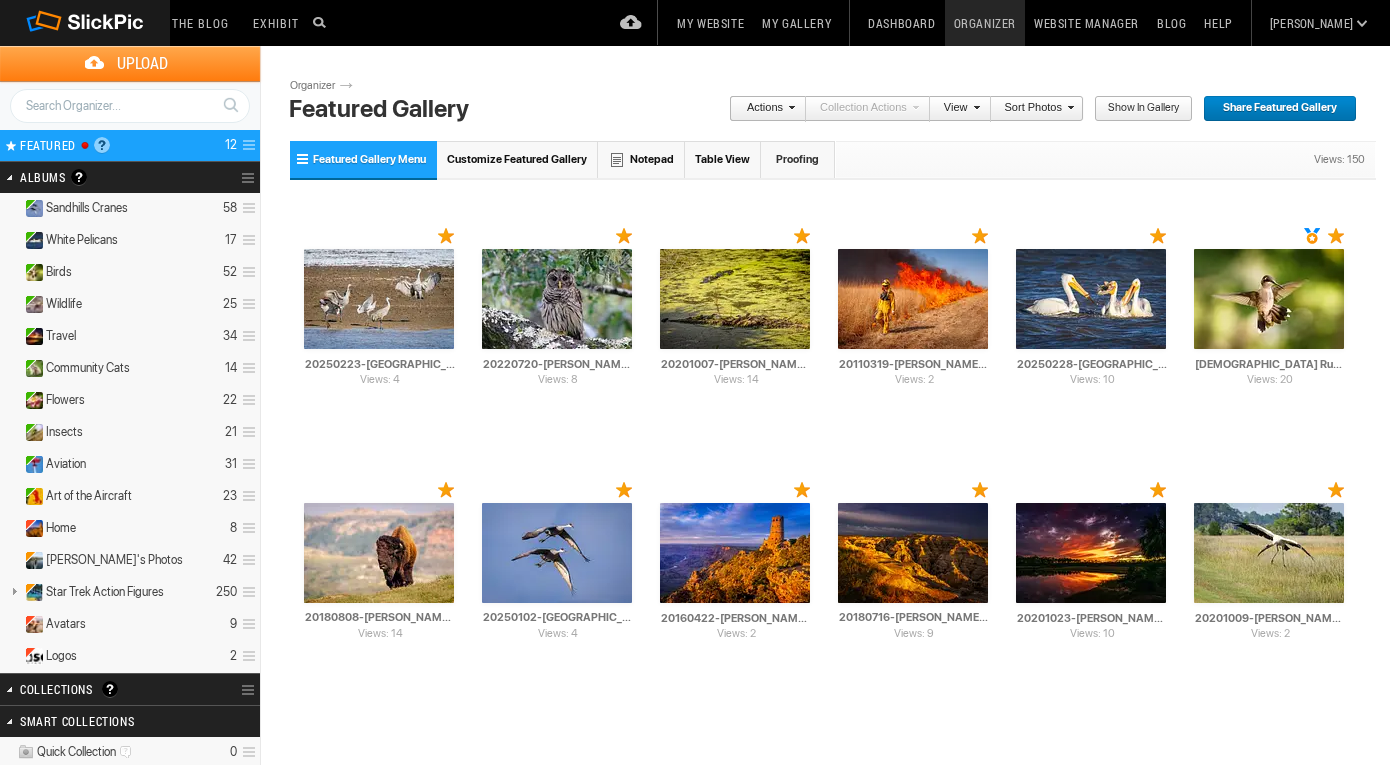 click on "A collection is a great way of grouping your photos. It’s a virtual album (like a playlist for your music). It does not effect any of your existing album structure in SlickPic. It simply connects the selected photos into a group for easy sorting, viewing, and sharing.
Create a collection and drag photos from different albums into it. For example you can place photos of cars from different albums into one collection and share just the “cars” collection. For more help please check the Help page on the top menu." at bounding box center [110, 689] 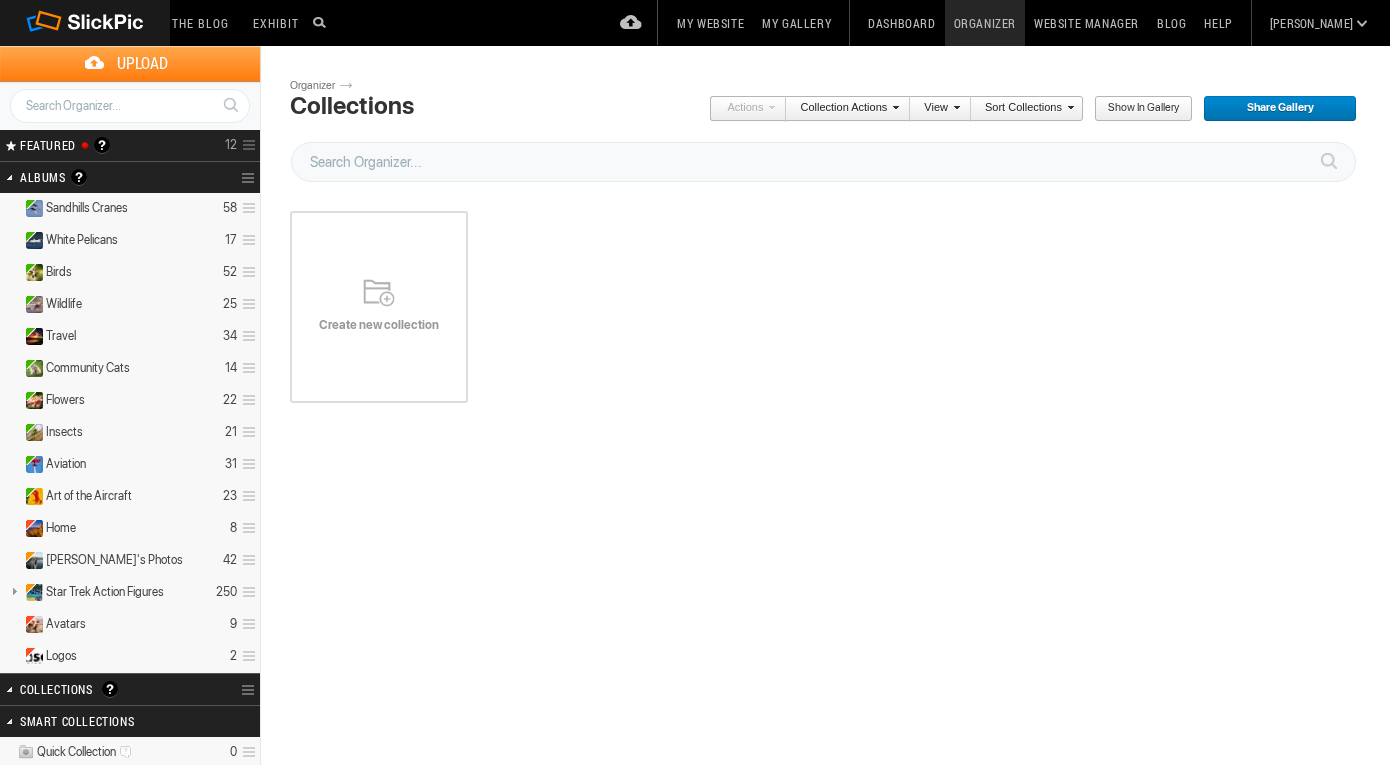 scroll, scrollTop: 0, scrollLeft: 0, axis: both 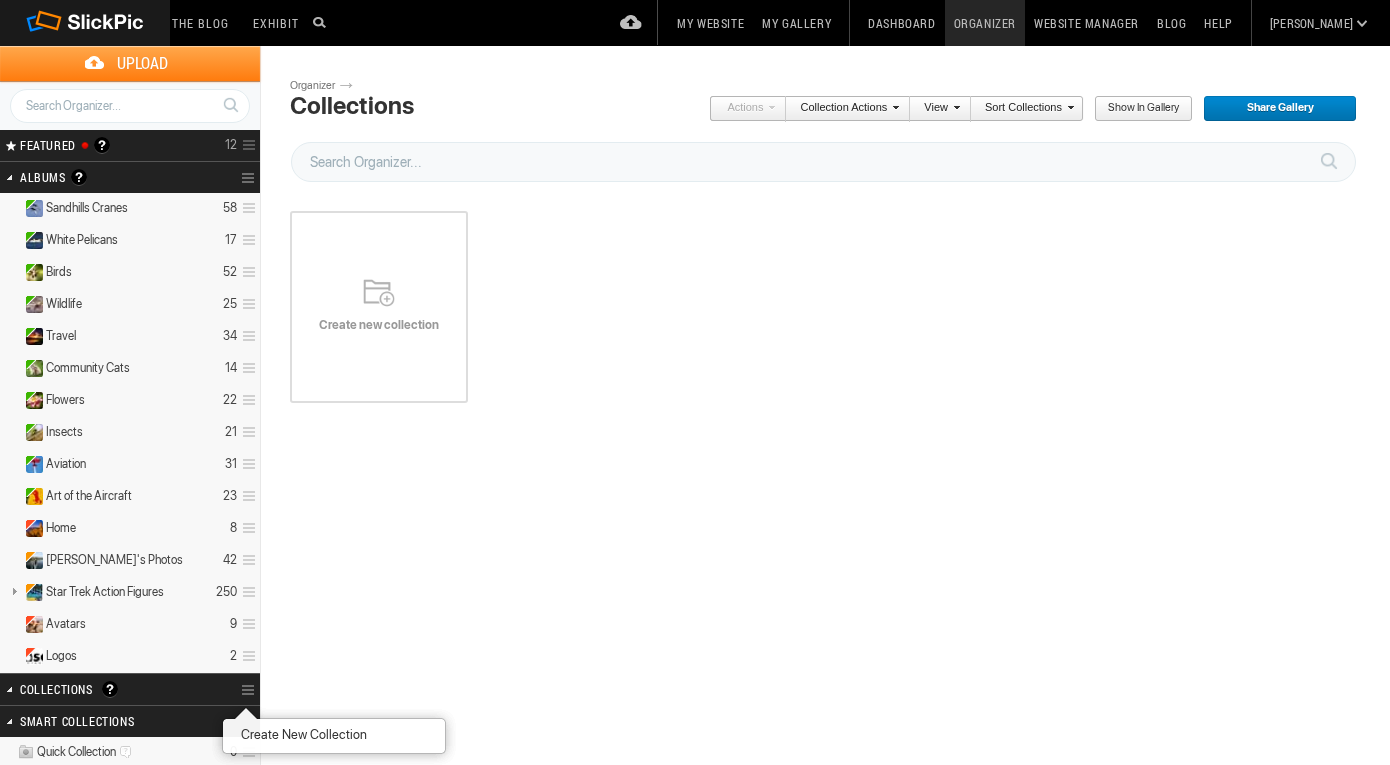 click on "Collections
A collection is a great way of grouping your photos. It’s a virtual album (like a playlist for your music). It does not effect any of your existing album structure in SlickPic. It simply connects the selected photos into a group for easy sorting, viewing, and sharing.
Create a collection and drag photos from different albums into it. For example you can place photos of cars from different albums into one collection and share just the “cars” collection. For more help please check the Help page on the top menu.
Collection Options" at bounding box center [130, 689] 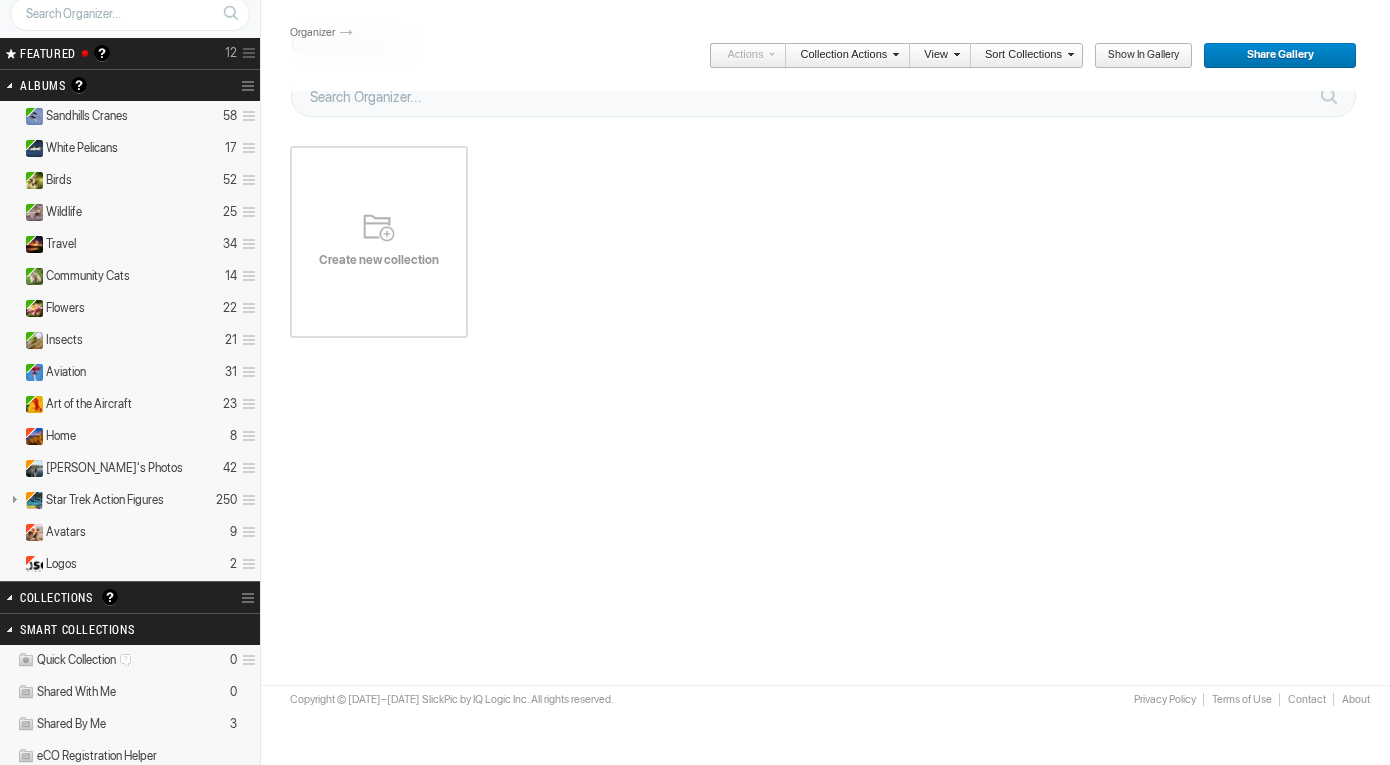 scroll, scrollTop: 122, scrollLeft: 0, axis: vertical 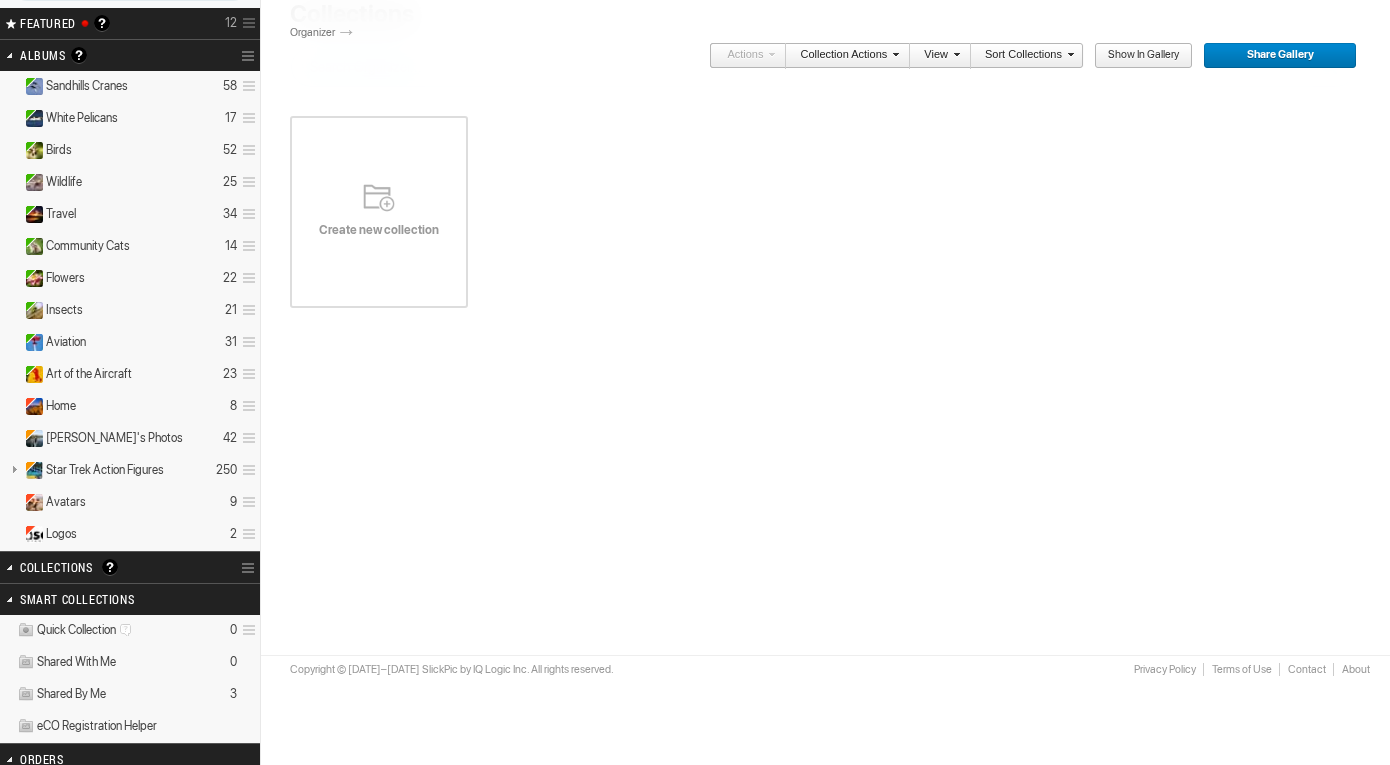 click on "Collections
A collection is a great way of grouping your photos. It’s a virtual album (like a playlist for your music). It does not effect any of your existing album structure in SlickPic. It simply connects the selected photos into a group for easy sorting, viewing, and sharing.
Create a collection and drag photos from different albums into it. For example you can place photos of cars from different albums into one collection and share just the “cars” collection. For more help please check the Help page on the top menu." at bounding box center (104, 567) 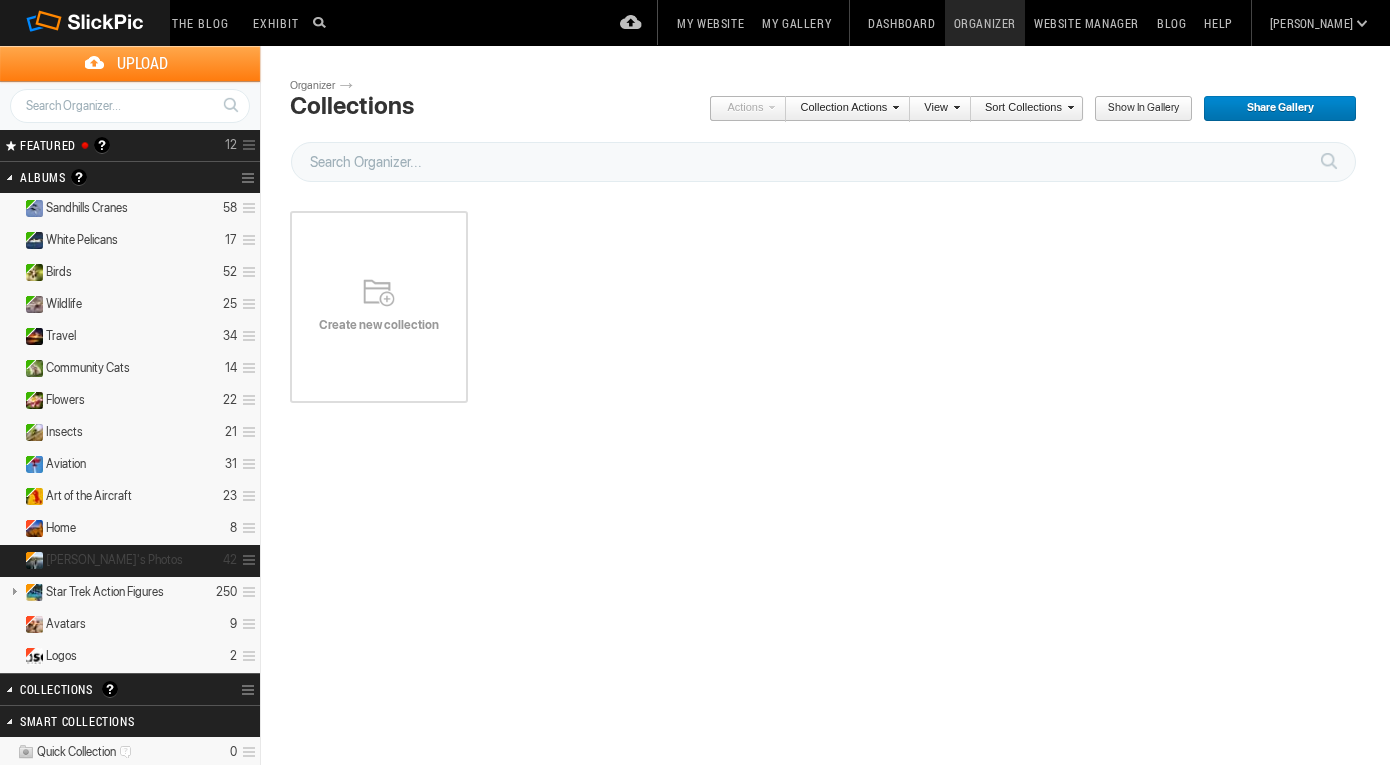 scroll, scrollTop: 0, scrollLeft: 0, axis: both 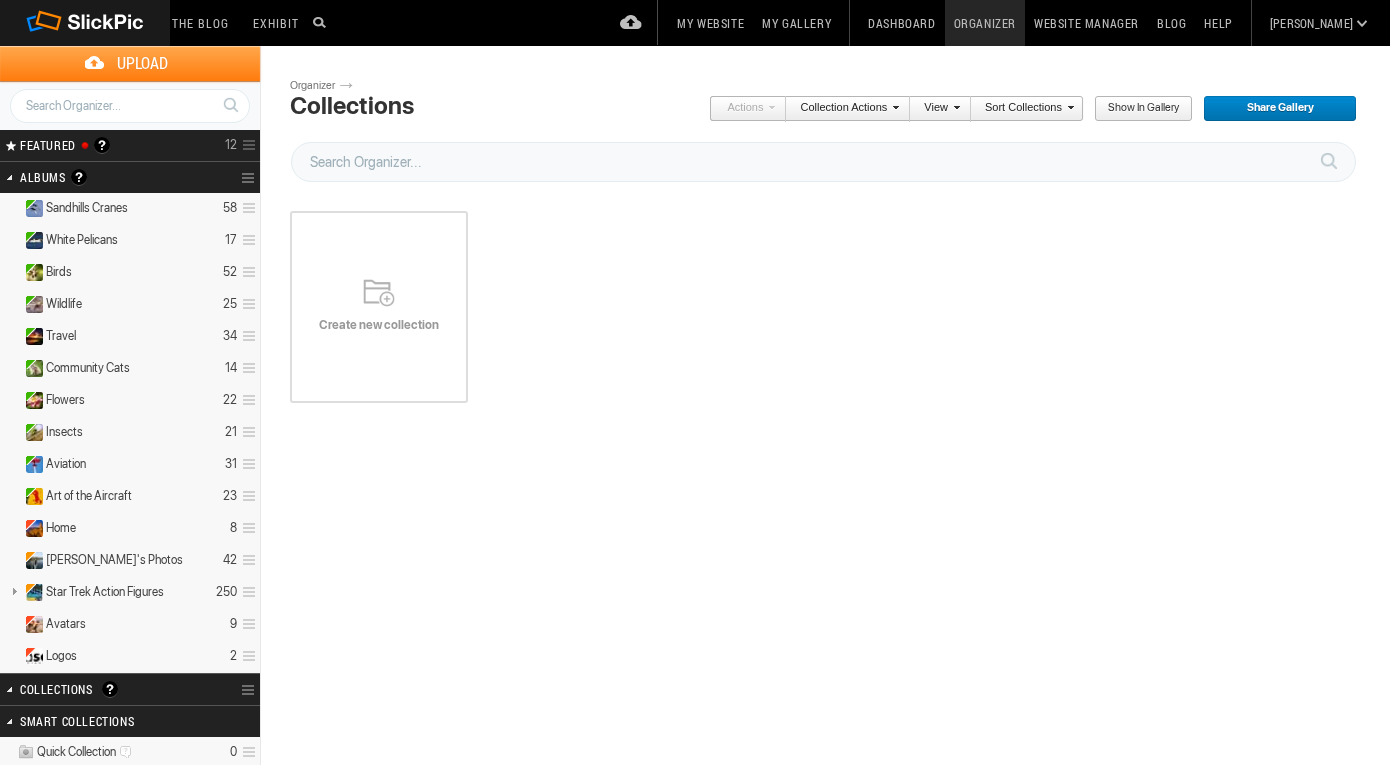 click on "Collection Options" at bounding box center (250, 690) 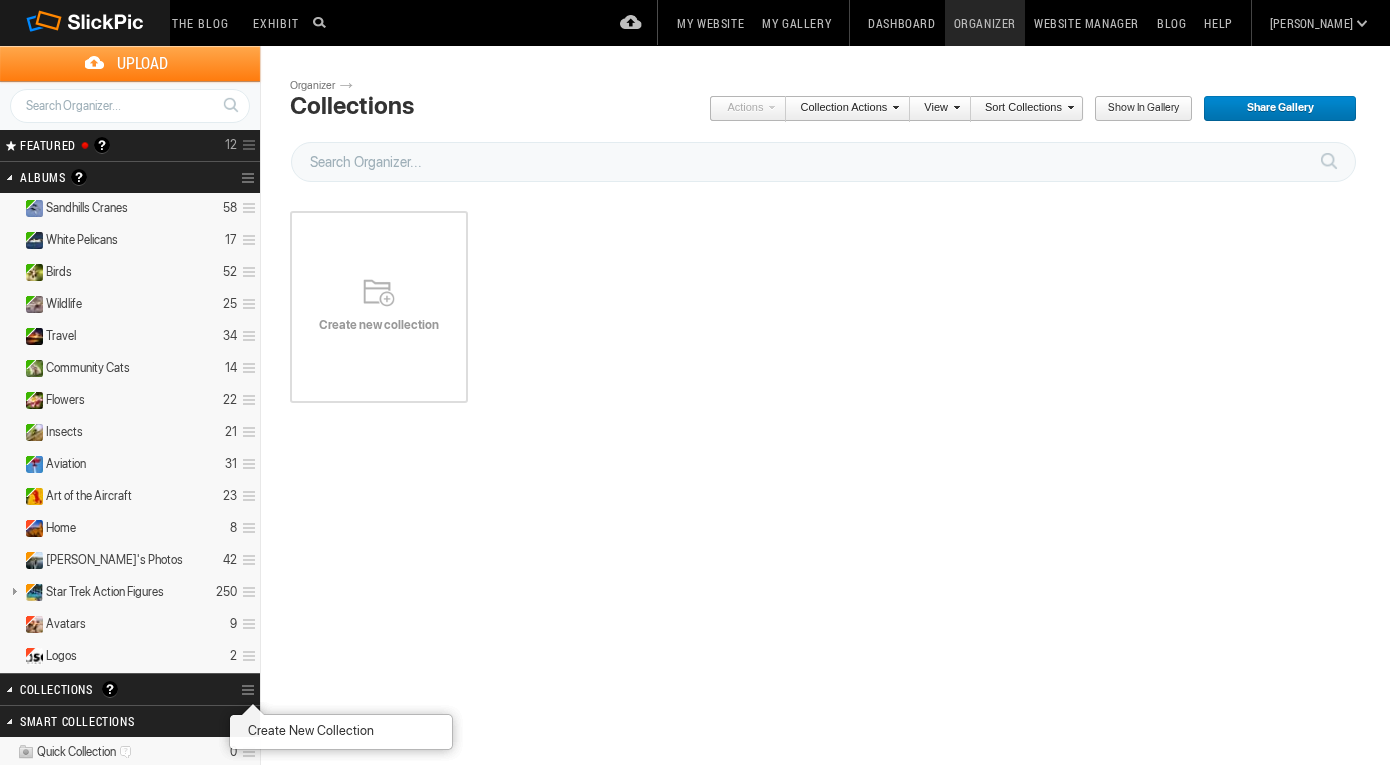 click on "Create New Collection" at bounding box center (308, 731) 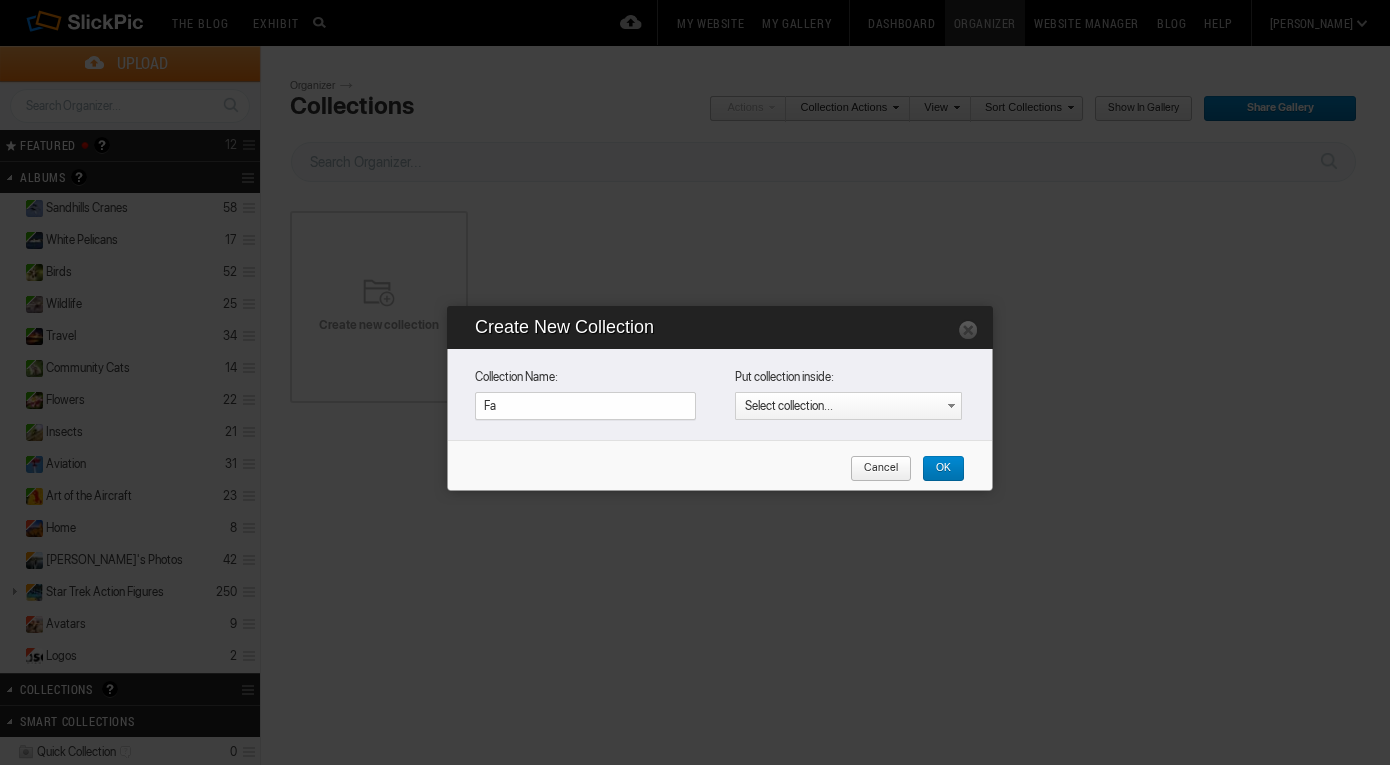 type on "F" 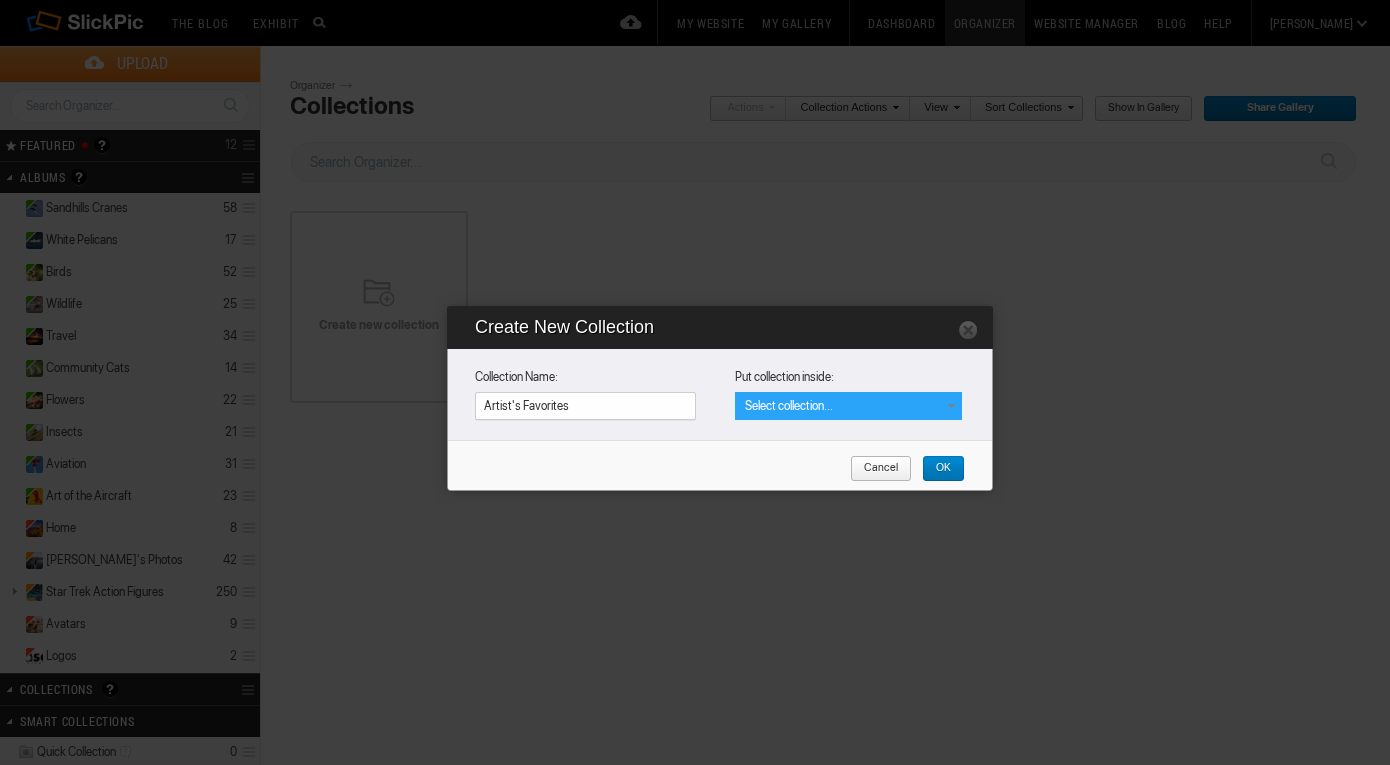 type on "Artist's Favorites" 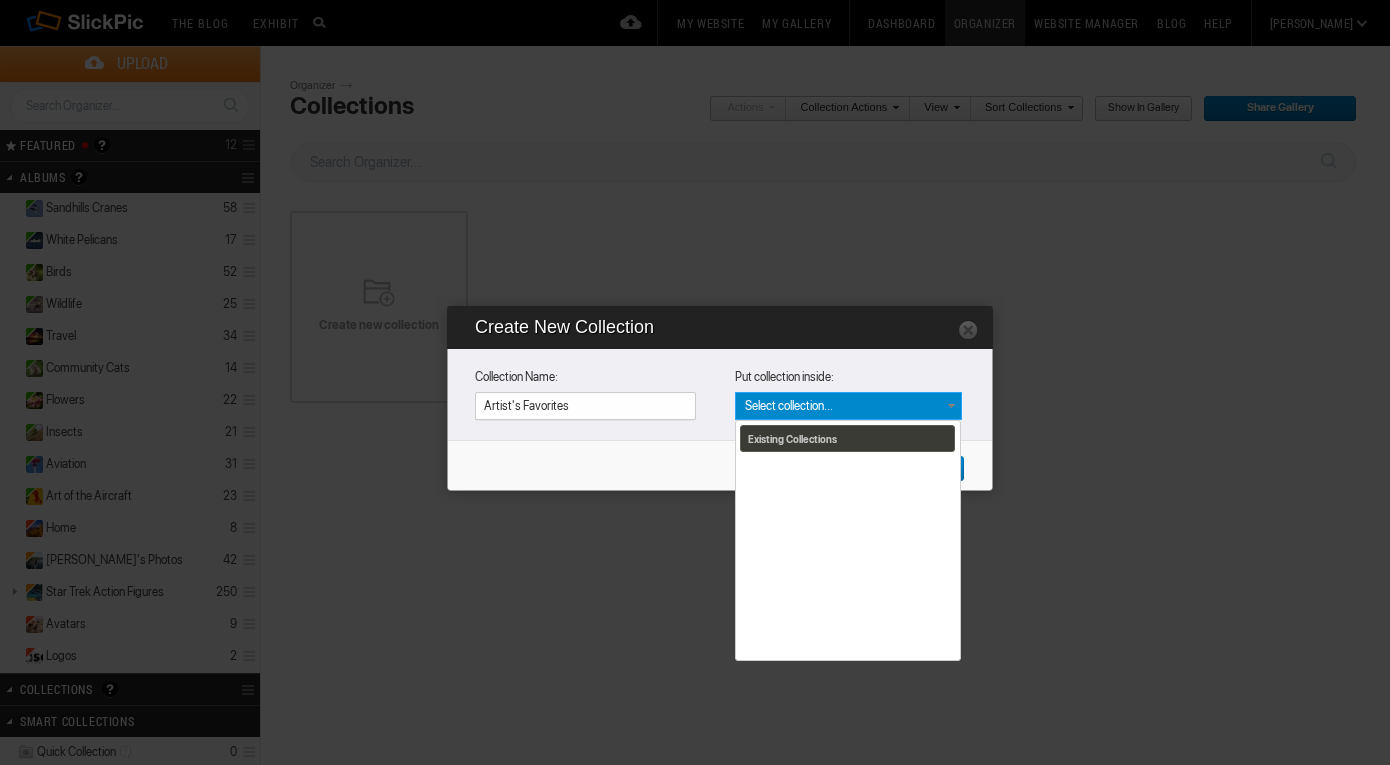 click on "Existing Collections" at bounding box center (848, 406) 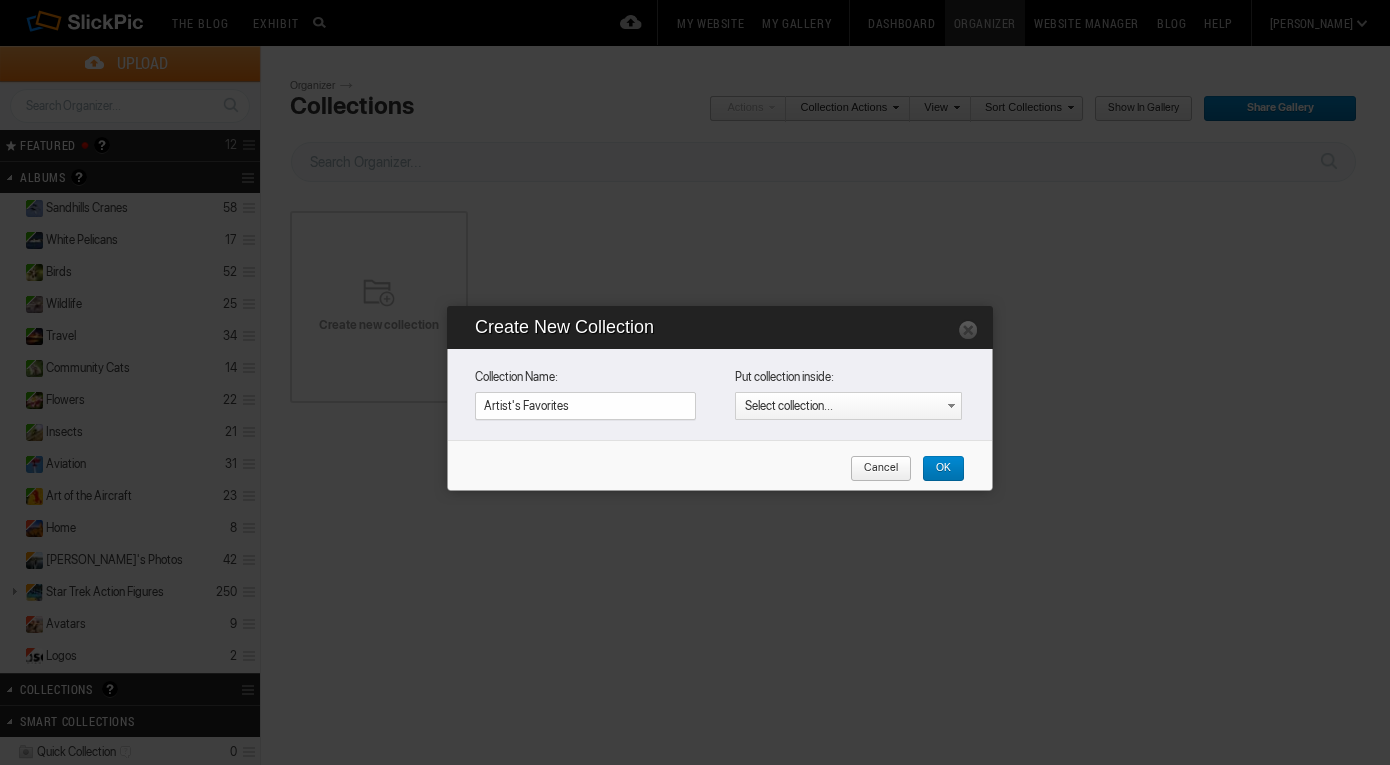 click on "OK" at bounding box center (936, 469) 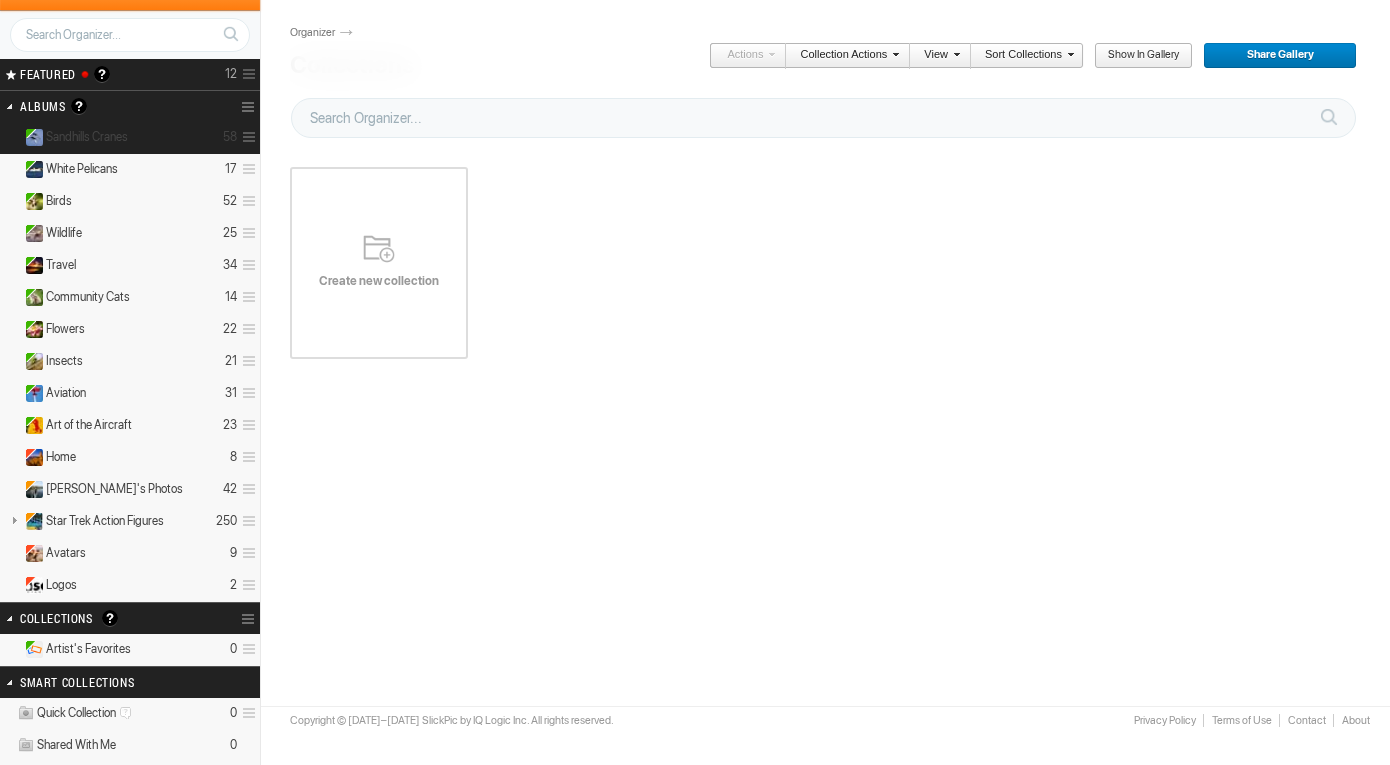 scroll, scrollTop: 71, scrollLeft: 0, axis: vertical 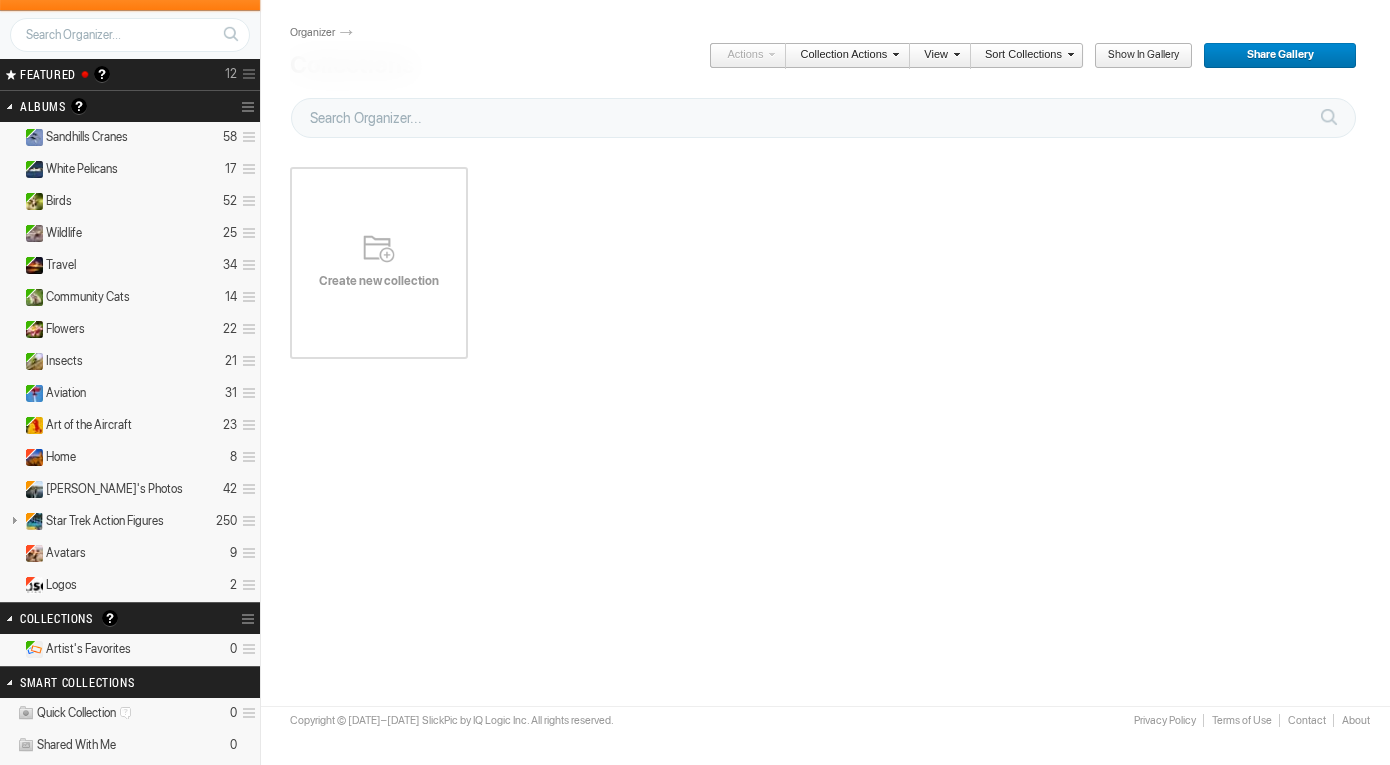 click on "FEATURED
Visible Invisible
Your Featured Gallery is the place to showcase the very best photos from your public albums.  Here you can even display photos from your Unlisted albums.
Benefits of the Featured Gallery:
It shows all of your best photos in one place, it’s a mini-portfolio for your gallery!
It’s good for SEO (Search Engine Optimization)
It might be accepted to the SlickPic Exhibit: SlickPic's team of curators look through your Featured Gallery and might even add a photo that they love to be displayed on the SlickPic Exhibit. These selected photos might also be displayed on SlickPic social media accounts like Facebook, Instagram, etc with photo credits to you. That provides you SEO "backlink".  Please see Terms of Use.
12" at bounding box center [130, 74] 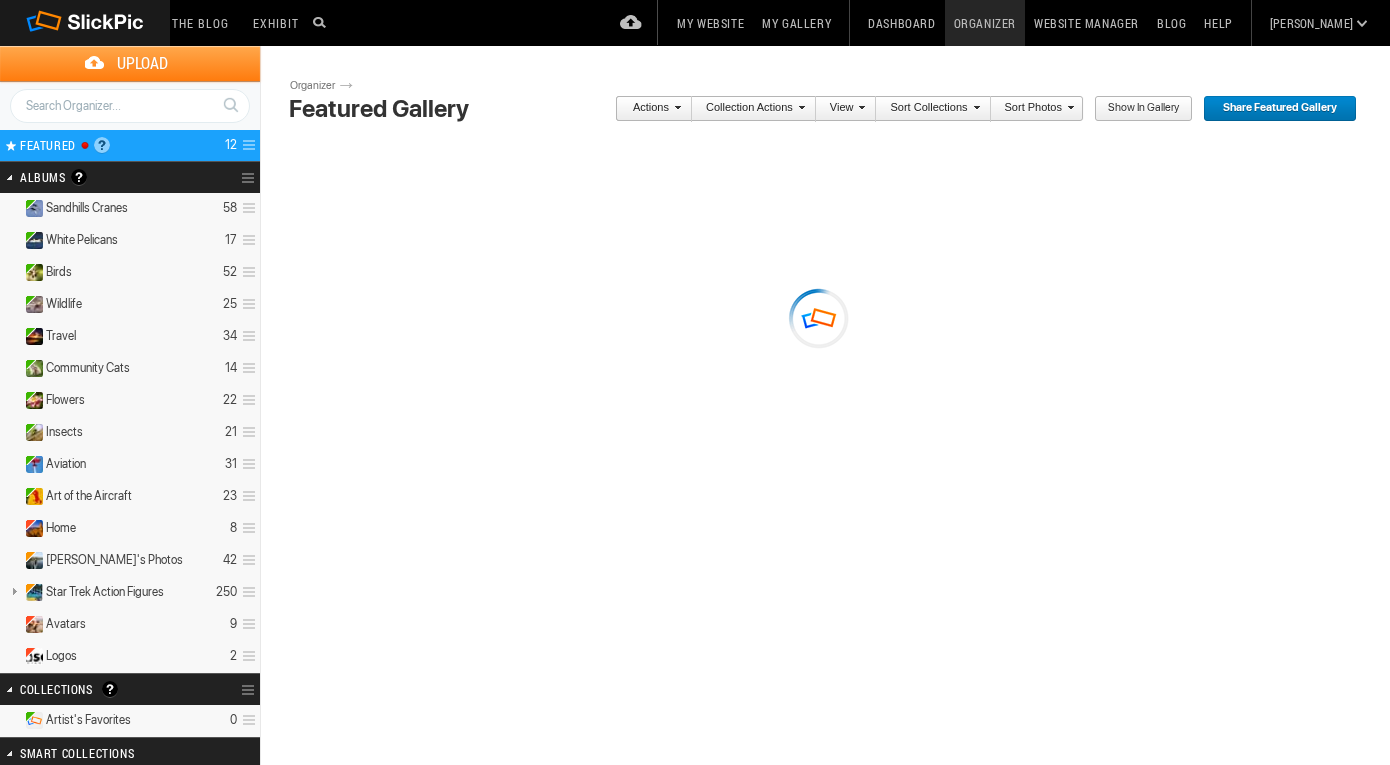 scroll, scrollTop: 0, scrollLeft: 0, axis: both 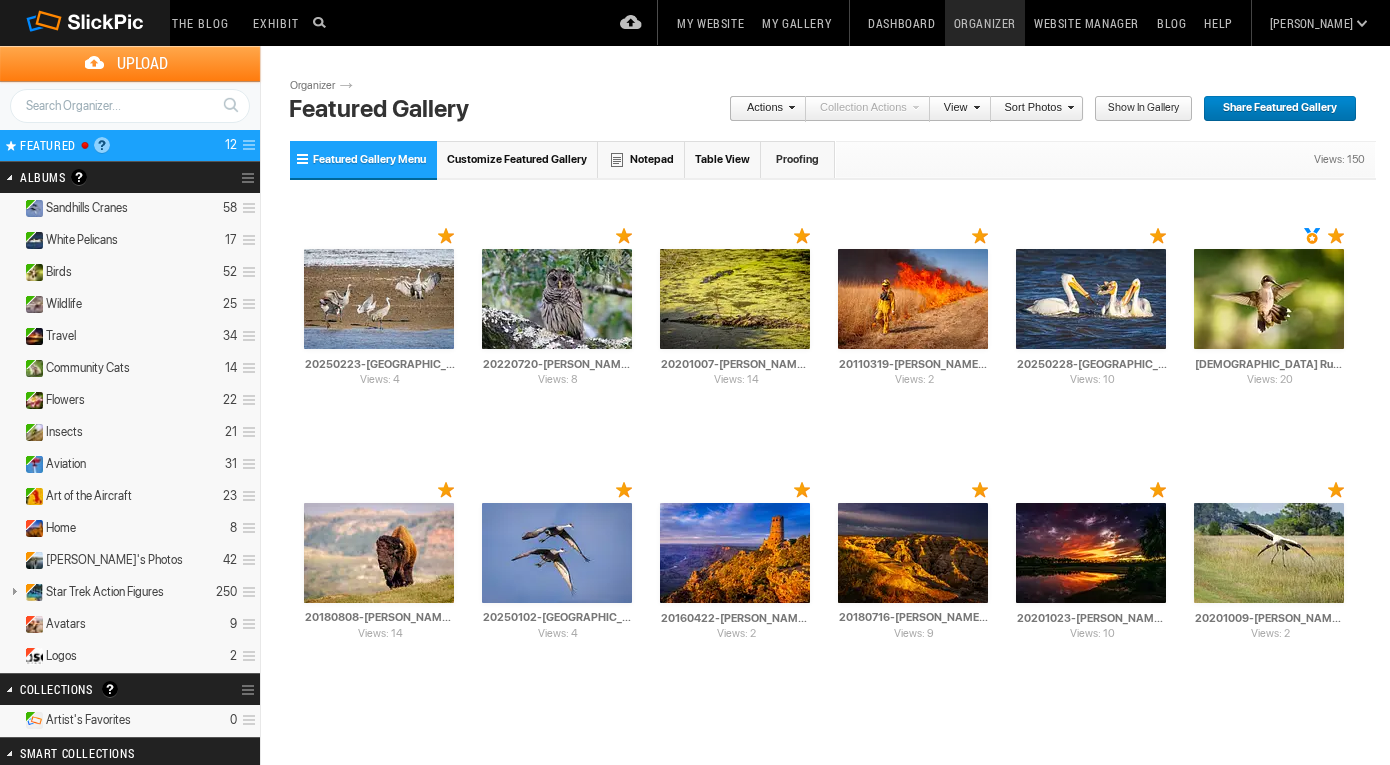 click at bounding box center [789, 107] 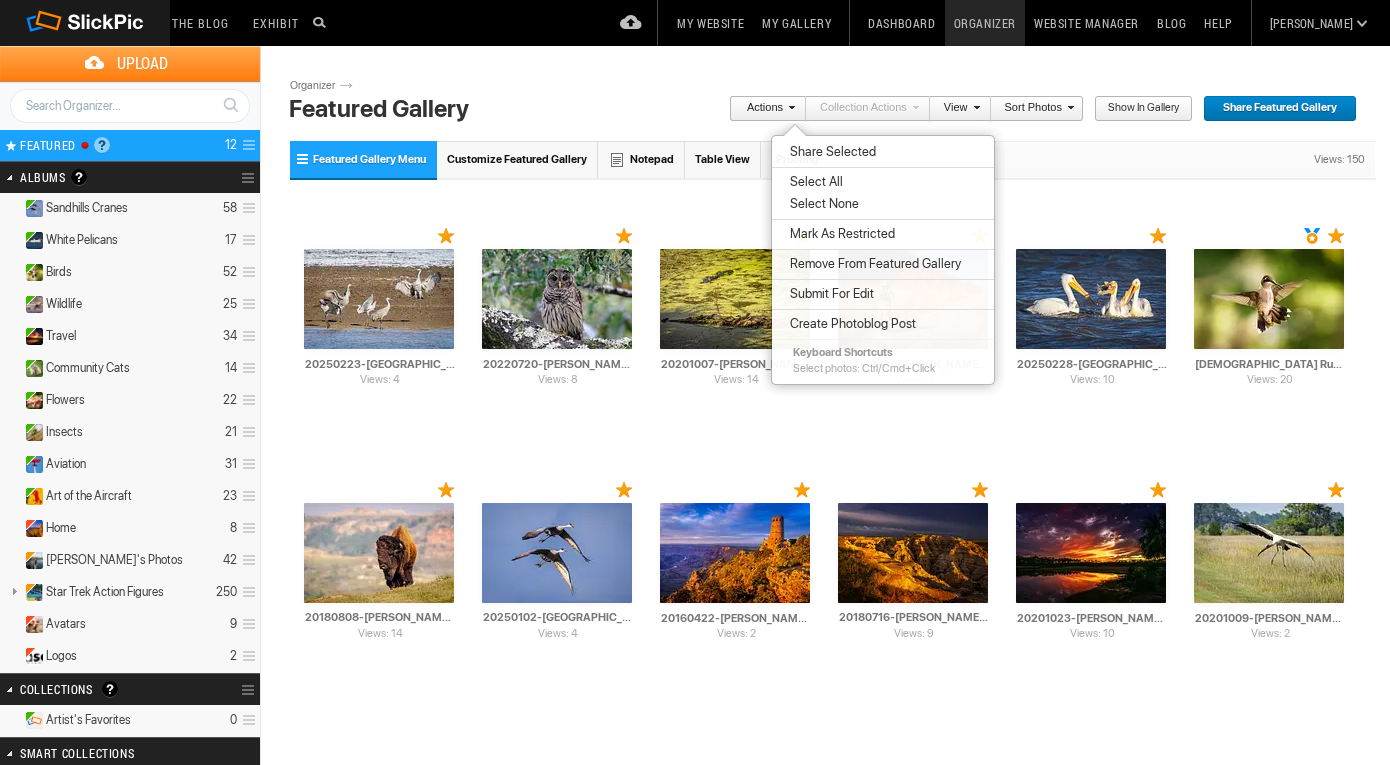 click on "Select All" at bounding box center [813, 182] 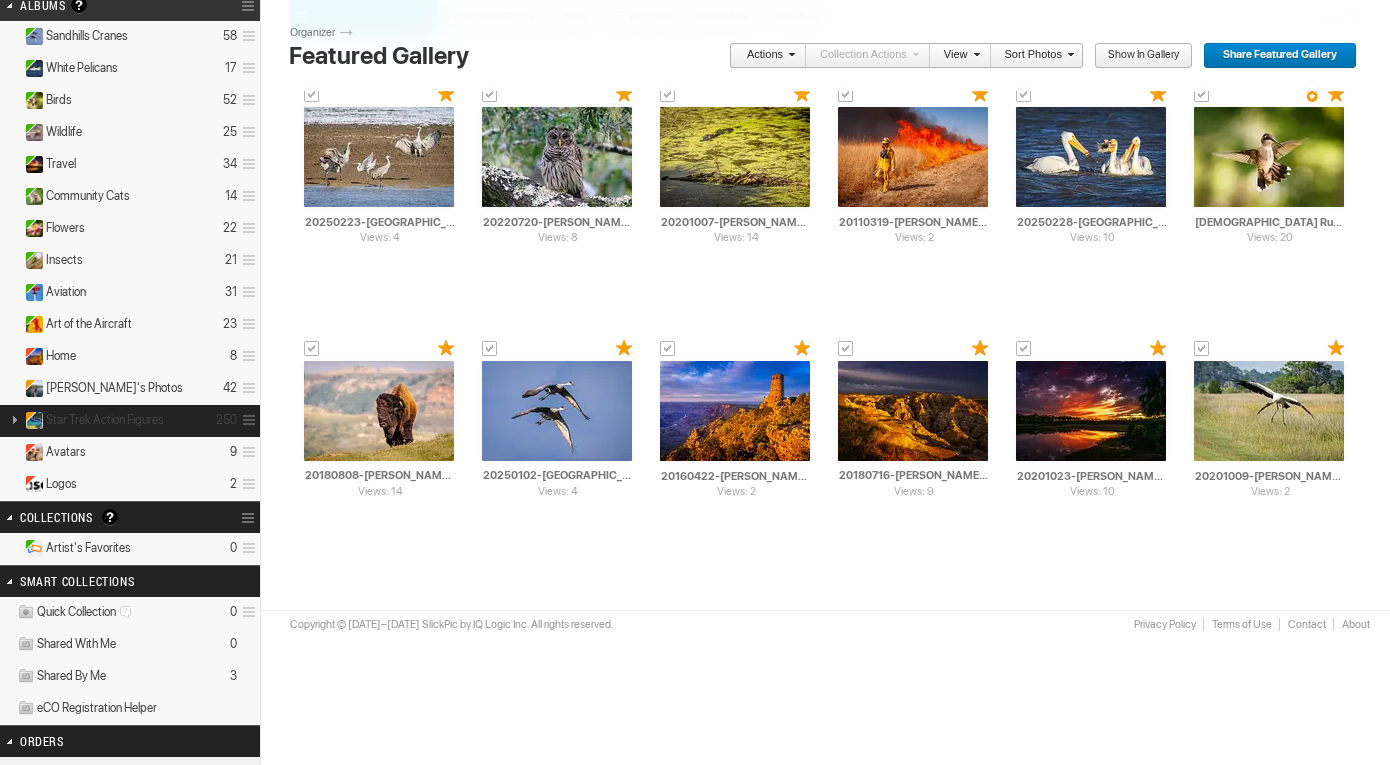 scroll, scrollTop: 182, scrollLeft: 0, axis: vertical 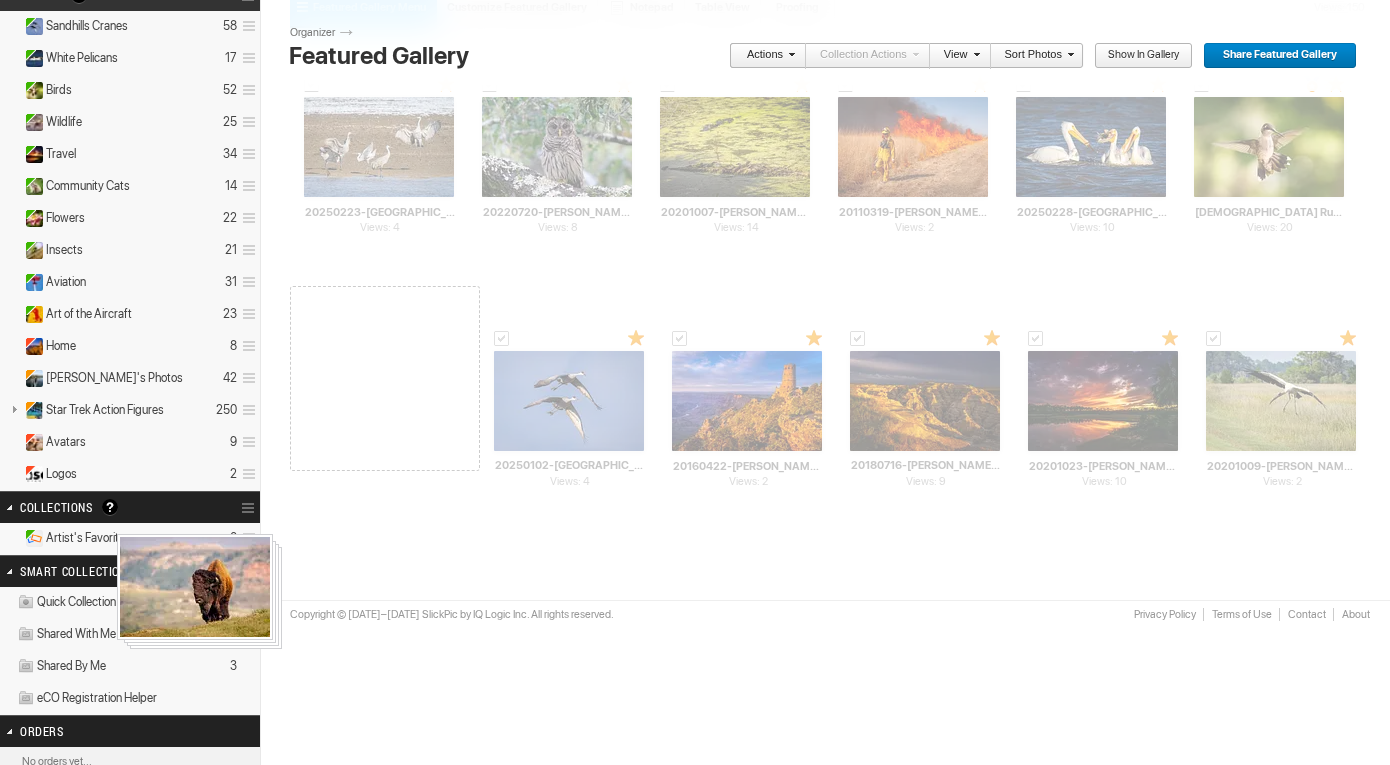 drag, startPoint x: 405, startPoint y: 408, endPoint x: 115, endPoint y: 535, distance: 316.58963 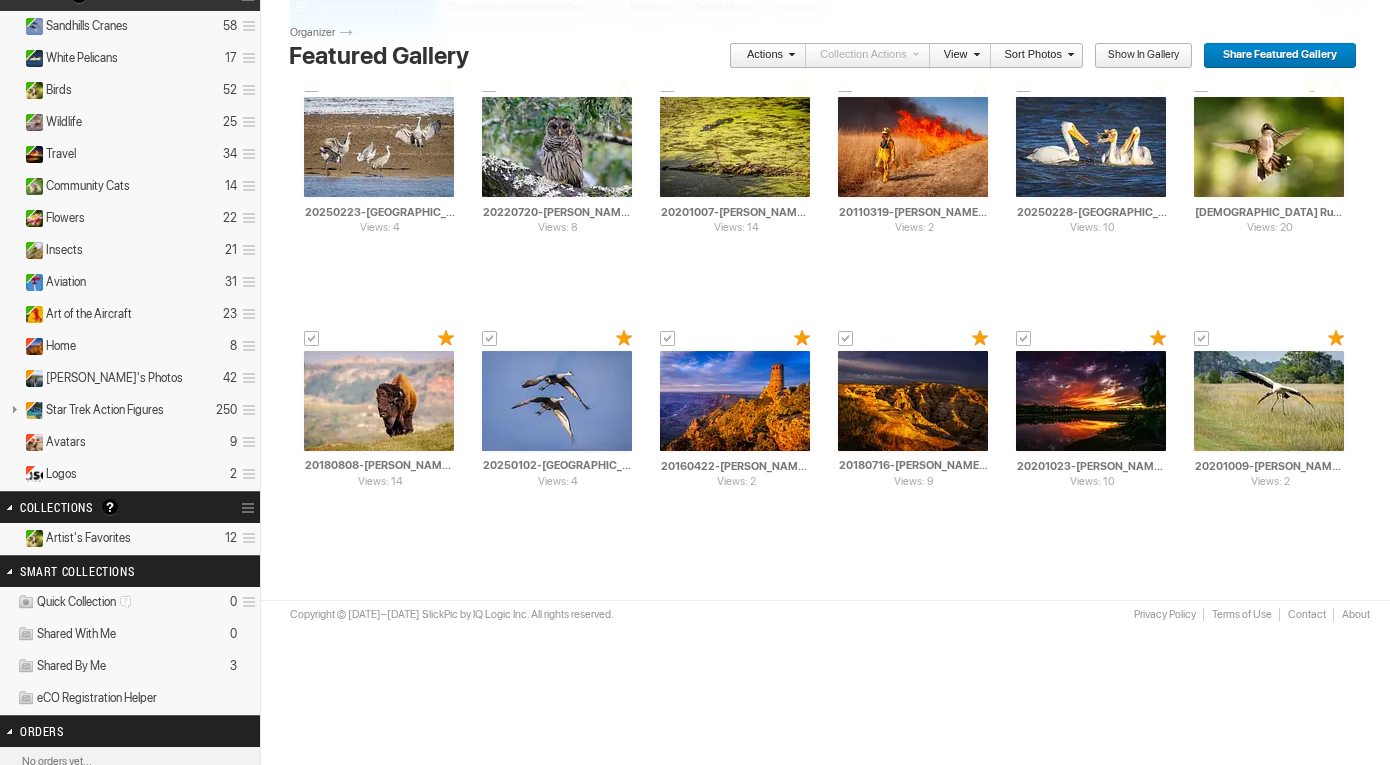click on "Artist's Favorites" at bounding box center (88, 538) 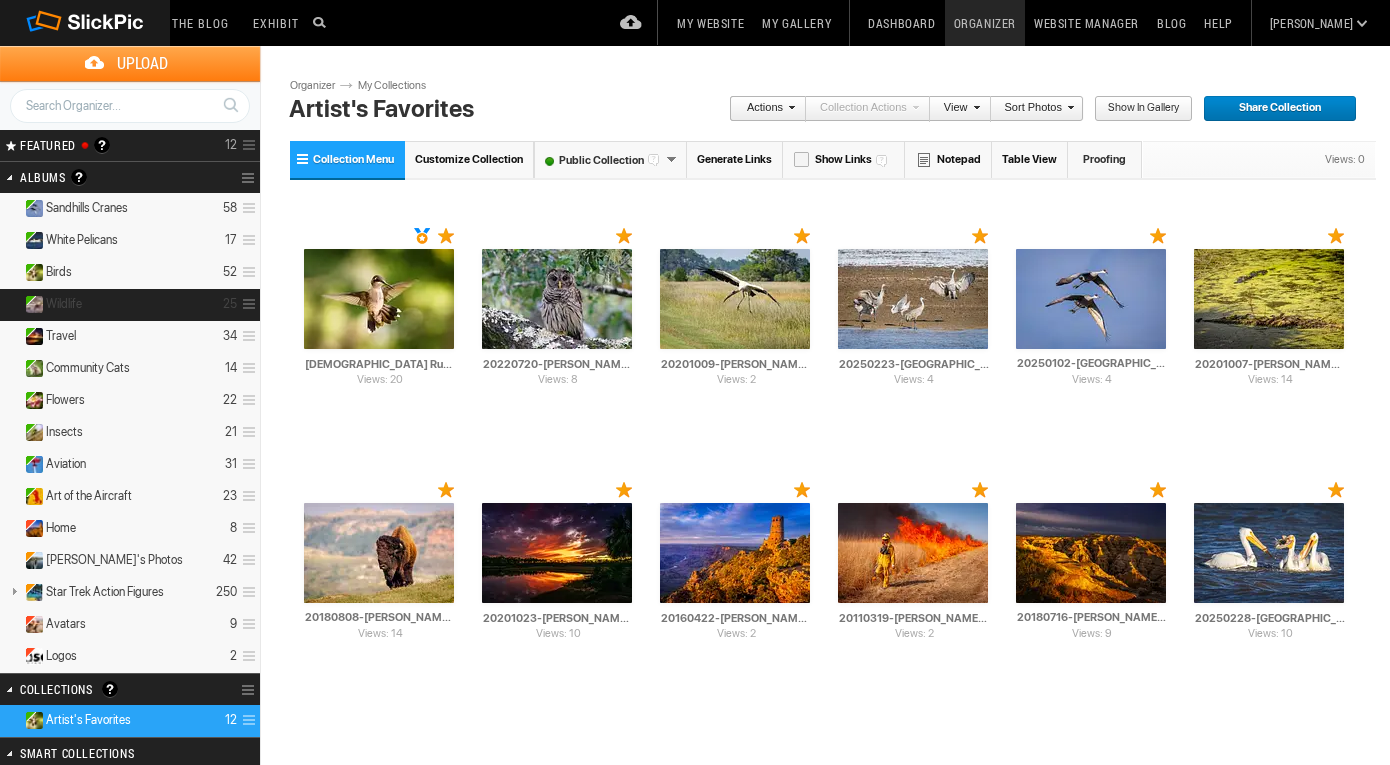scroll, scrollTop: 0, scrollLeft: 0, axis: both 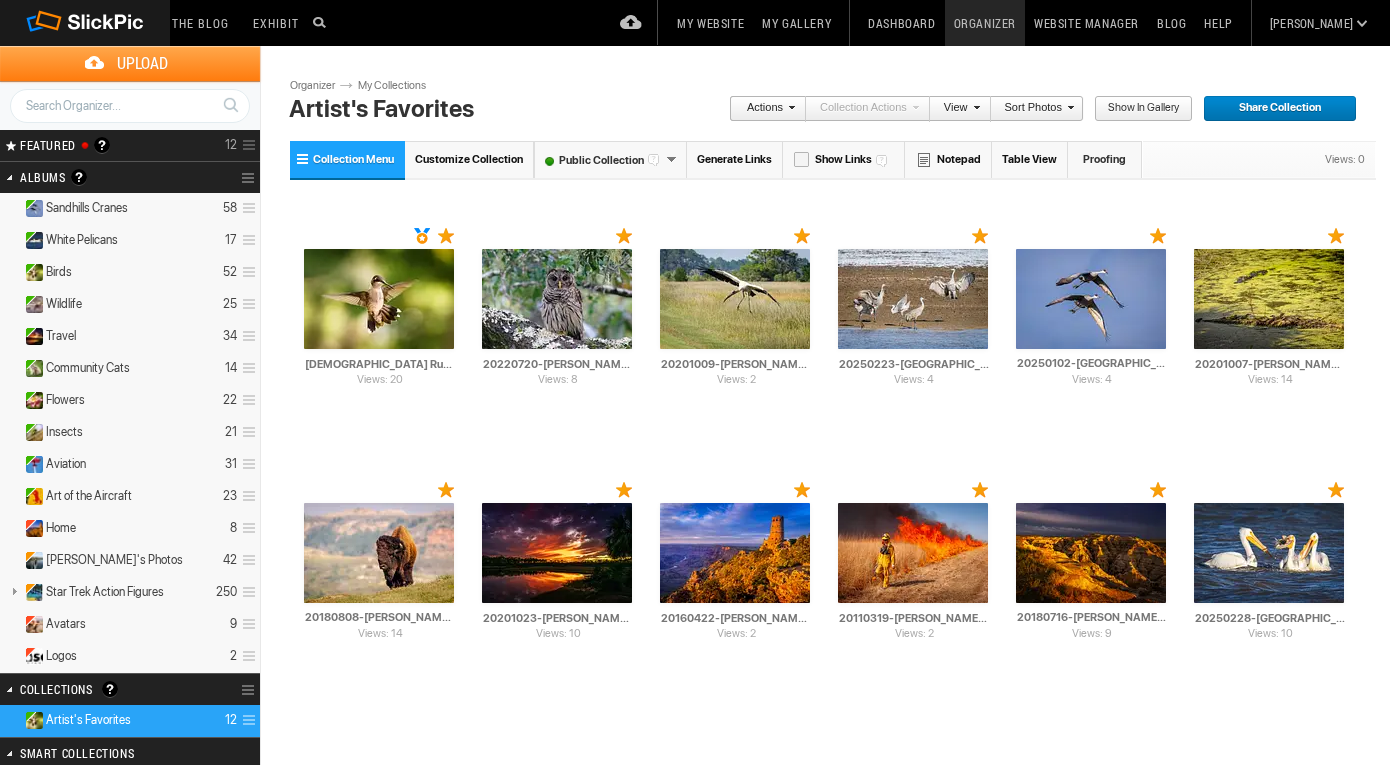 click on "FEATURED
Visible Invisible
Your Featured Gallery is the place to showcase the very best photos from your public albums.  Here you can even display photos from your Unlisted albums.
Benefits of the Featured Gallery:
It shows all of your best photos in one place, it’s a mini-portfolio for your gallery!
It’s good for SEO (Search Engine Optimization)
It might be accepted to the SlickPic Exhibit: SlickPic's team of curators look through your Featured Gallery and might even add a photo that they love to be displayed on the SlickPic Exhibit. These selected photos might also be displayed on SlickPic social media accounts like Facebook, Instagram, etc with photo credits to you. That provides you SEO "backlink".  Please see Terms of Use.
12" at bounding box center (130, 145) 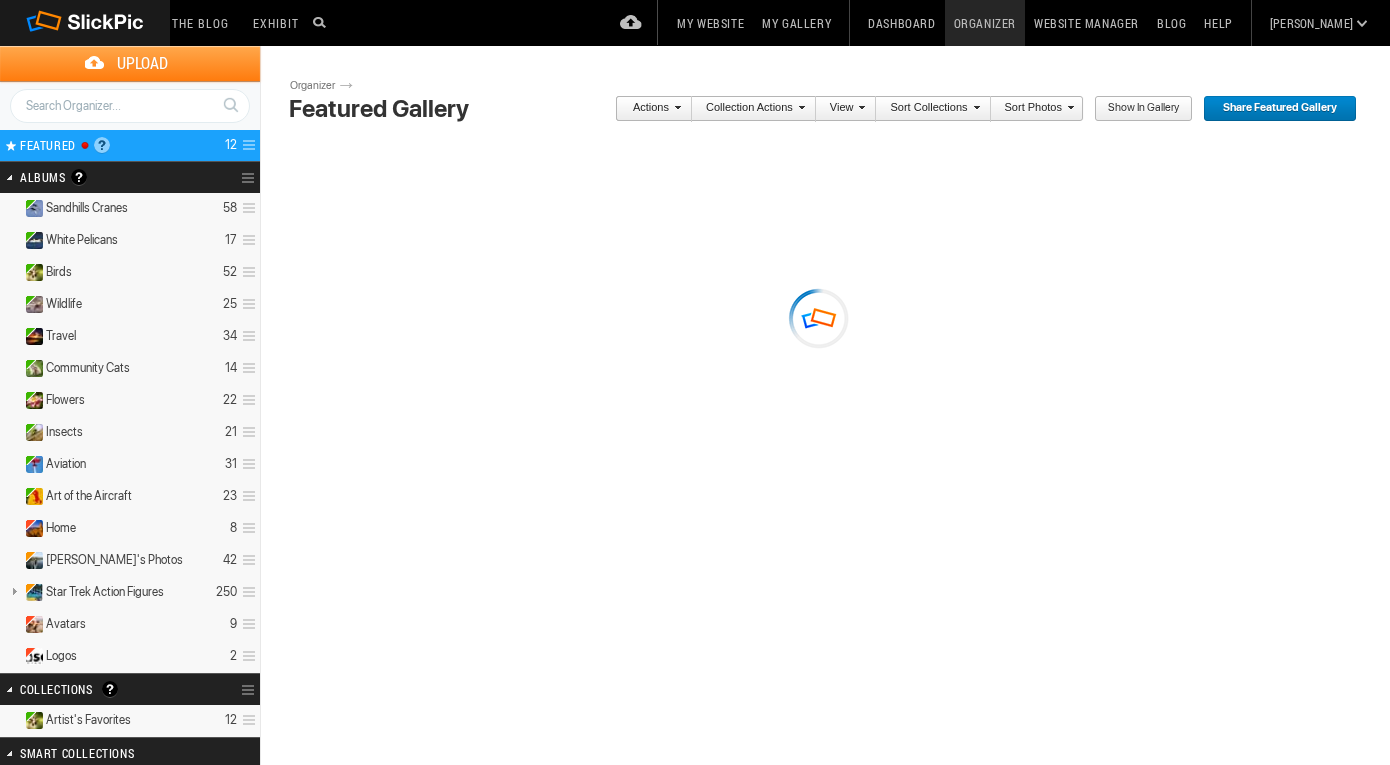 scroll, scrollTop: 0, scrollLeft: 0, axis: both 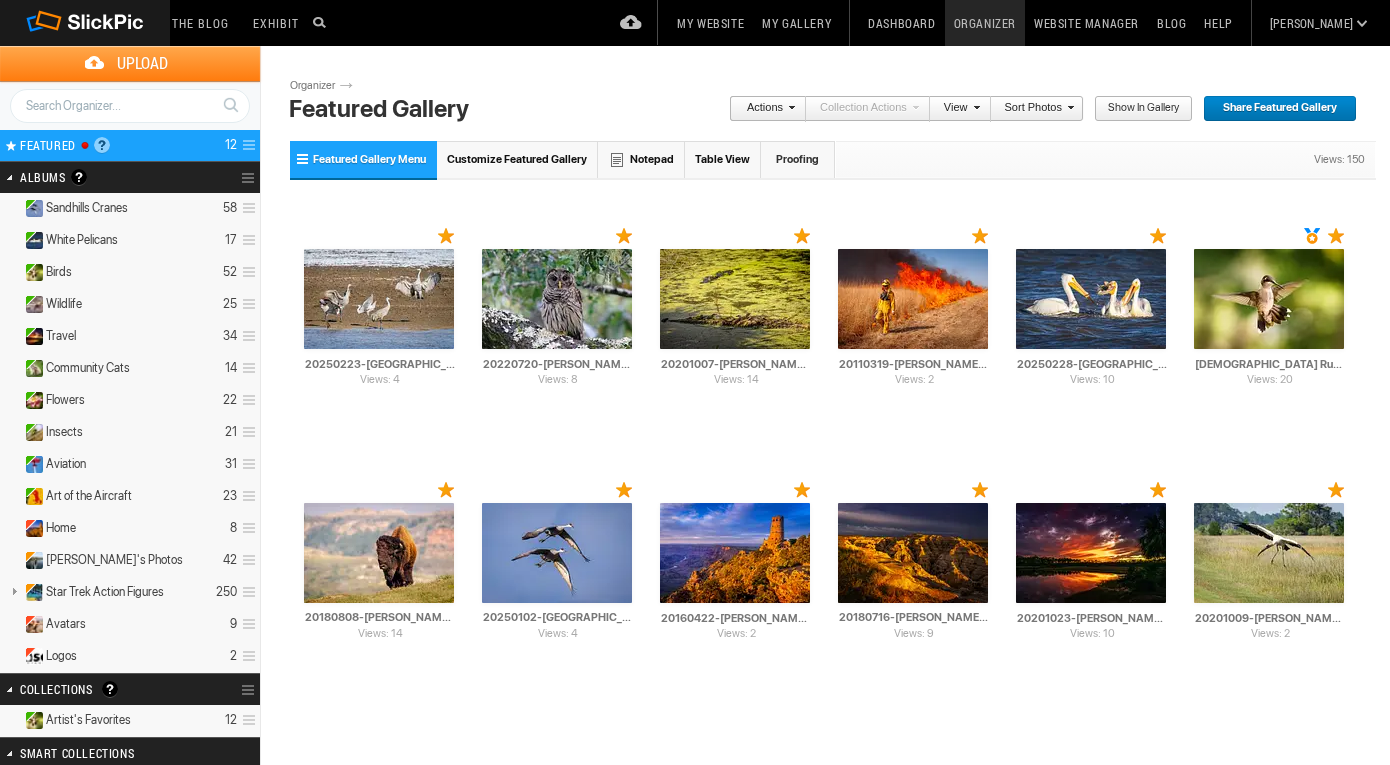 click on "Website Manager" at bounding box center [1086, 23] 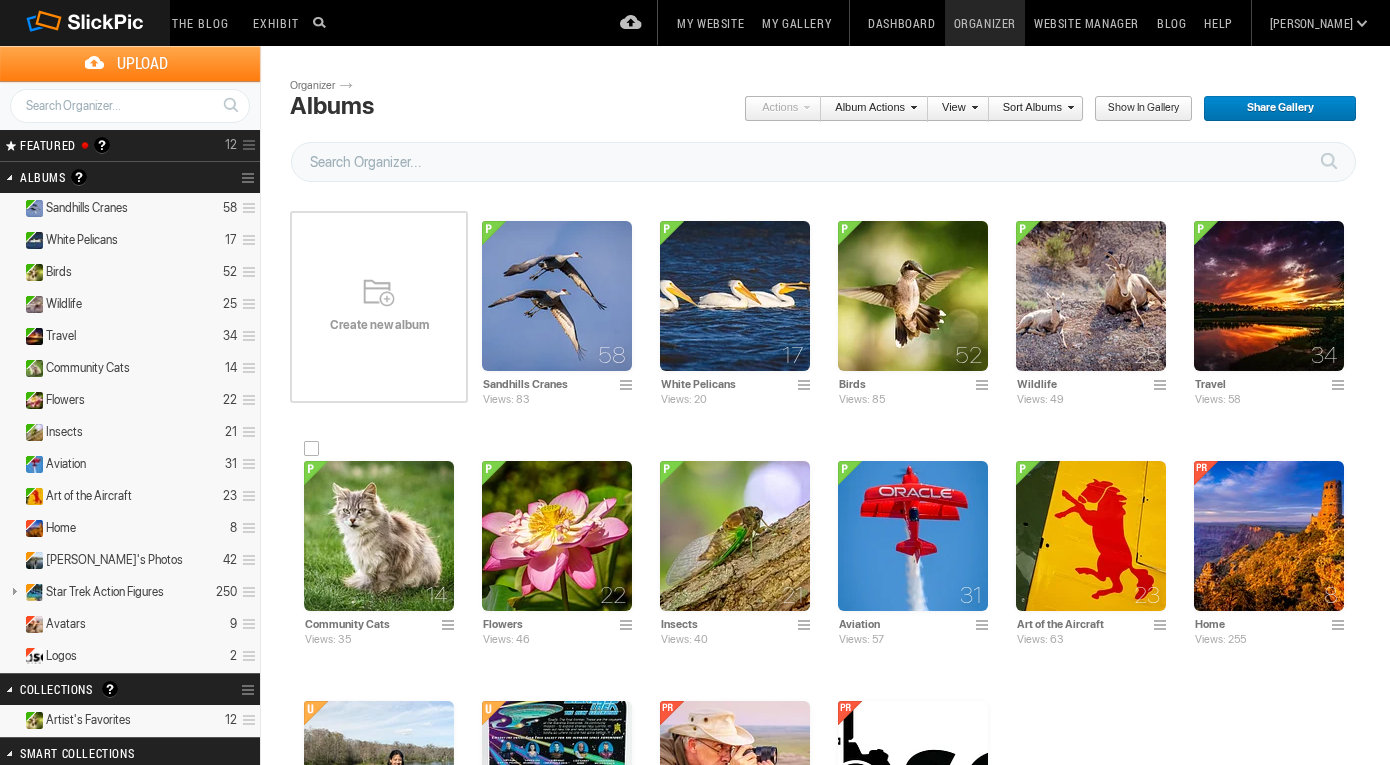 scroll, scrollTop: 0, scrollLeft: 0, axis: both 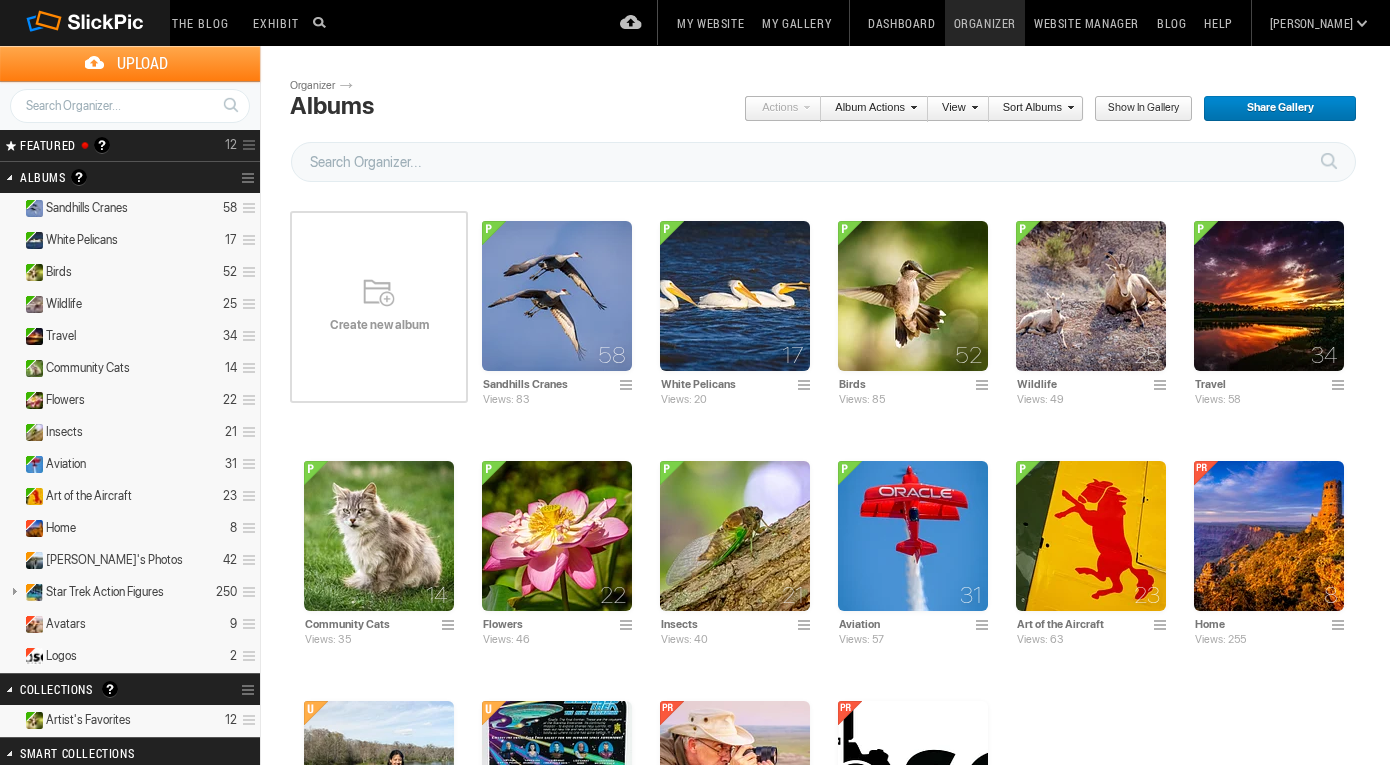 click on "Artist's Favorites" at bounding box center (88, 720) 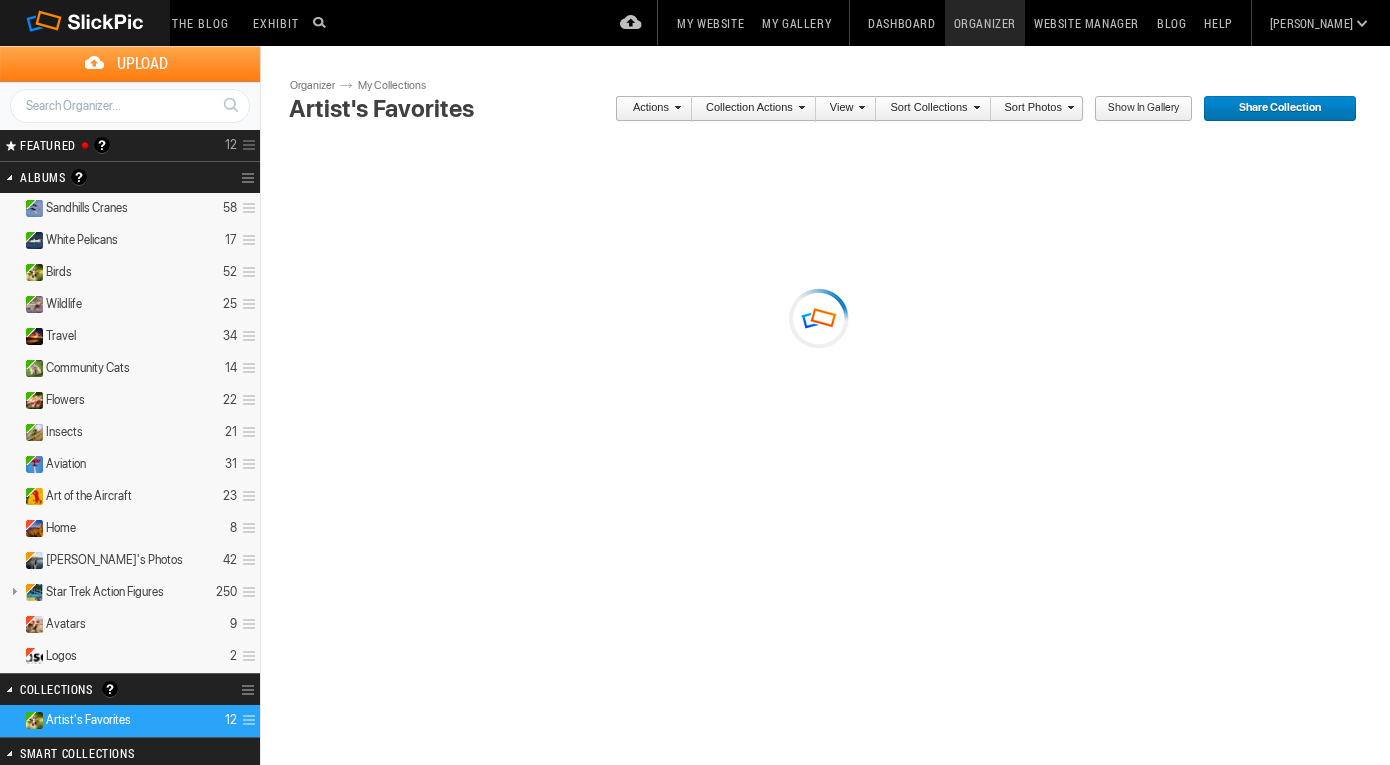 scroll, scrollTop: 0, scrollLeft: 0, axis: both 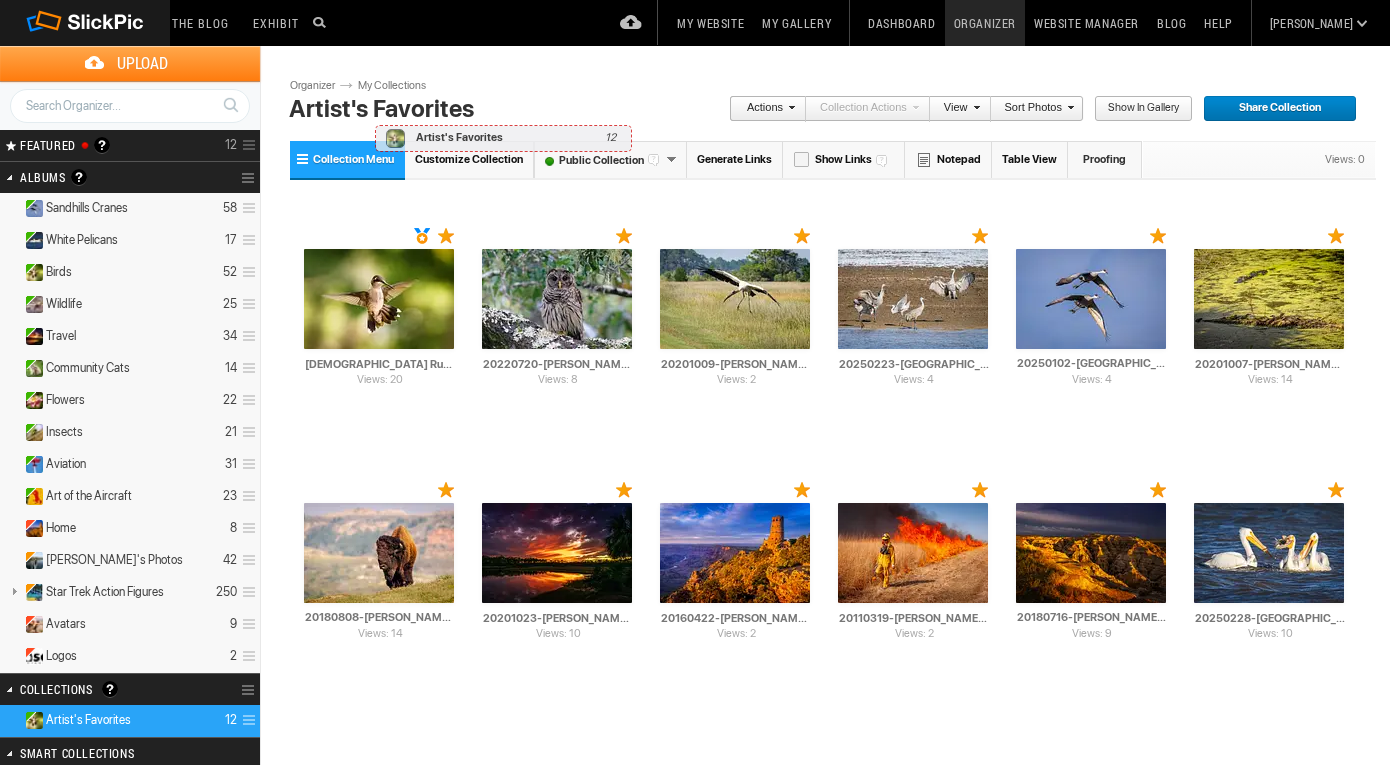 click on "Artist's Favorites" at bounding box center (522, 109) 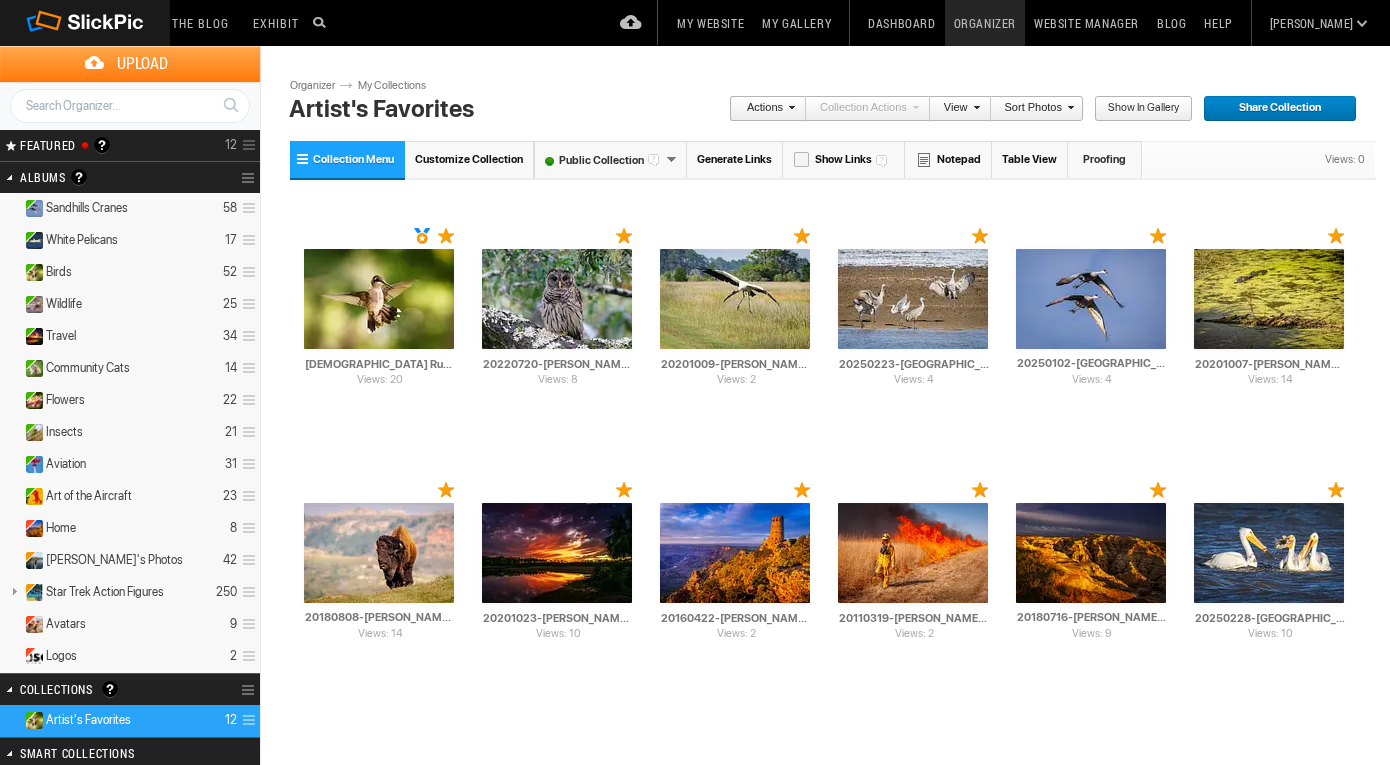 drag, startPoint x: 363, startPoint y: 109, endPoint x: 268, endPoint y: 109, distance: 95 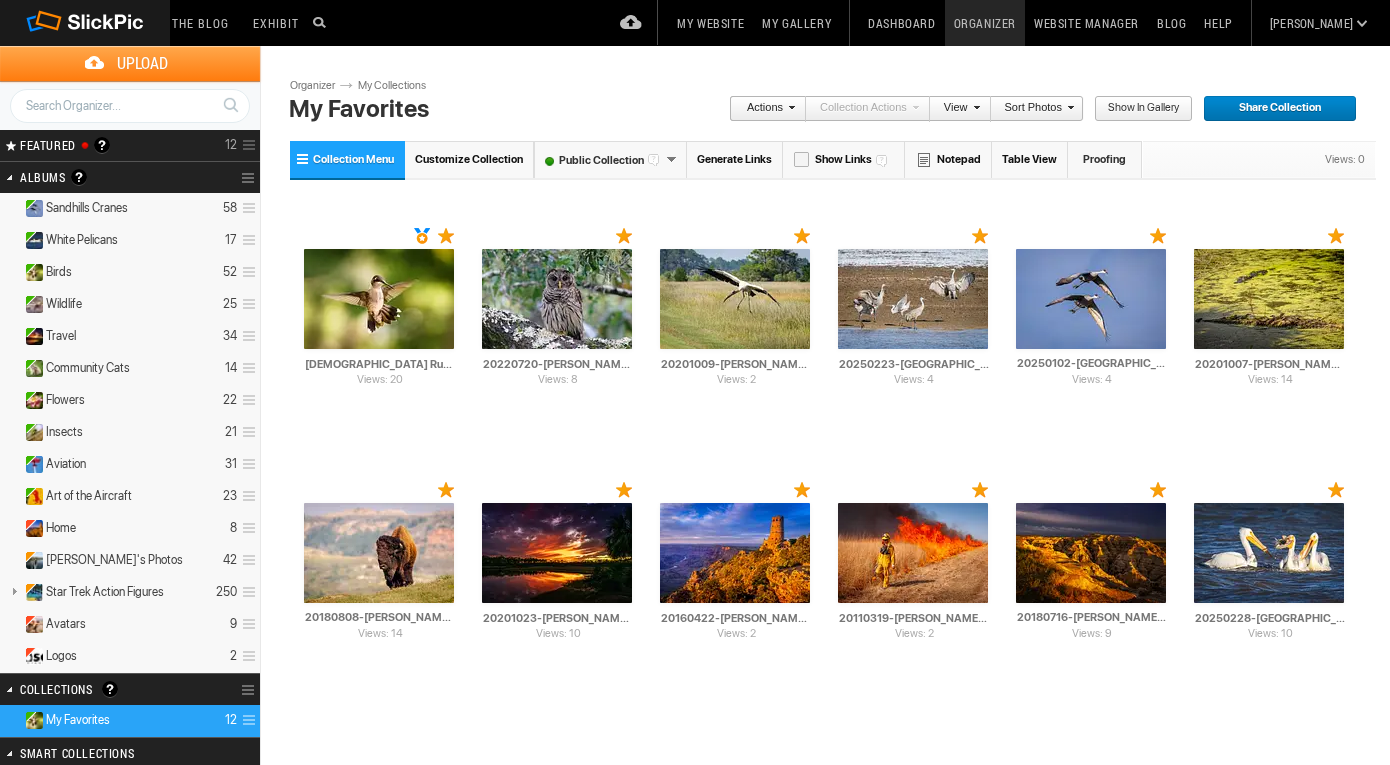 type on "My Favorites" 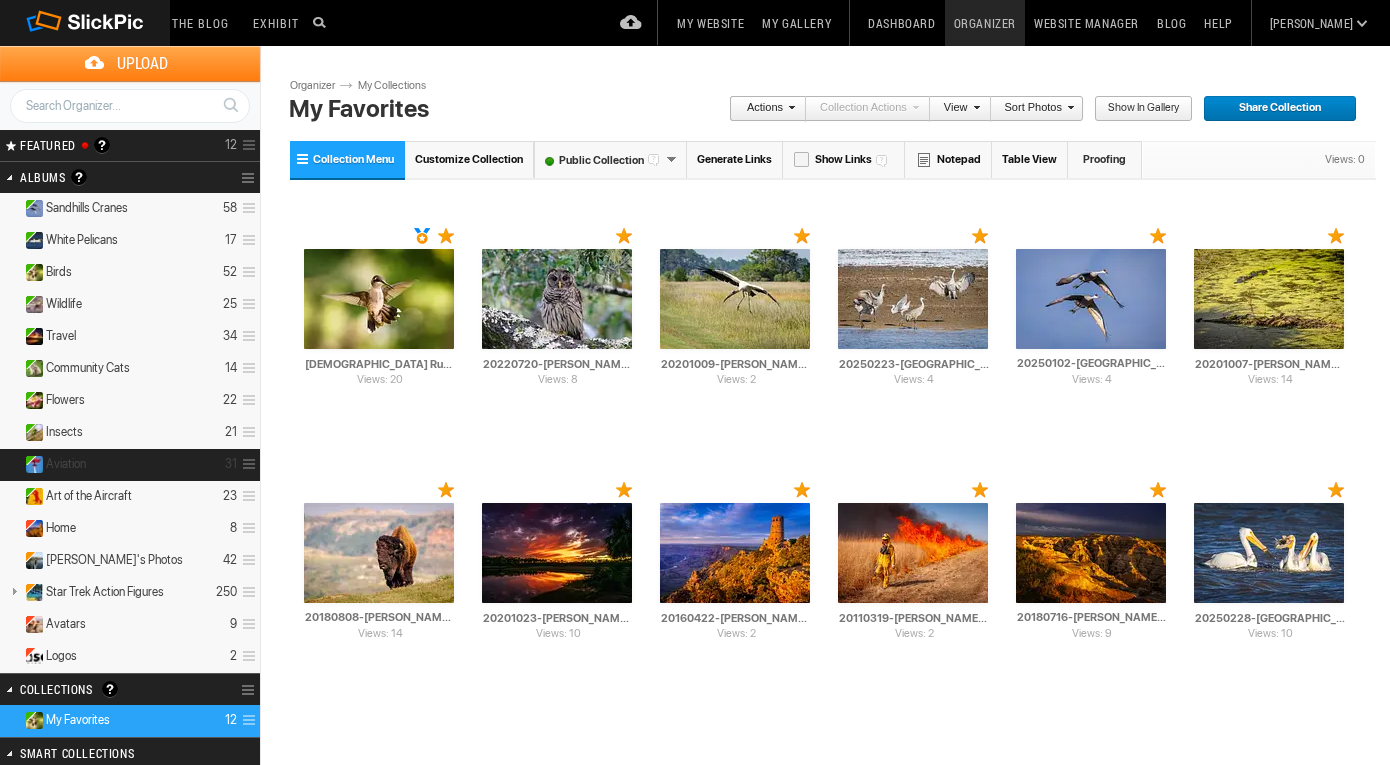 scroll, scrollTop: 0, scrollLeft: 0, axis: both 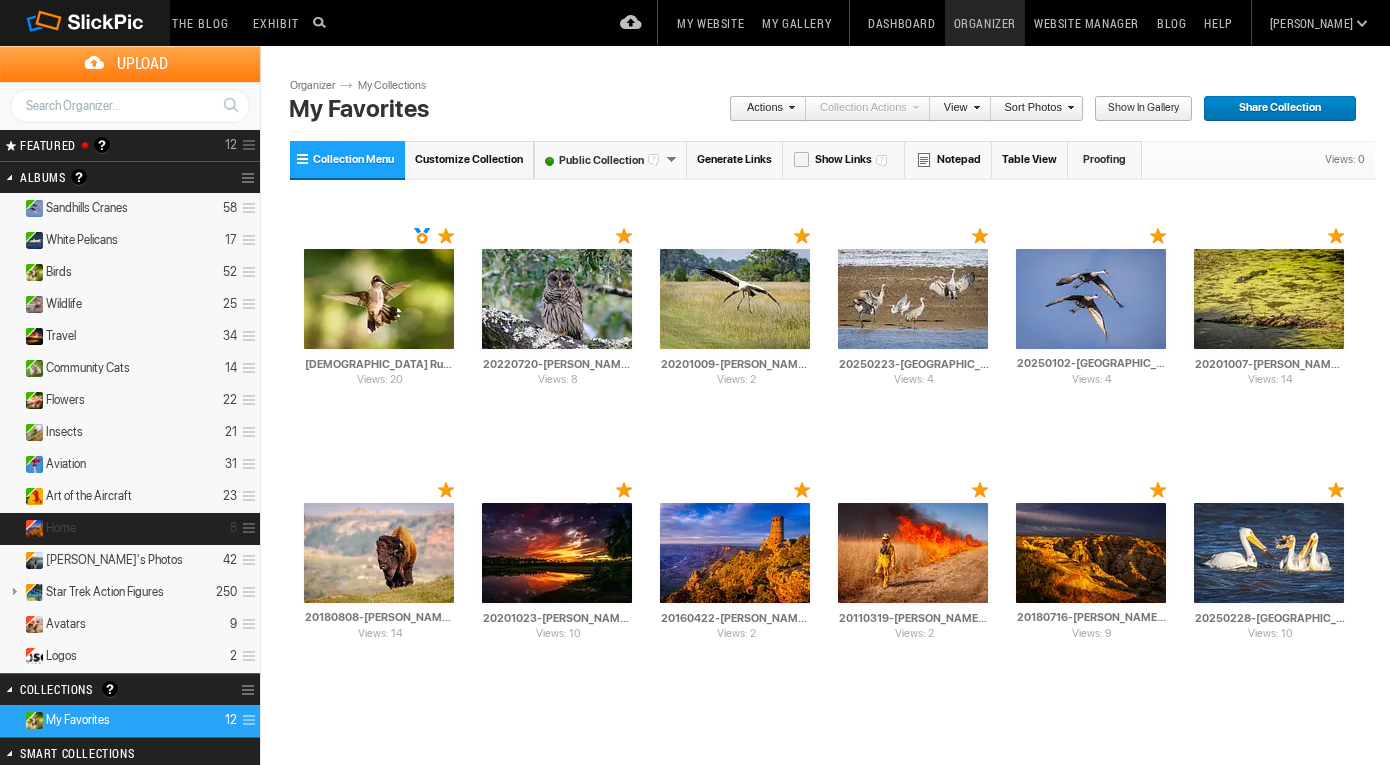 click on "Home" at bounding box center (61, 528) 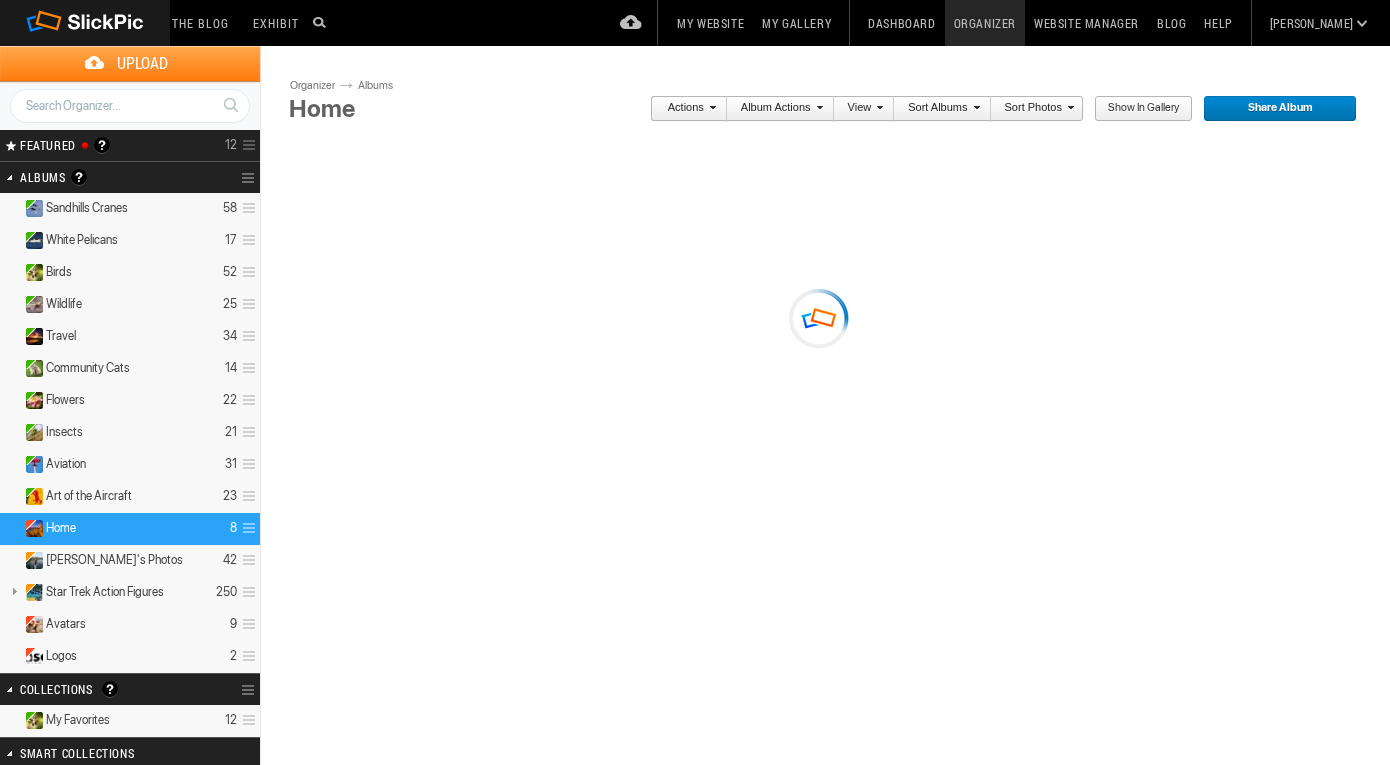 scroll, scrollTop: 0, scrollLeft: 0, axis: both 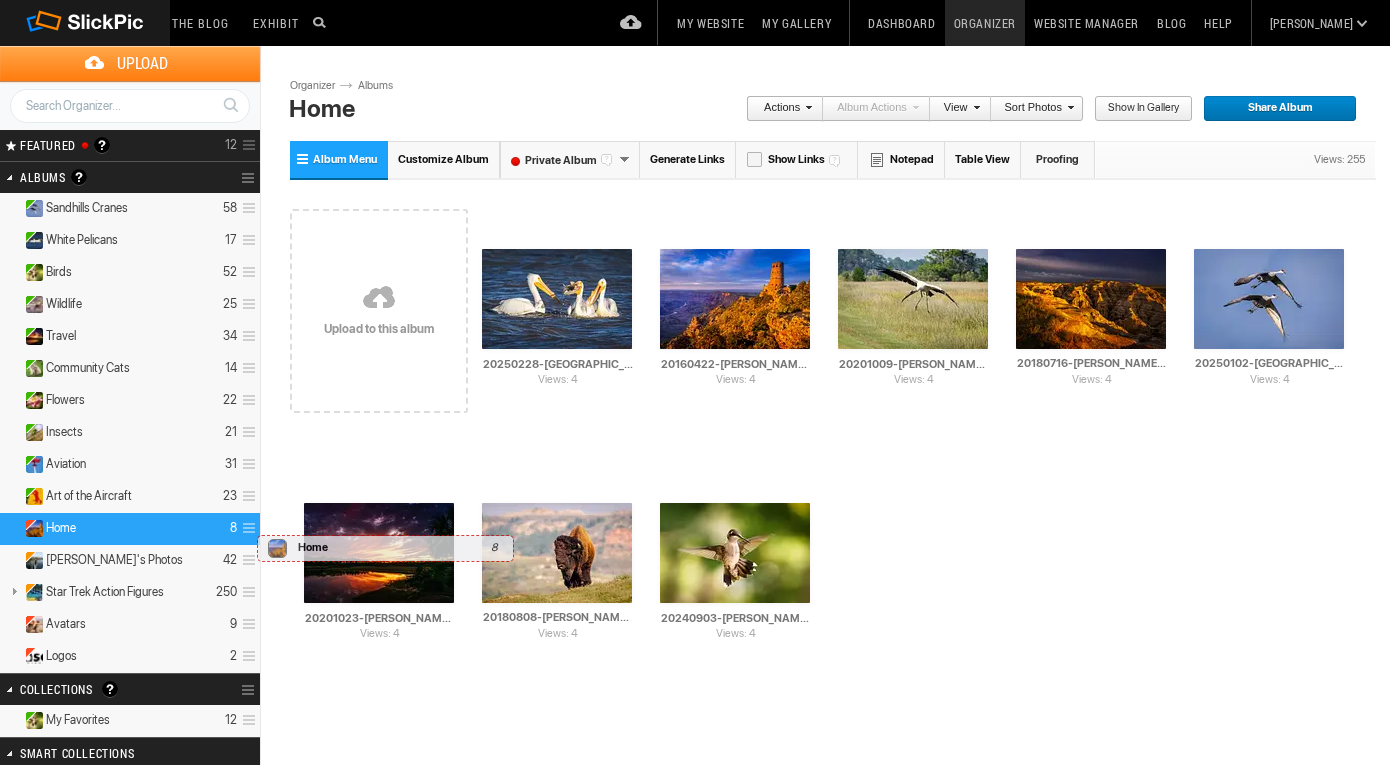 click at bounding box center (246, 528) 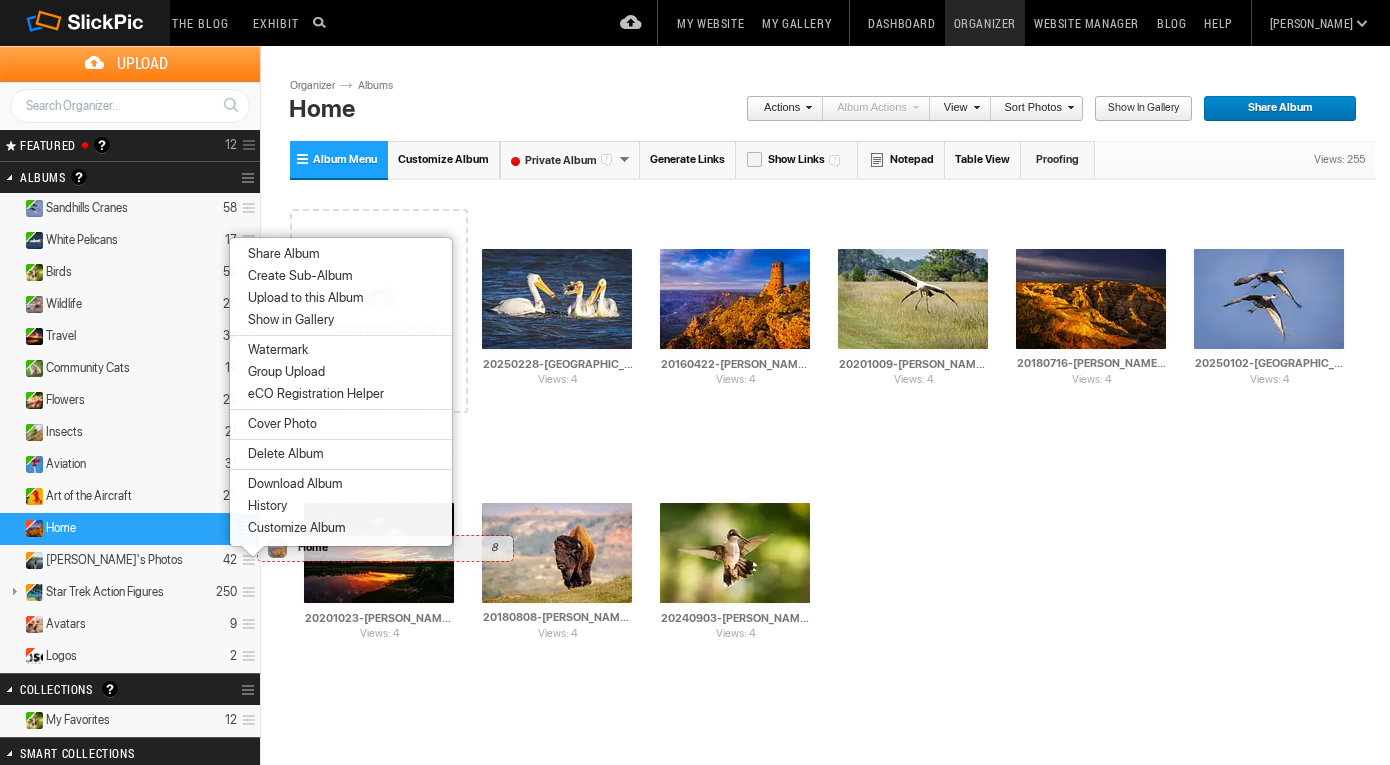 click on "Delete Album" at bounding box center (282, 454) 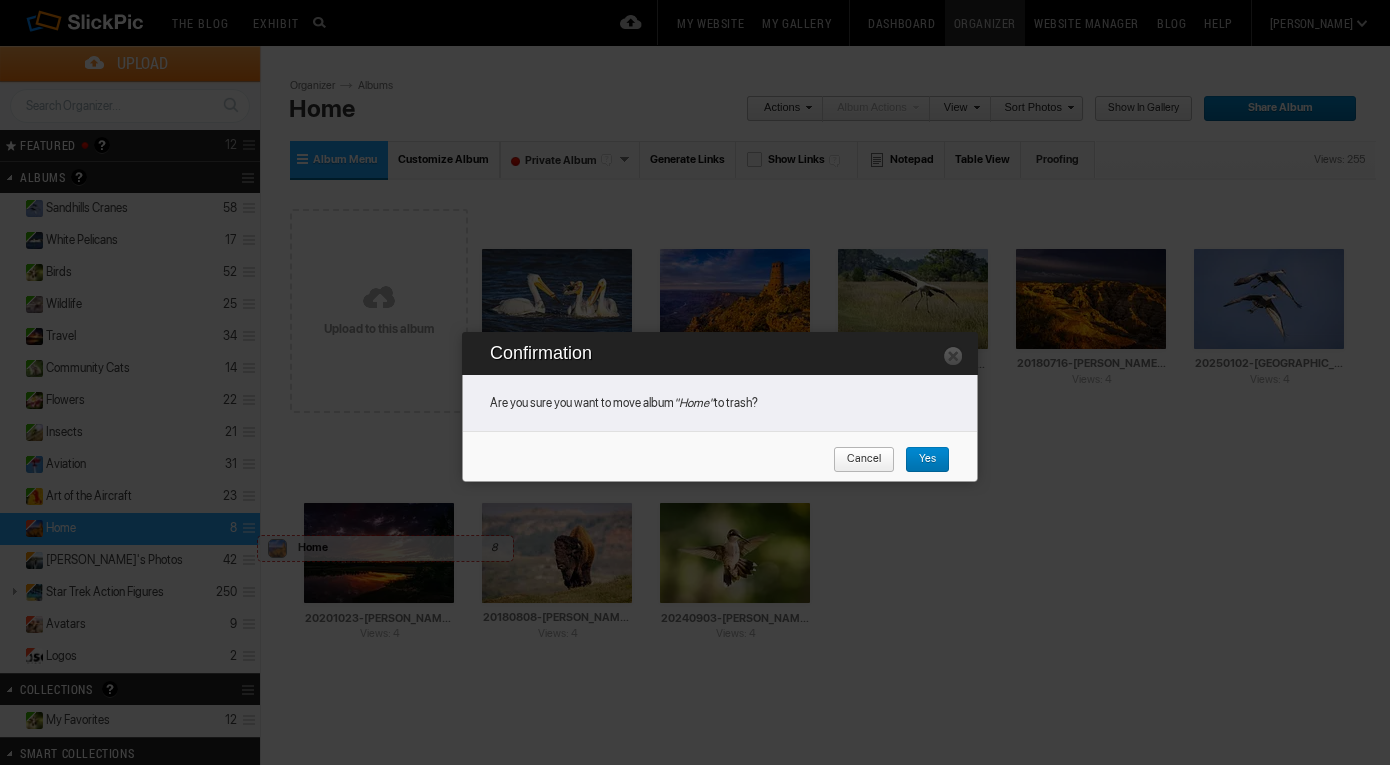 click on "Yes" at bounding box center (920, 460) 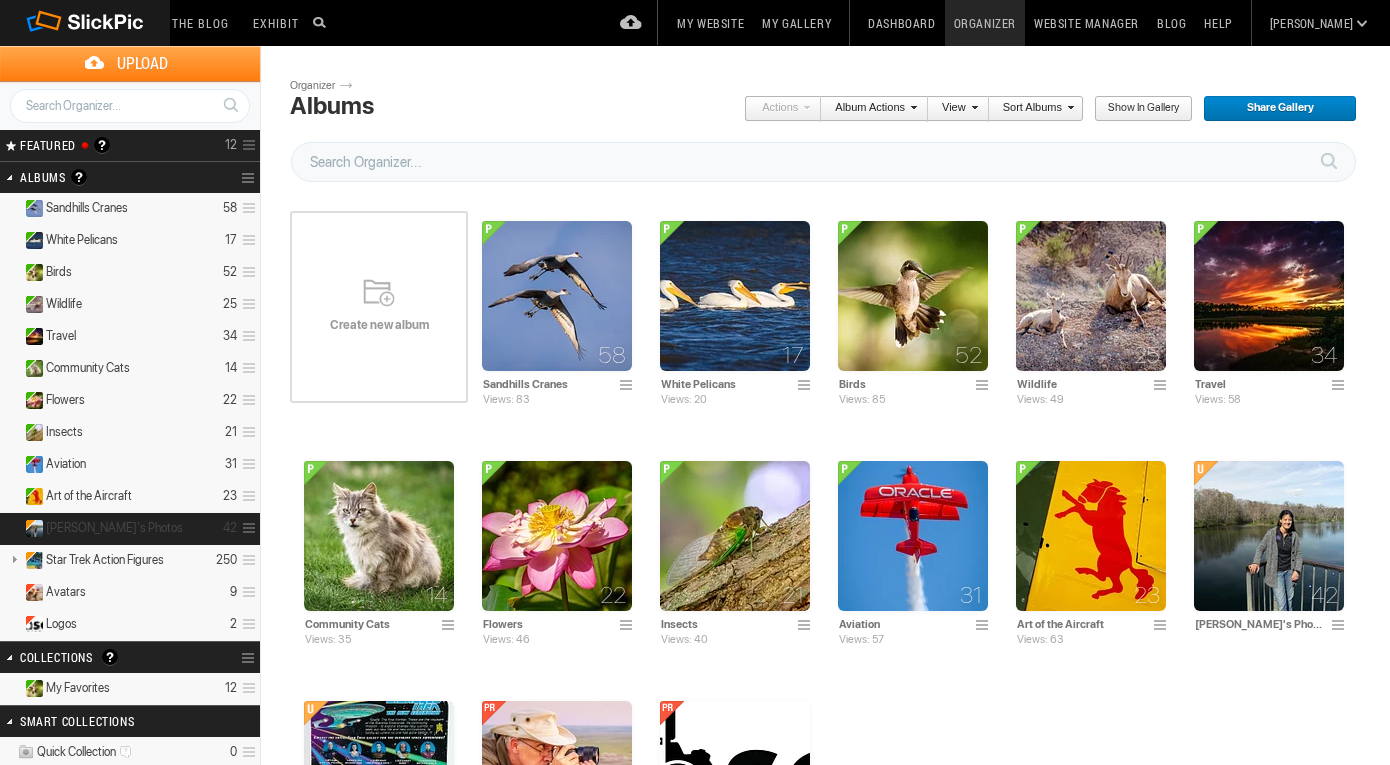 scroll, scrollTop: 0, scrollLeft: 0, axis: both 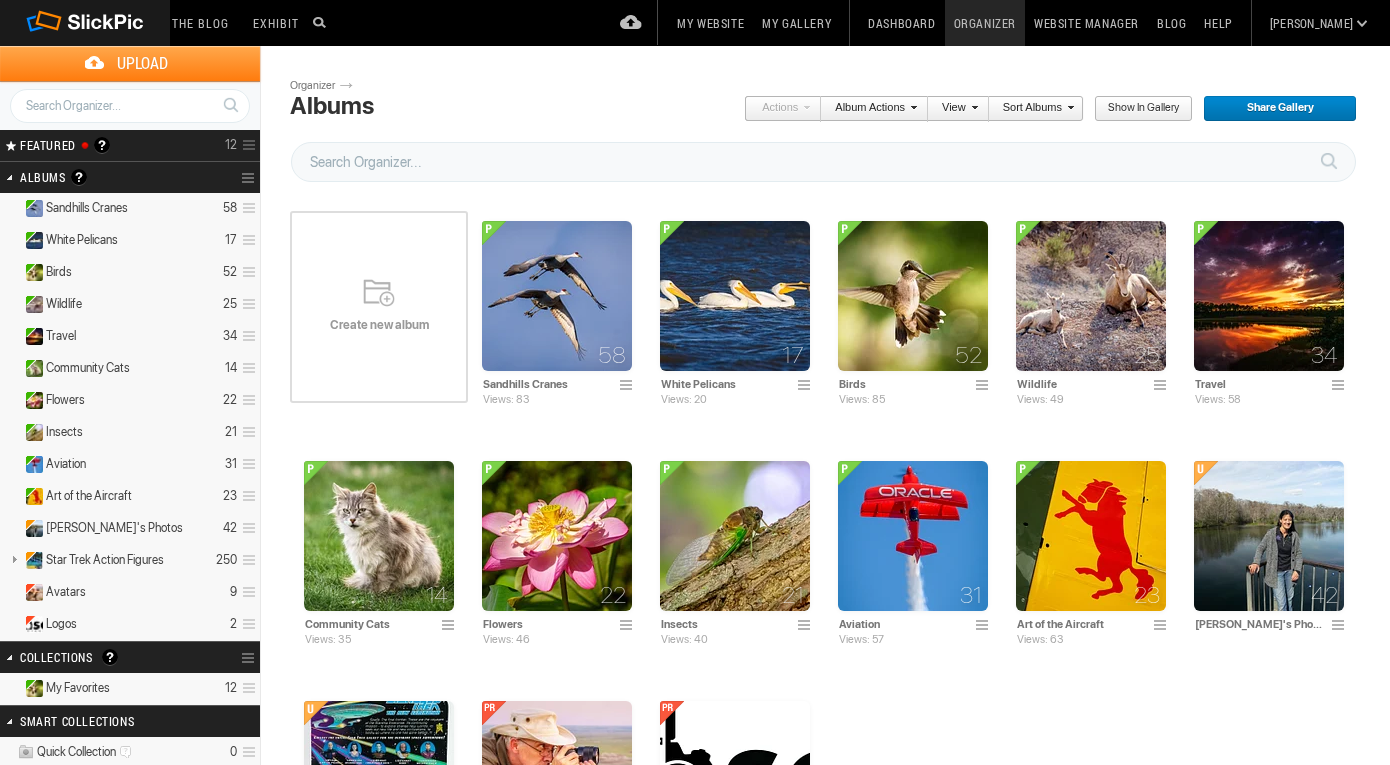 click on "My Favorites" at bounding box center (78, 688) 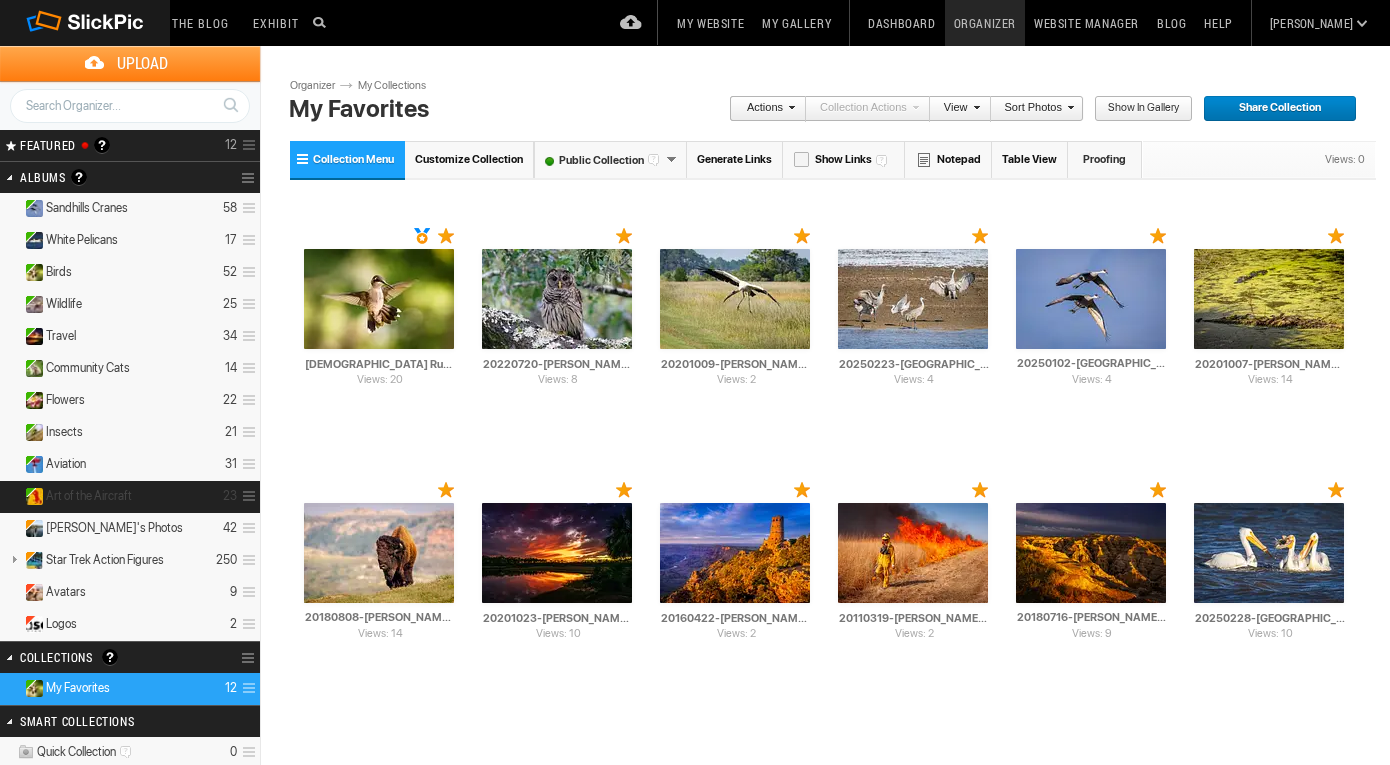 scroll, scrollTop: 0, scrollLeft: 0, axis: both 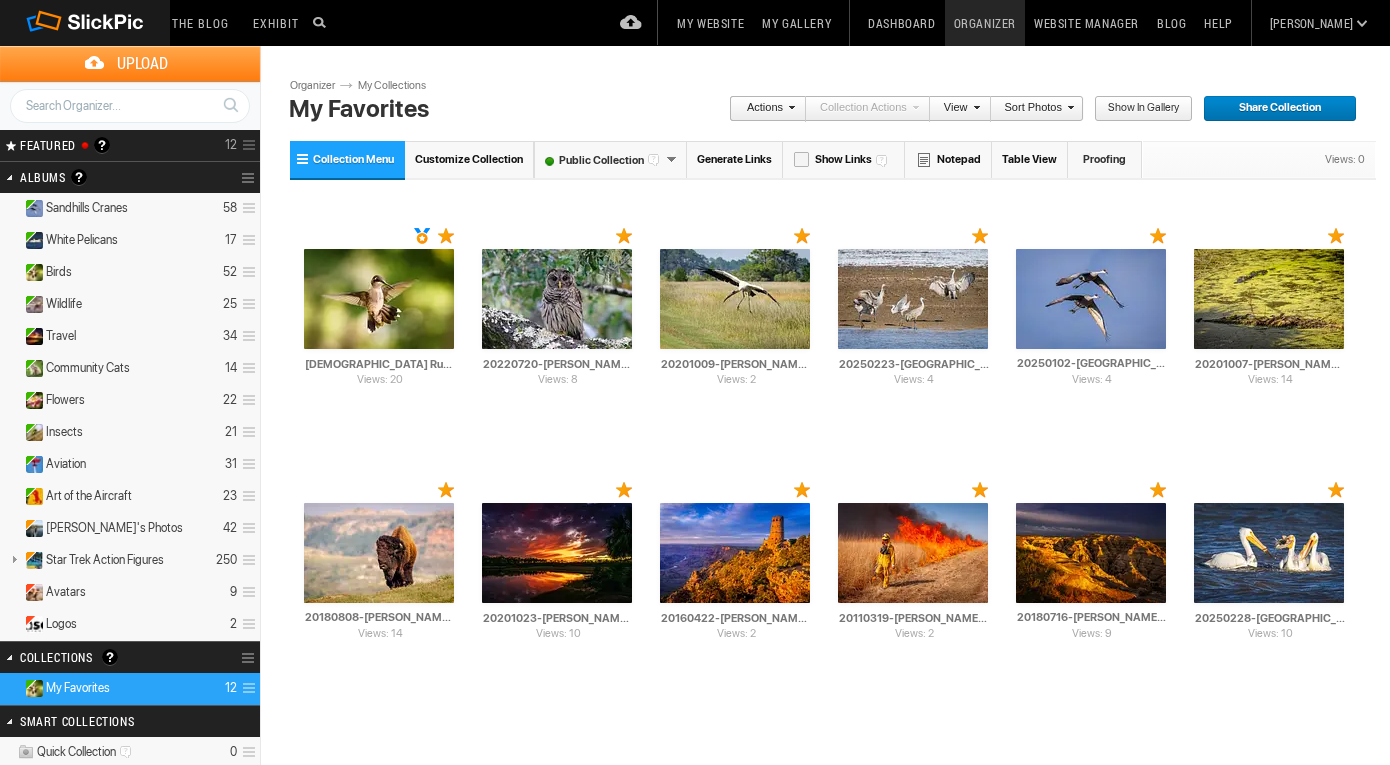 click on "FEATURED
Visible Invisible
Your Featured Gallery is the place to showcase the very best photos from your public albums.  Here you can even display photos from your Unlisted albums.
Benefits of the Featured Gallery:
It shows all of your best photos in one place, it’s a mini-portfolio for your gallery!
It’s good for SEO (Search Engine Optimization)
It might be accepted to the SlickPic Exhibit: SlickPic's team of curators look through your Featured Gallery and might even add a photo that they love to be displayed on the SlickPic Exhibit. These selected photos might also be displayed on SlickPic social media accounts like Facebook, Instagram, etc with photo credits to you. That provides you SEO "backlink".  Please see Terms of Use.
12" at bounding box center (130, 145) 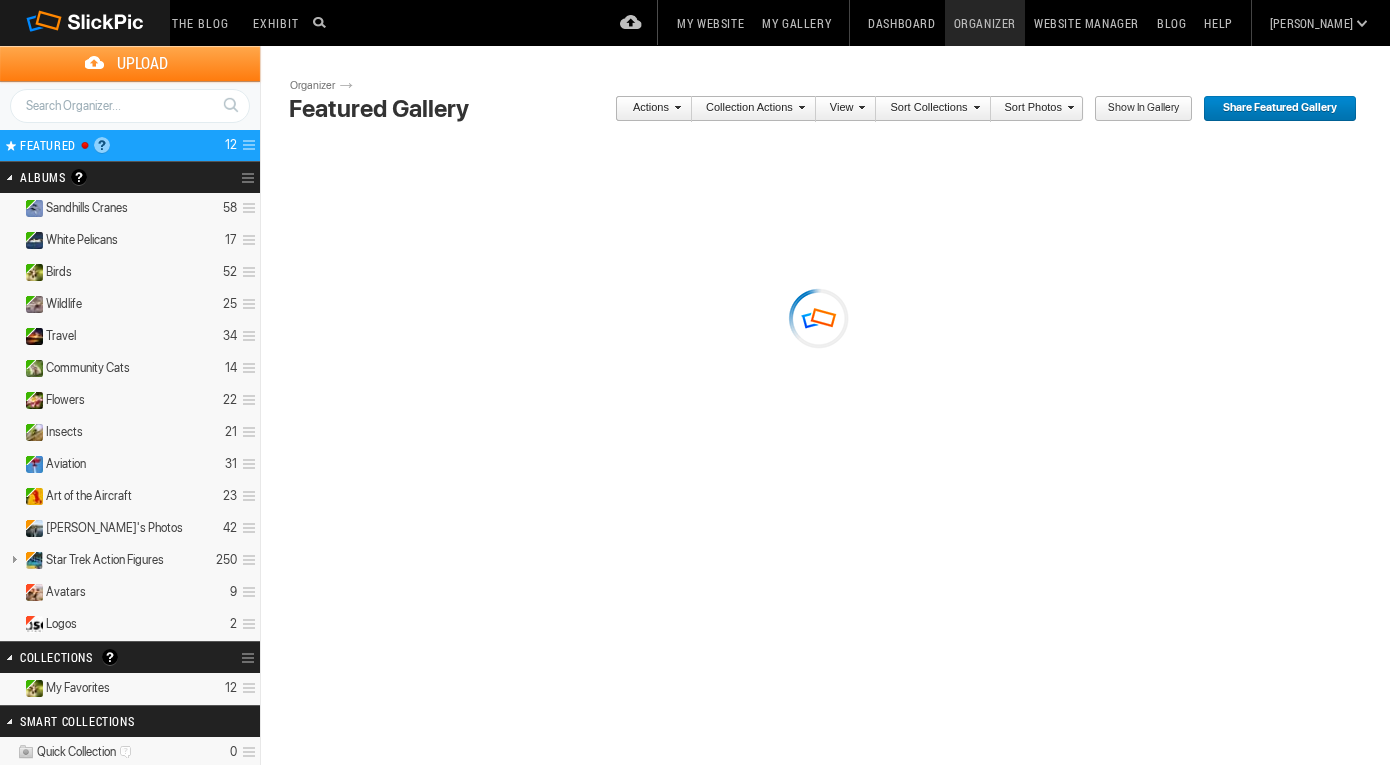 scroll, scrollTop: 0, scrollLeft: 0, axis: both 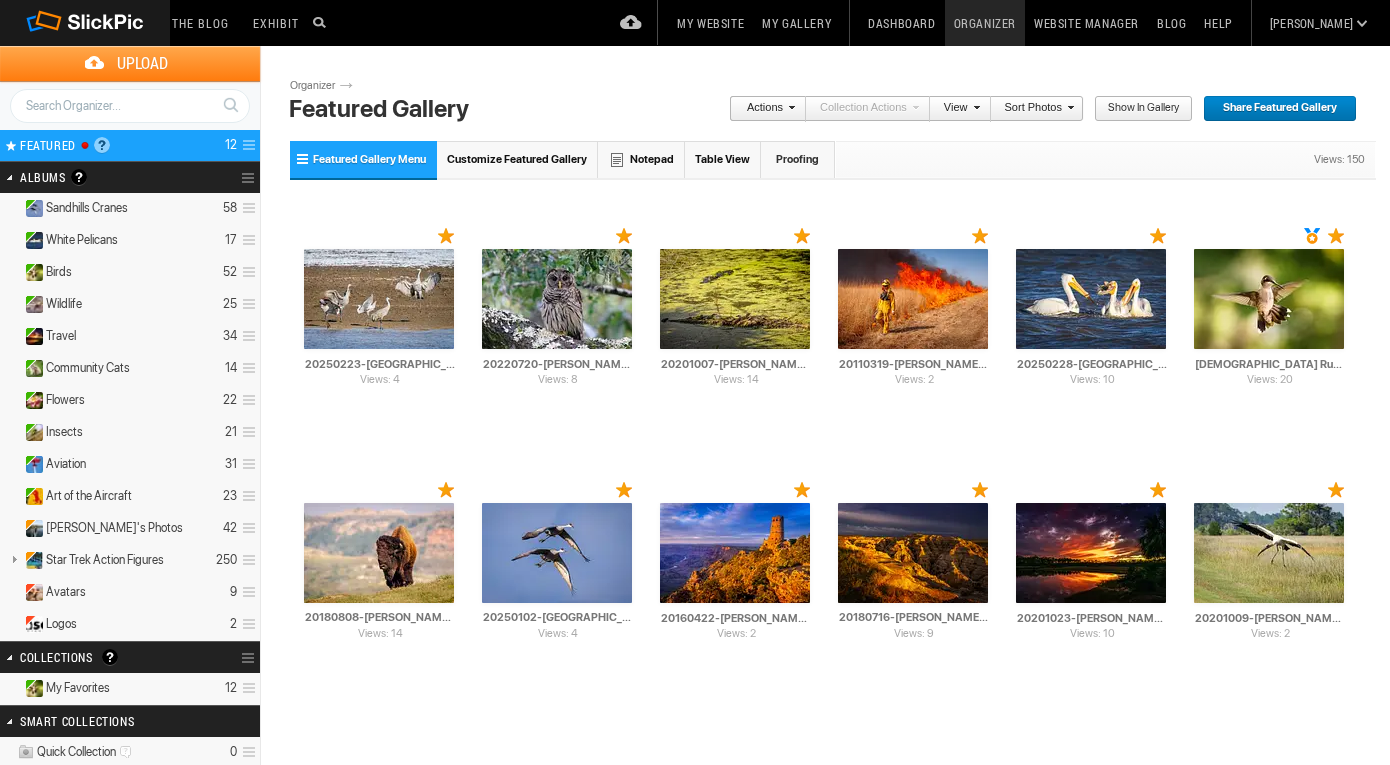 click on "Fresh Photos" at bounding box center [363, 46] 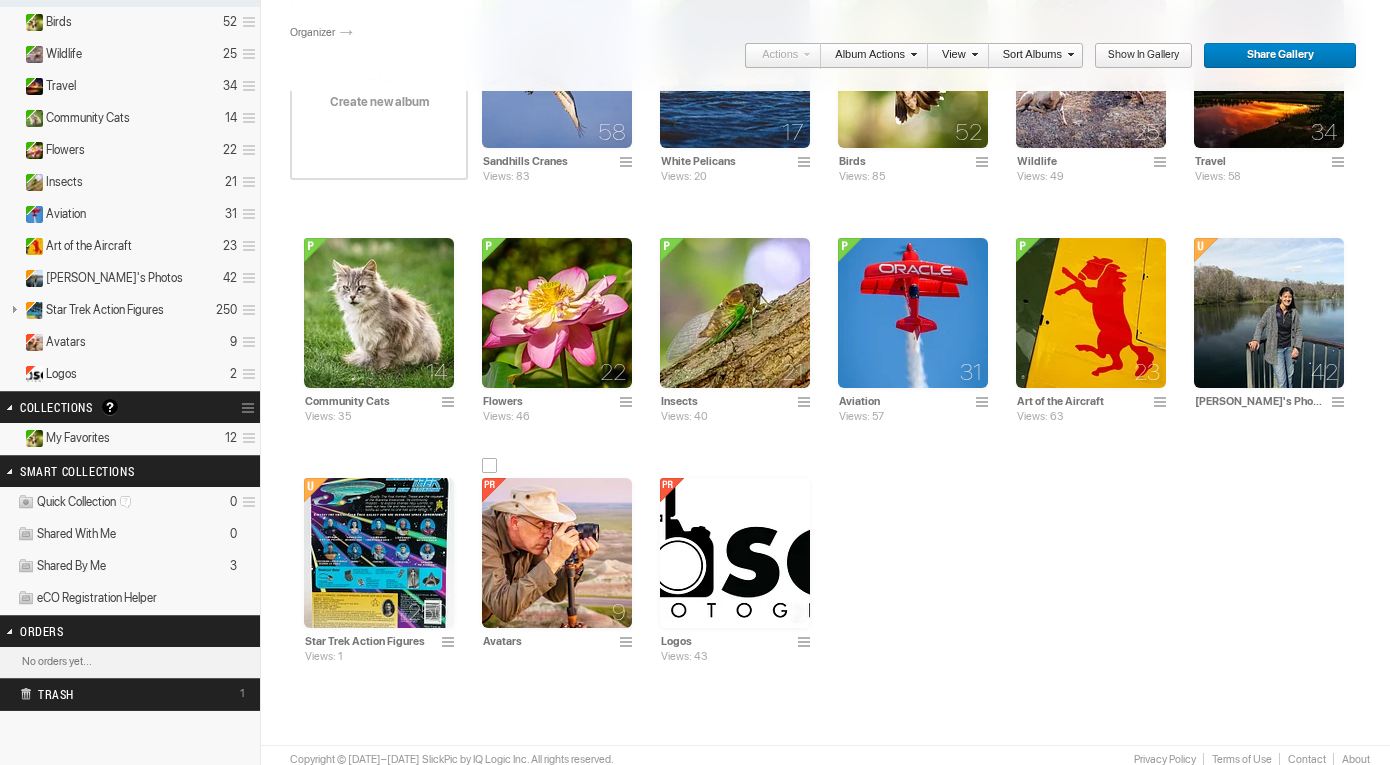scroll, scrollTop: 254, scrollLeft: 0, axis: vertical 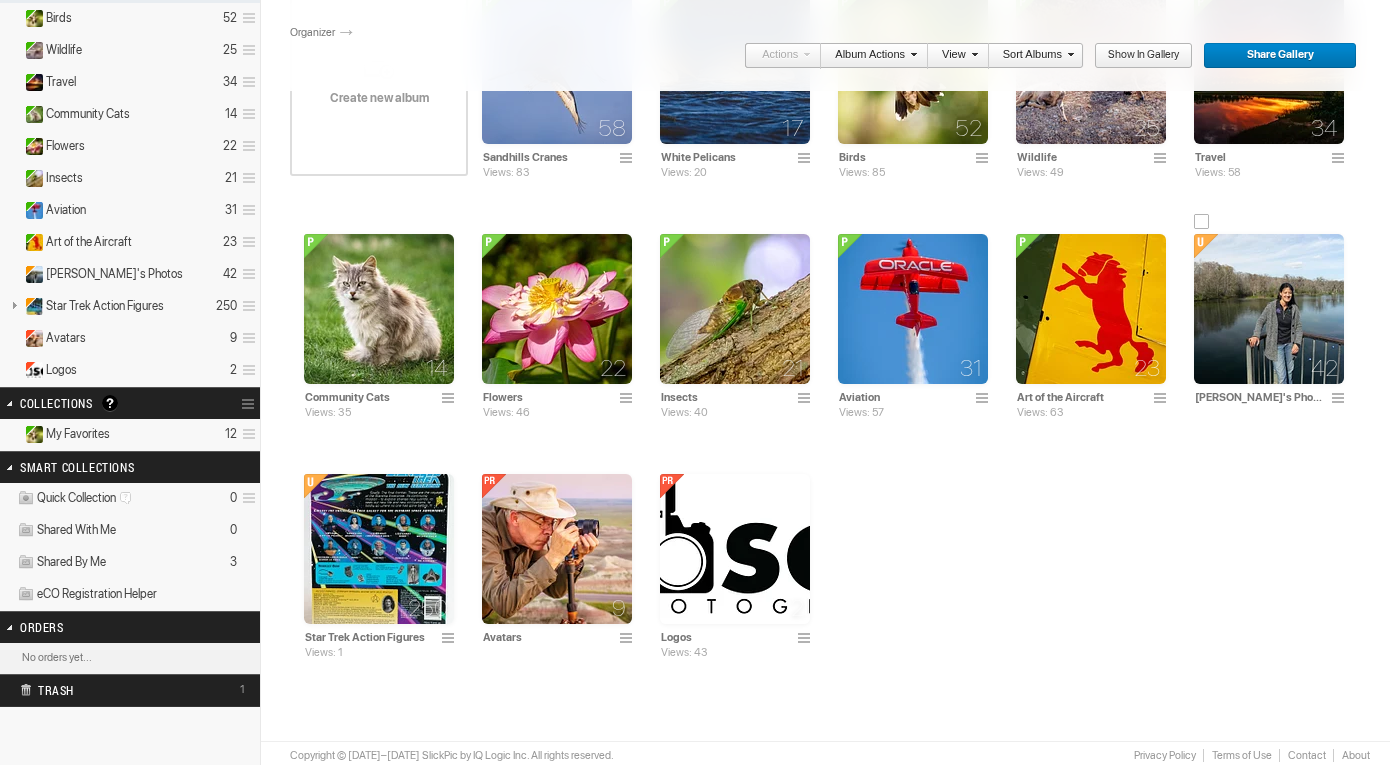 click at bounding box center (1269, 309) 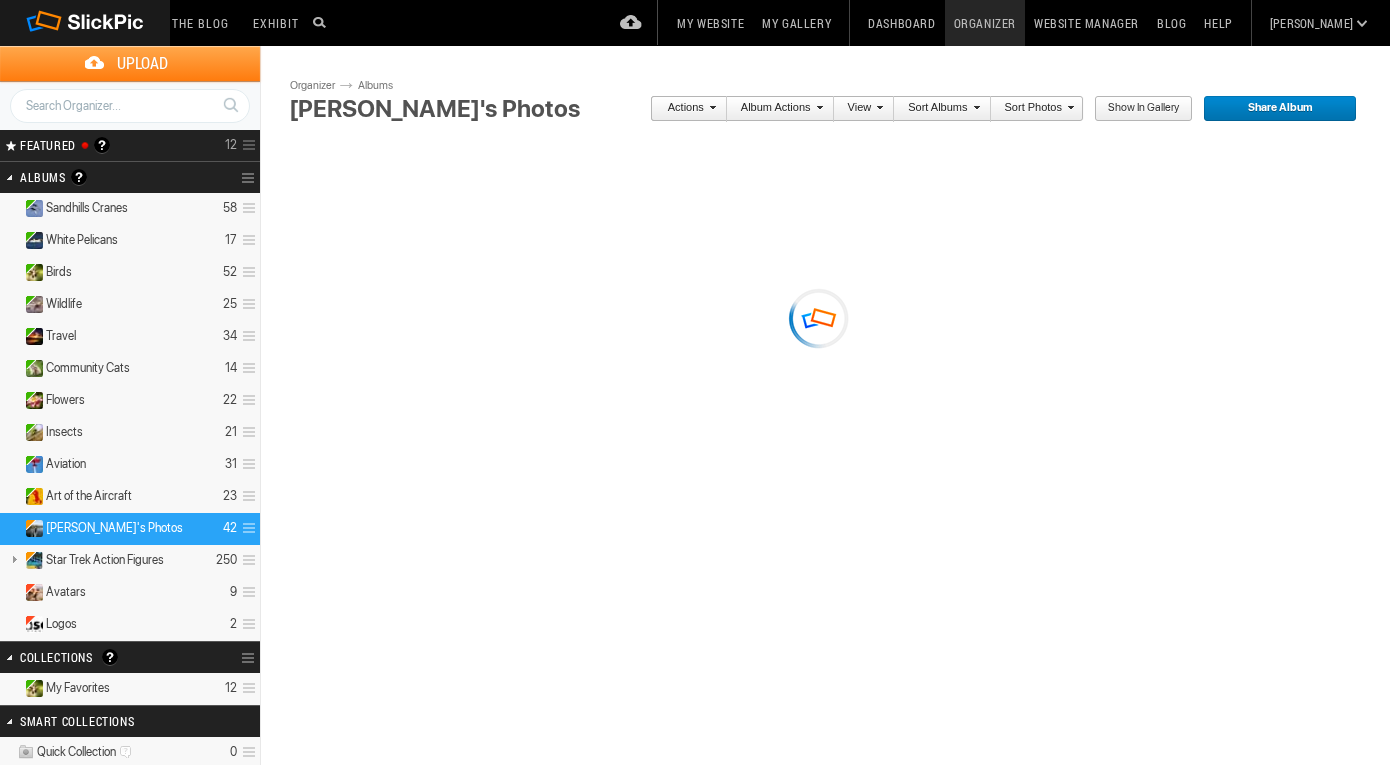 scroll, scrollTop: 0, scrollLeft: 0, axis: both 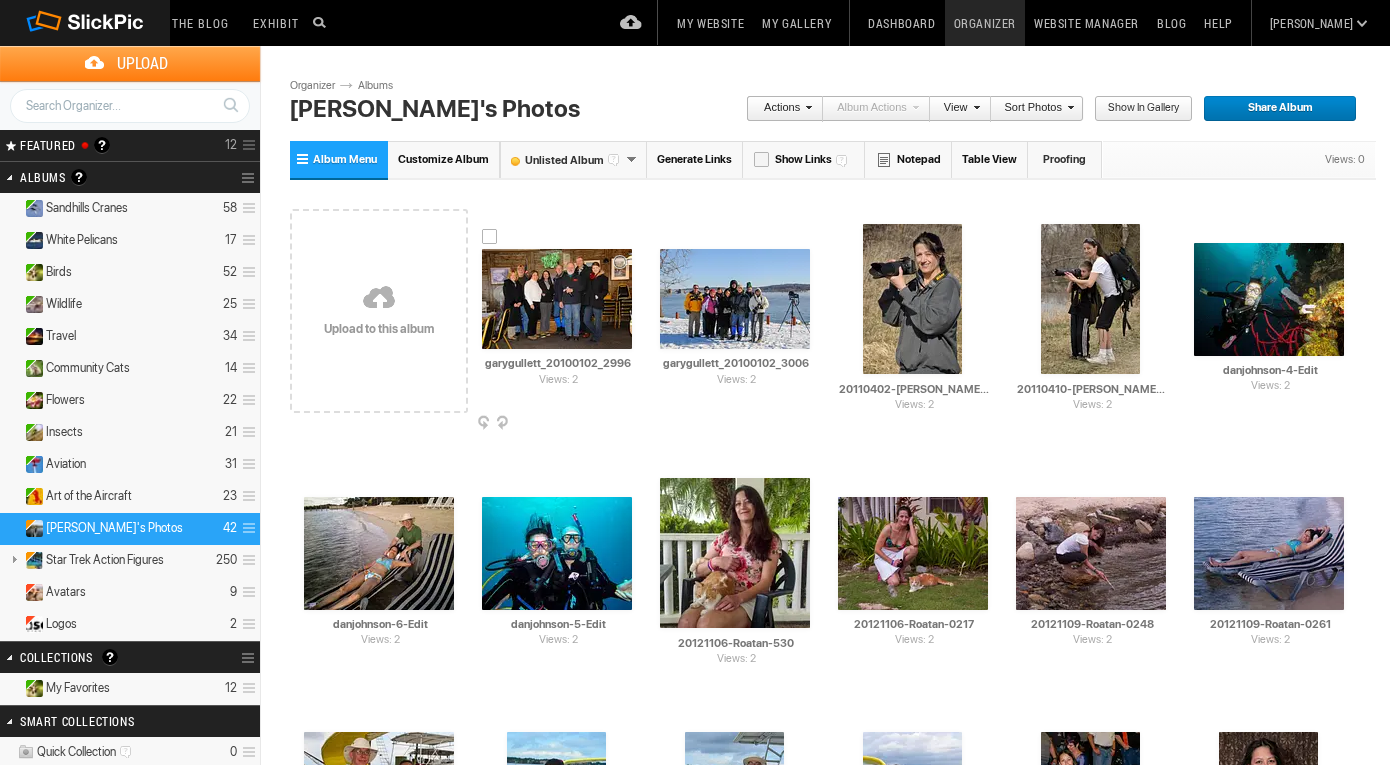 click at bounding box center (557, 299) 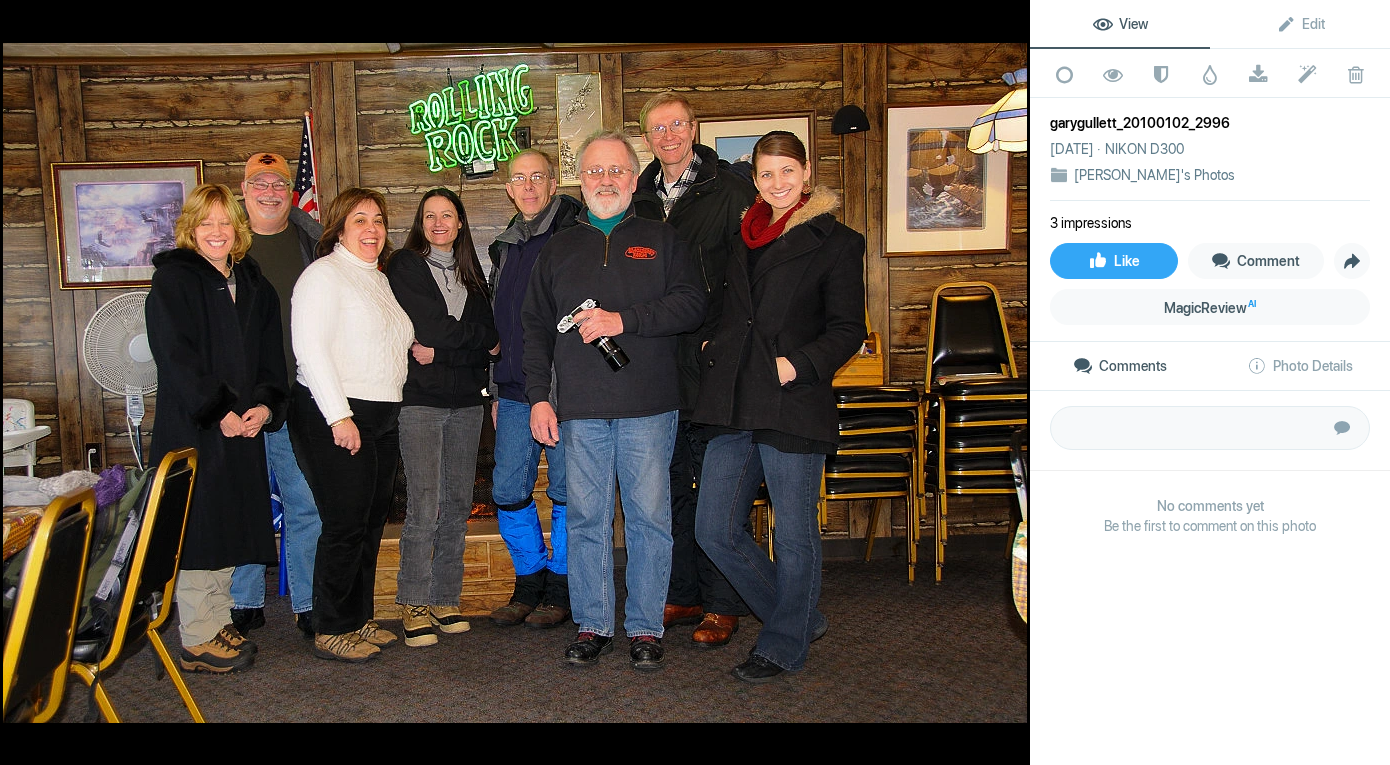click 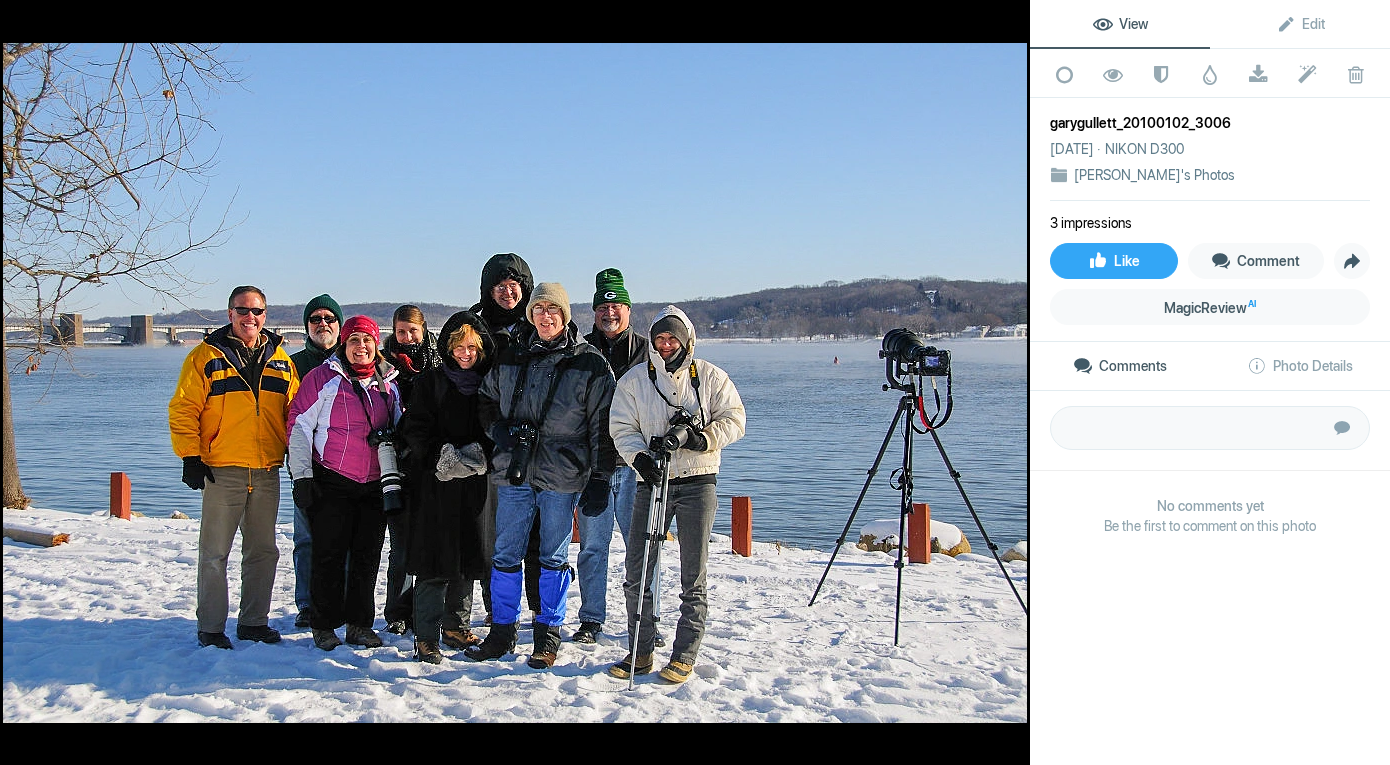 click 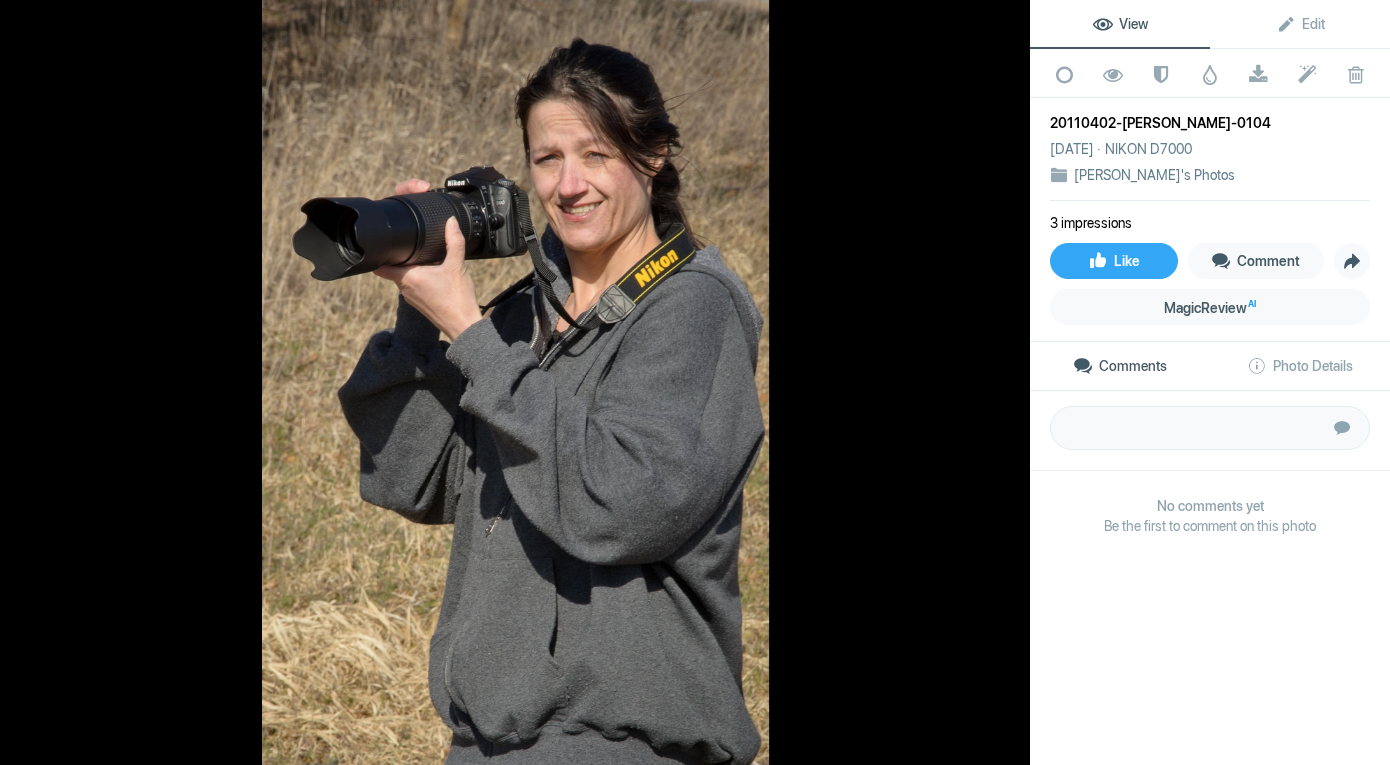 click 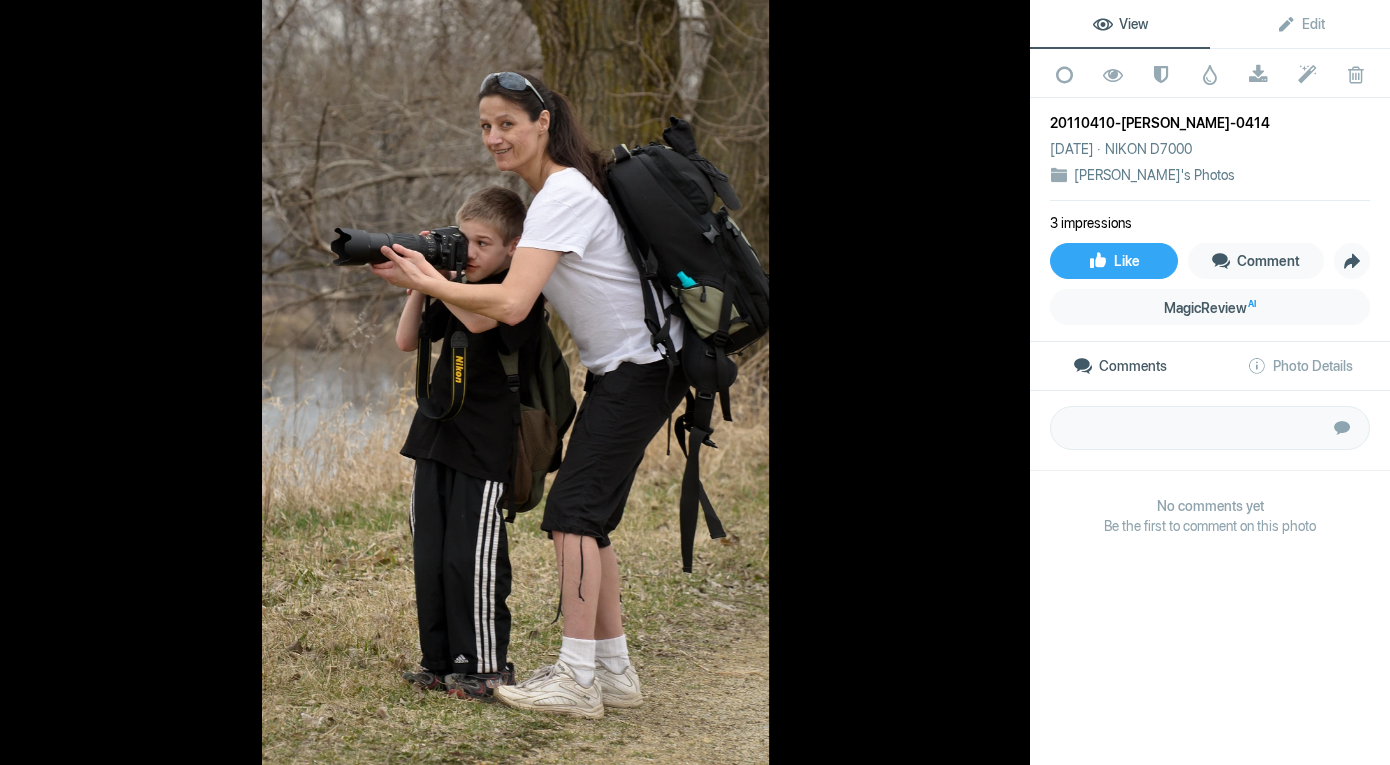 click 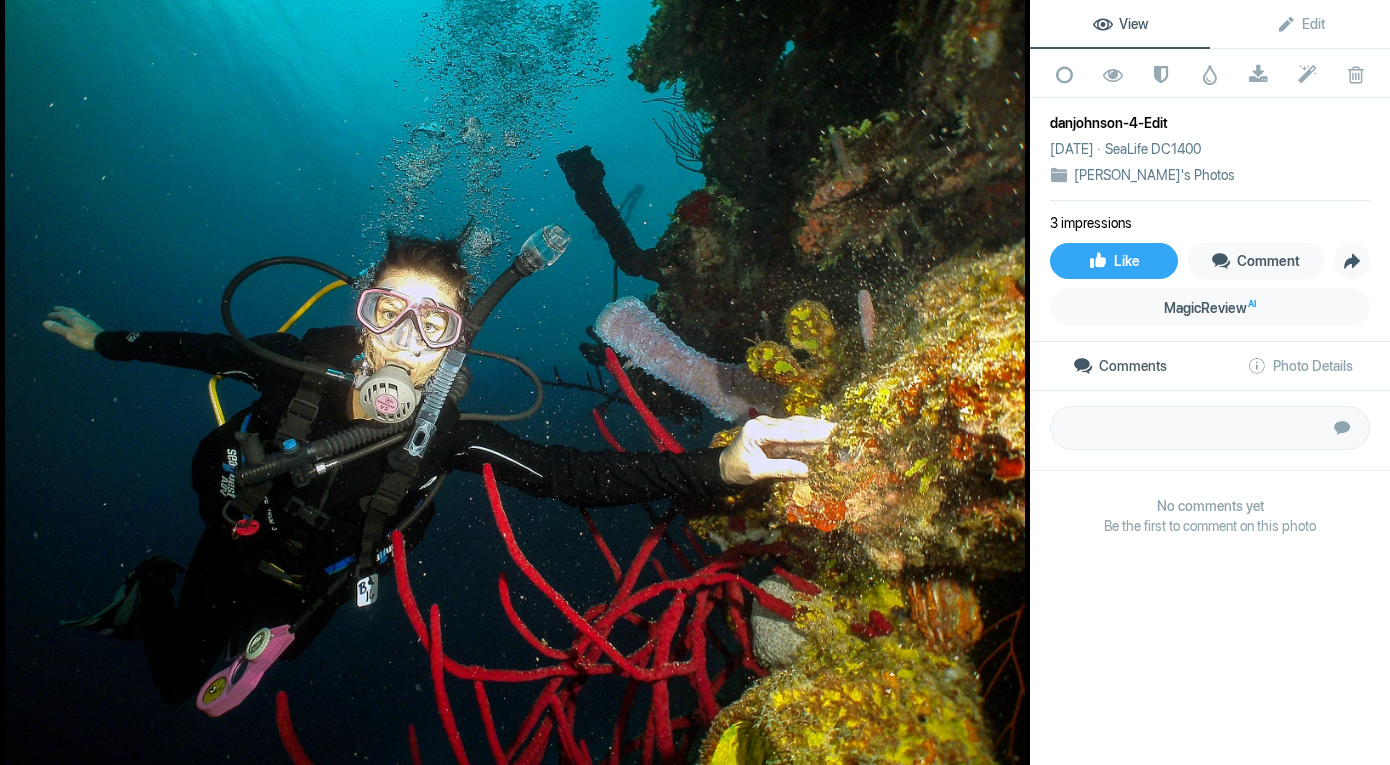 click 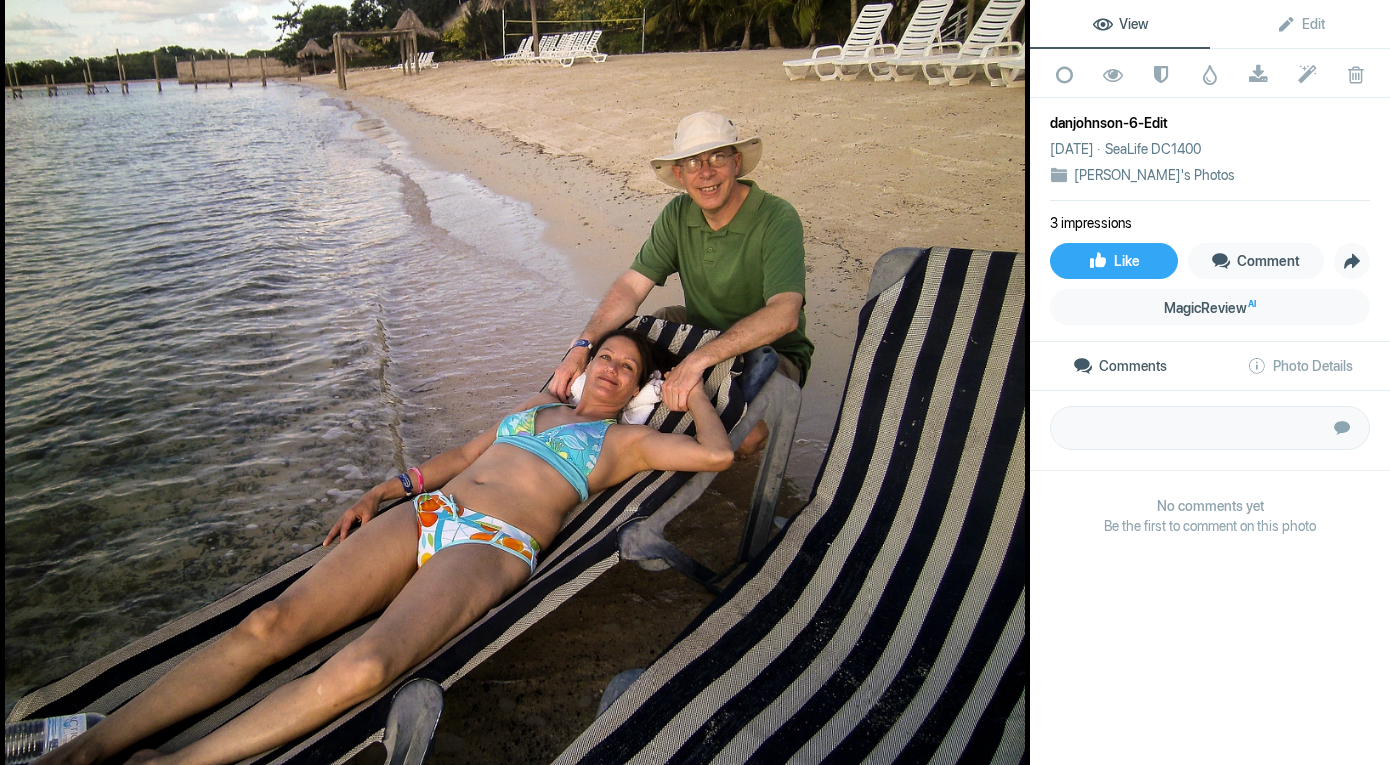 click 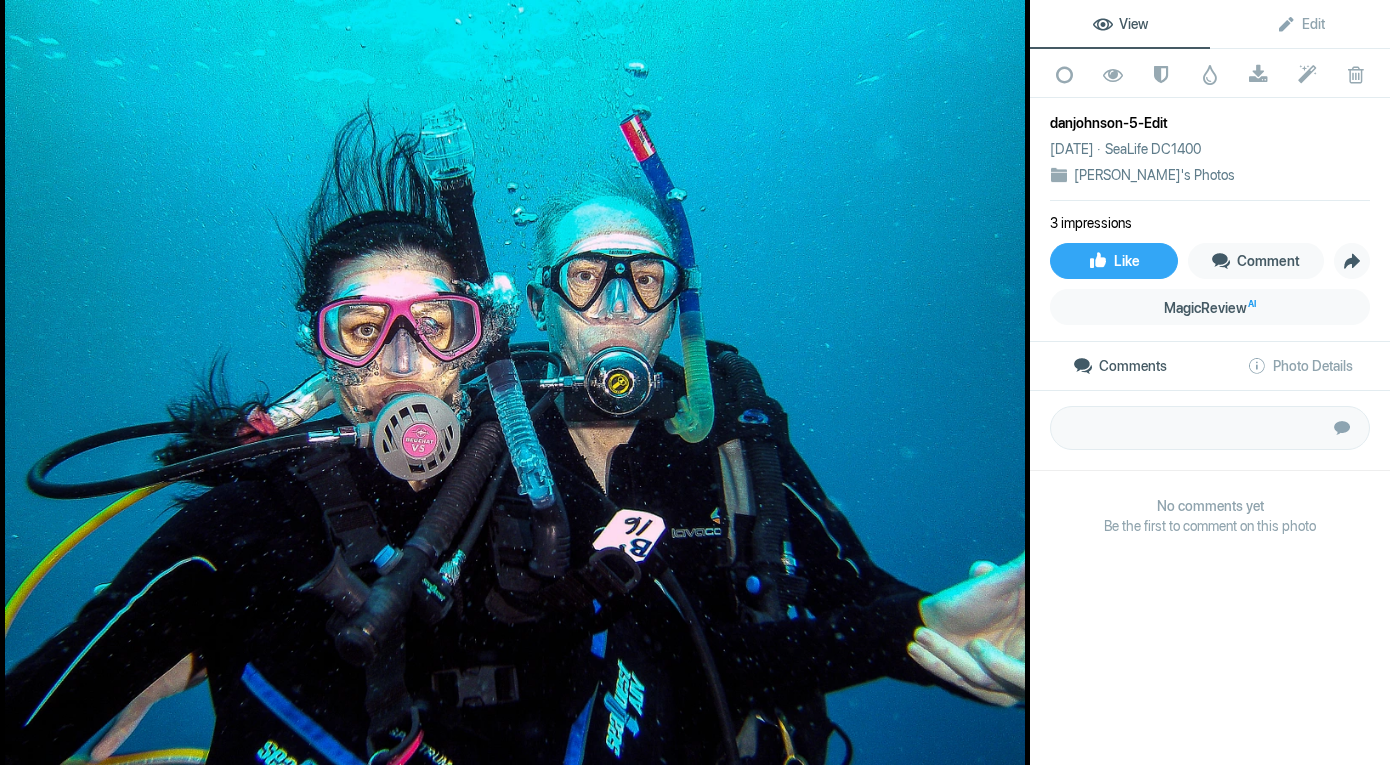 click 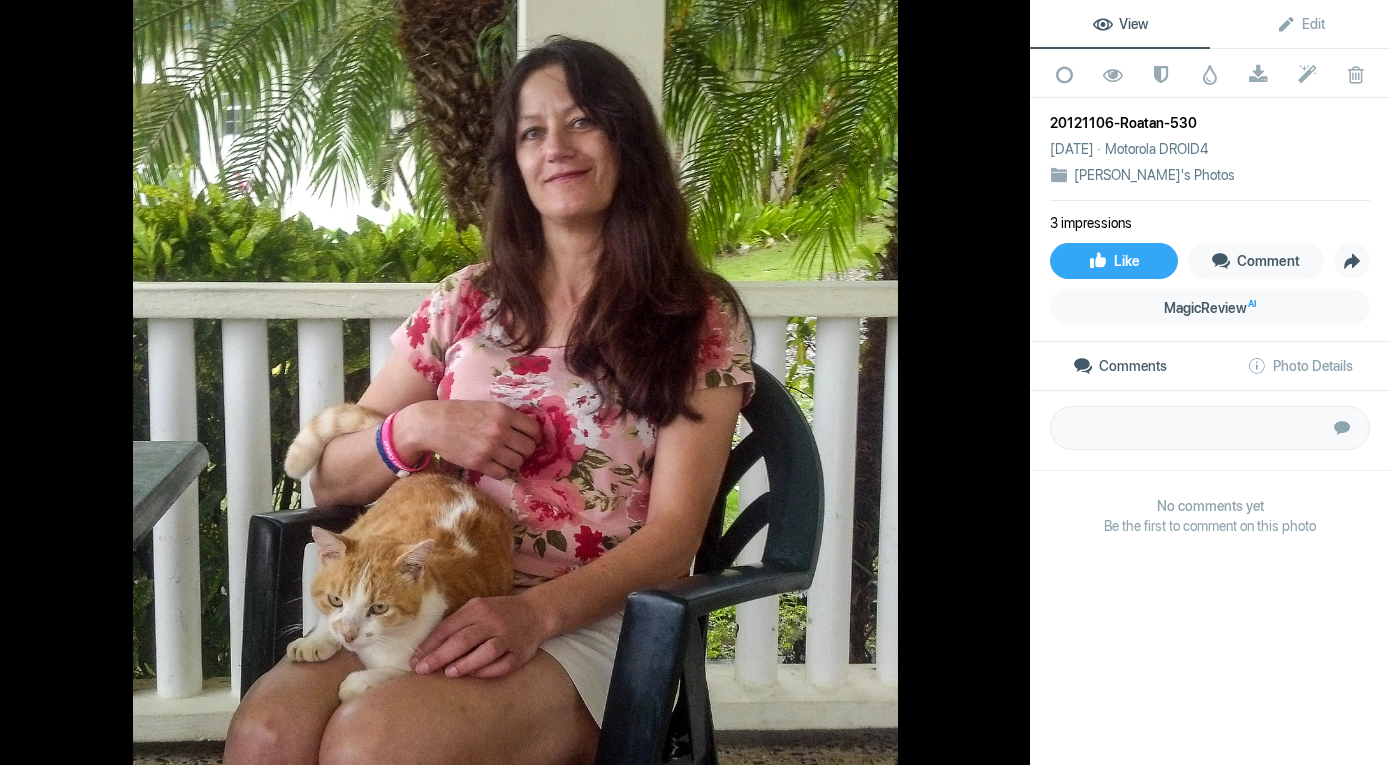 click 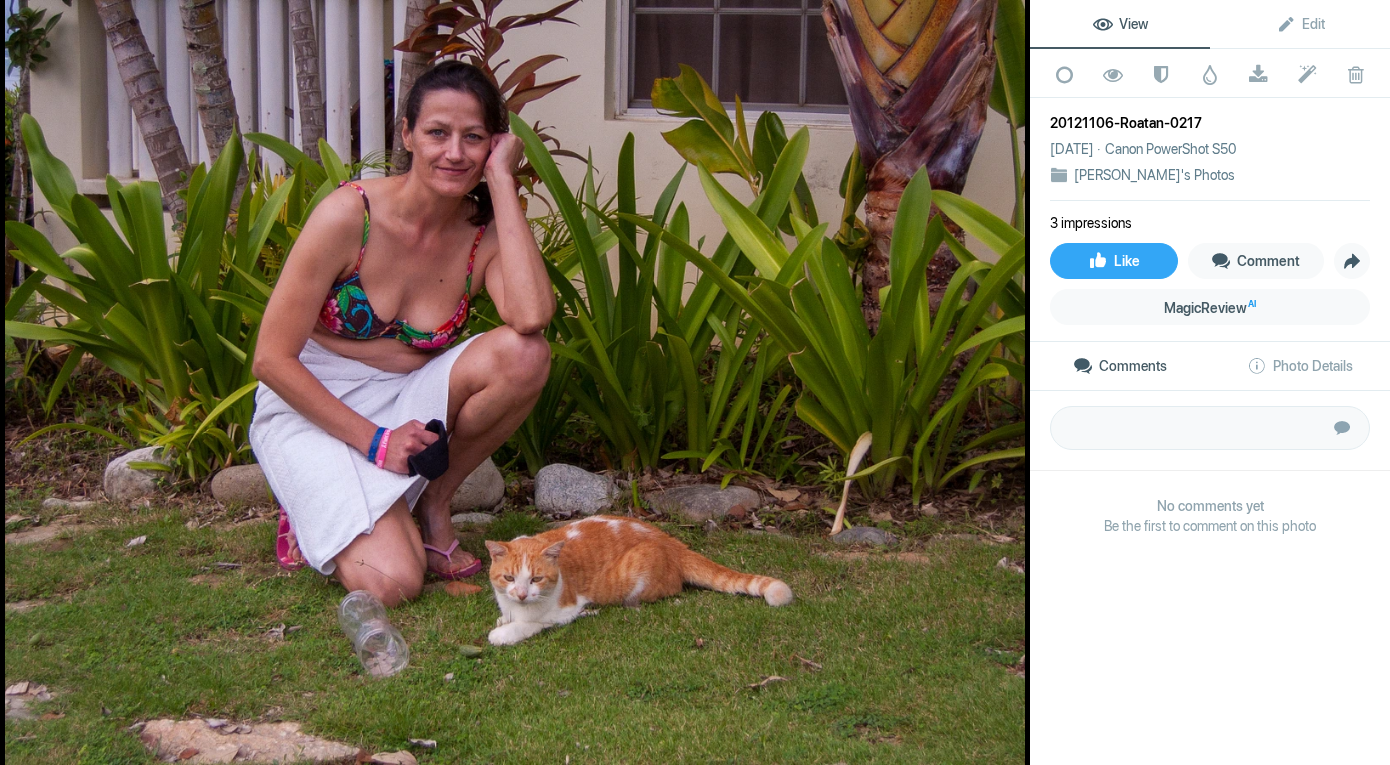 click 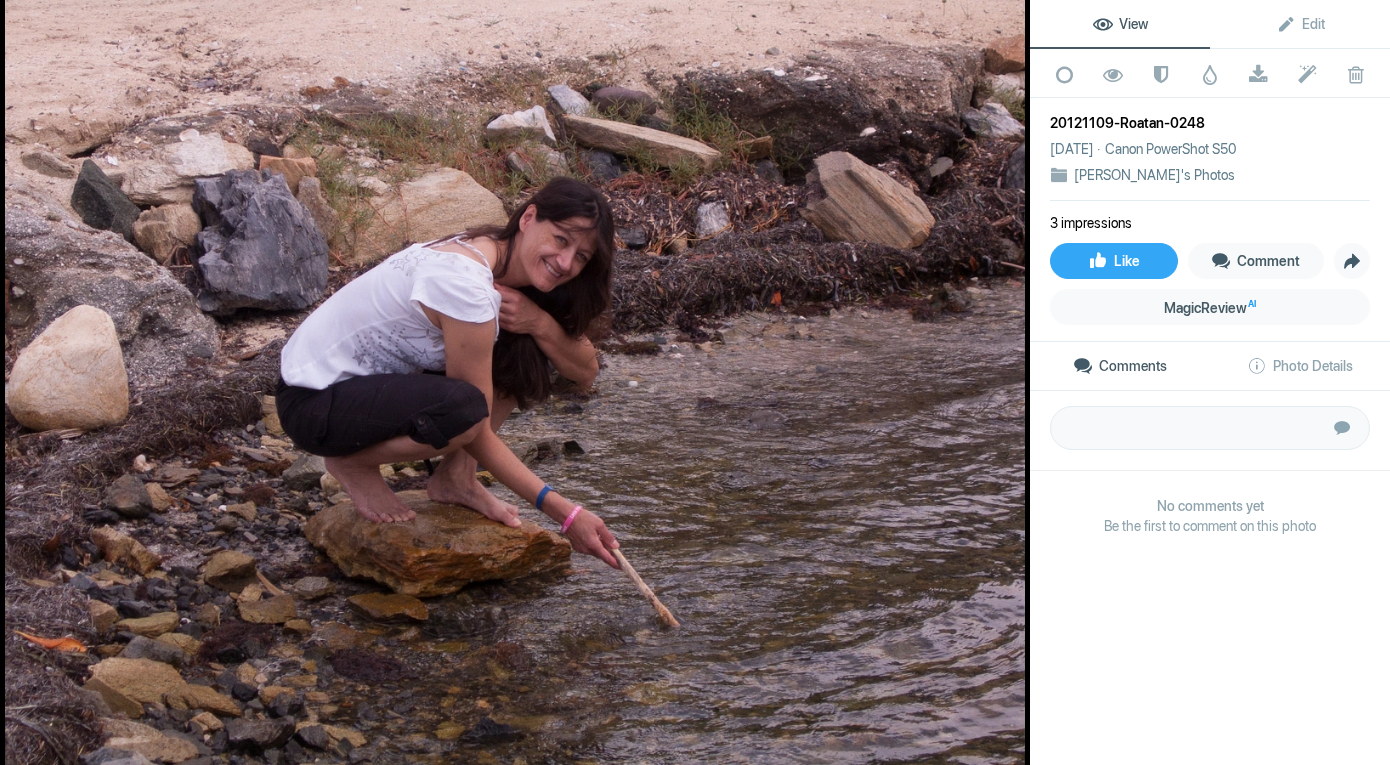 click 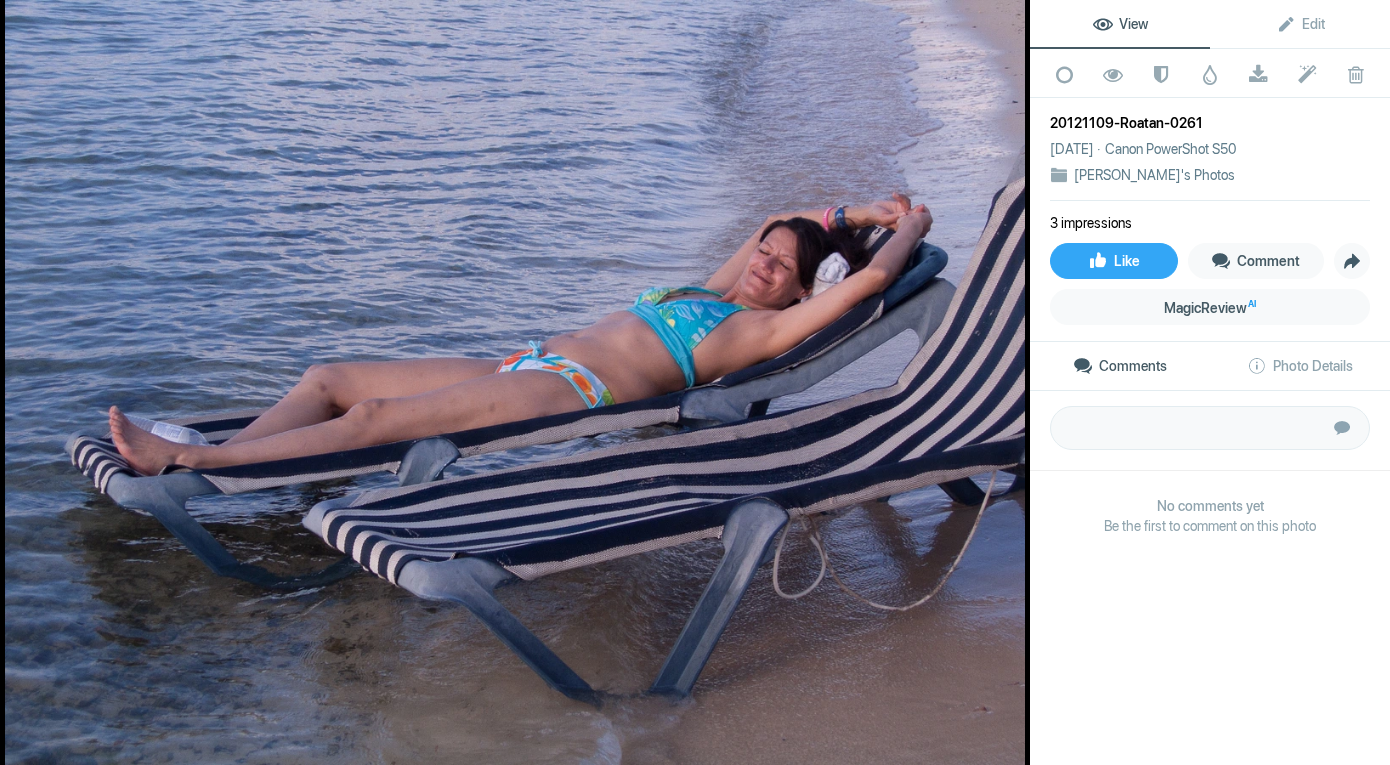click 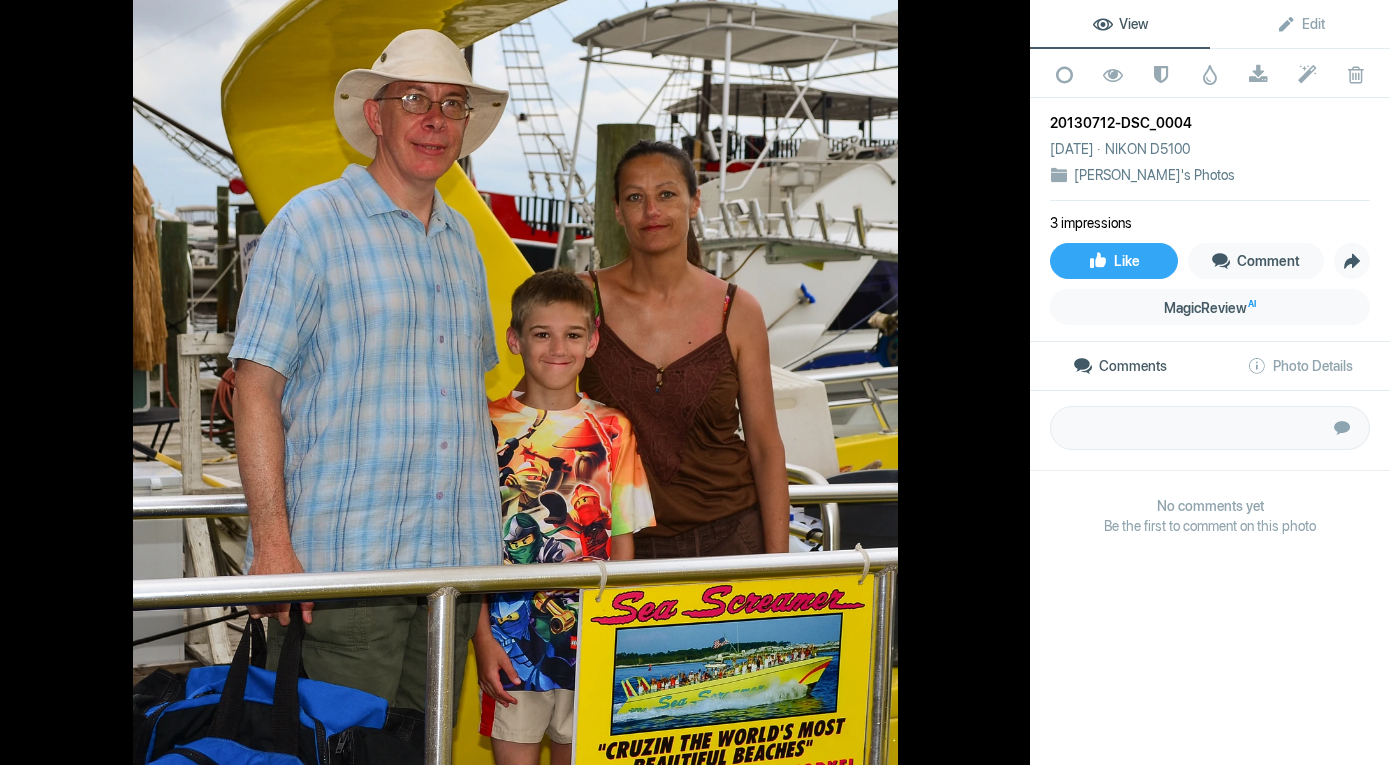 click 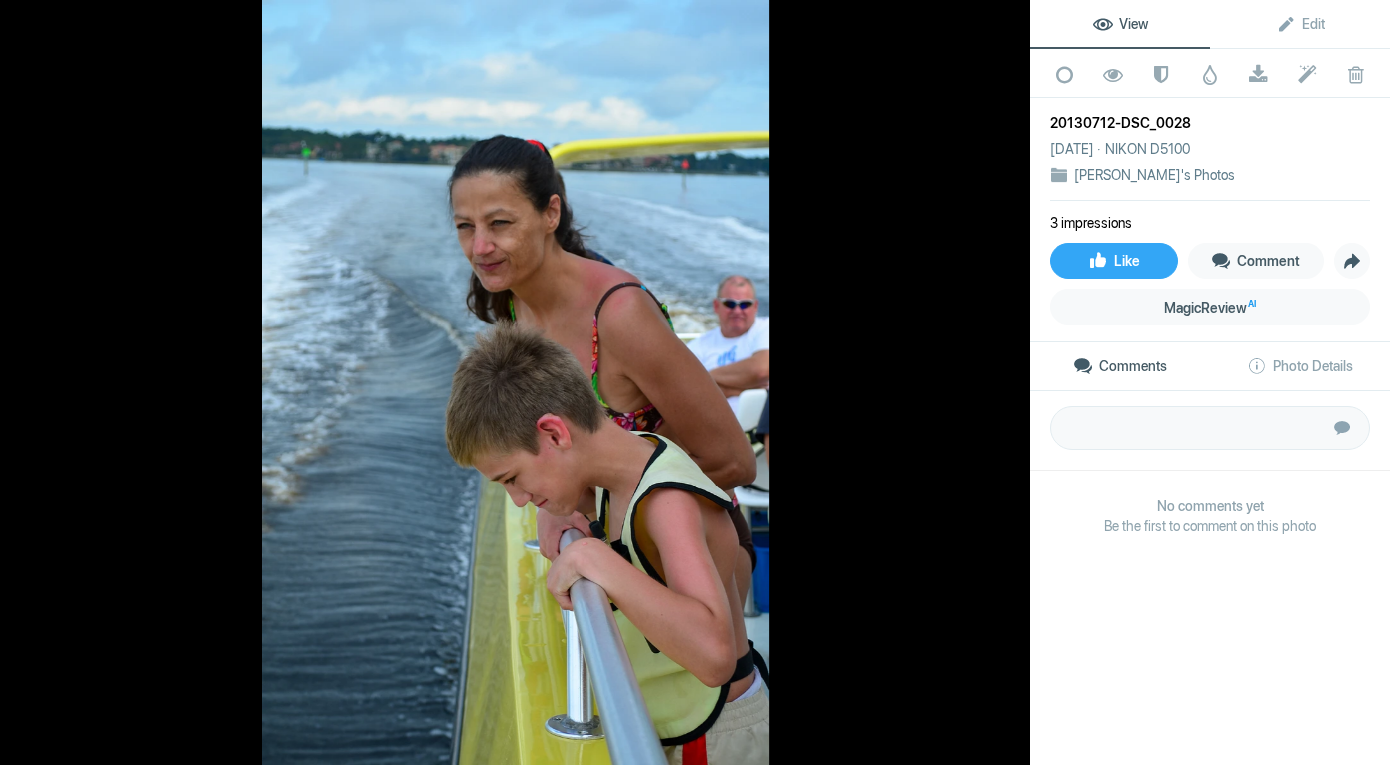 click 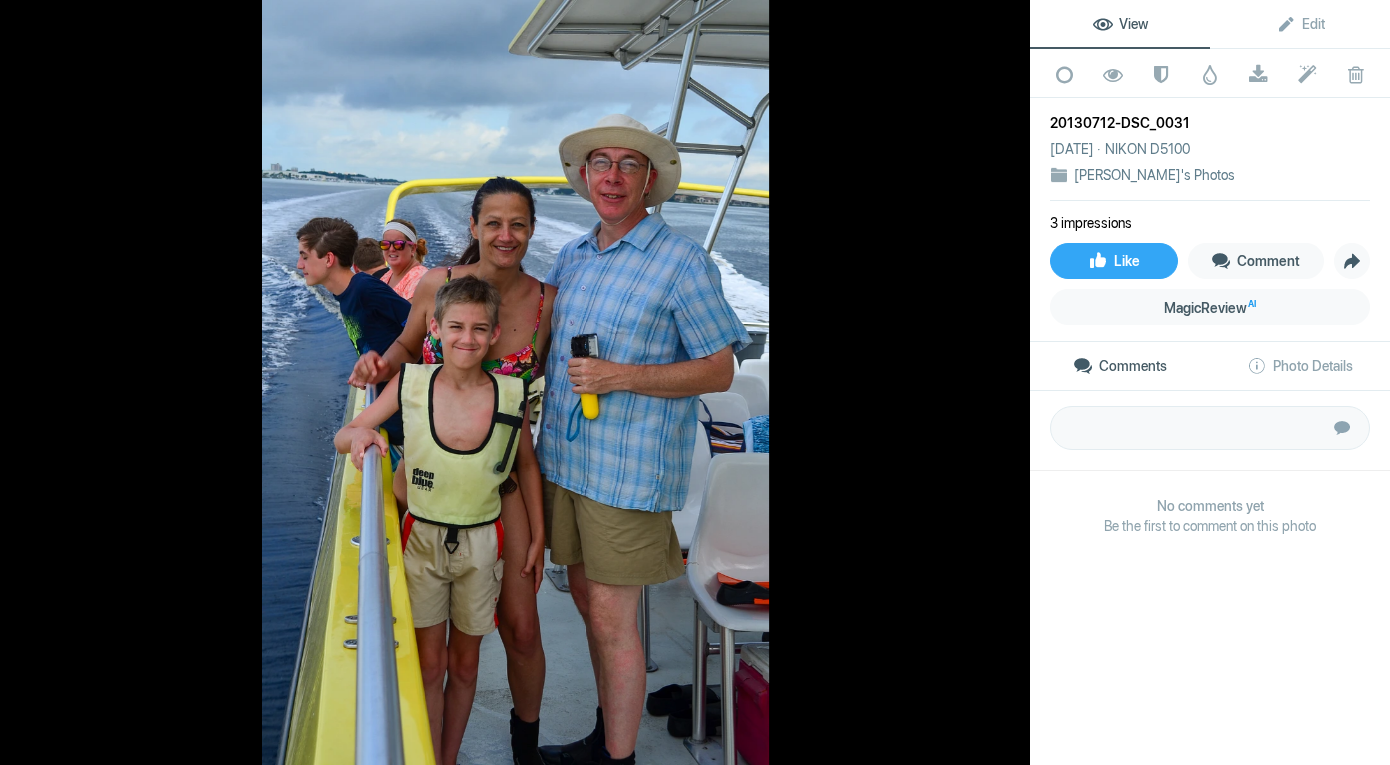 click 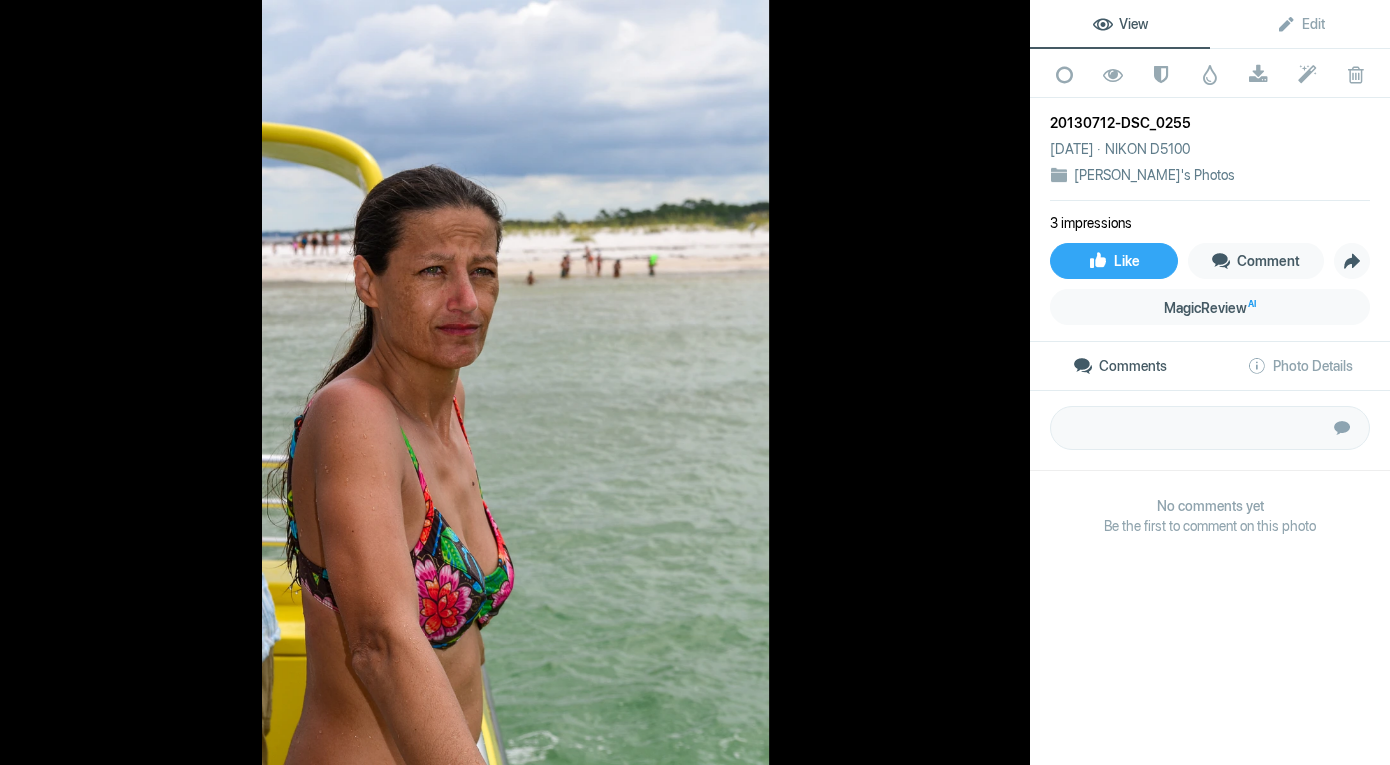 click 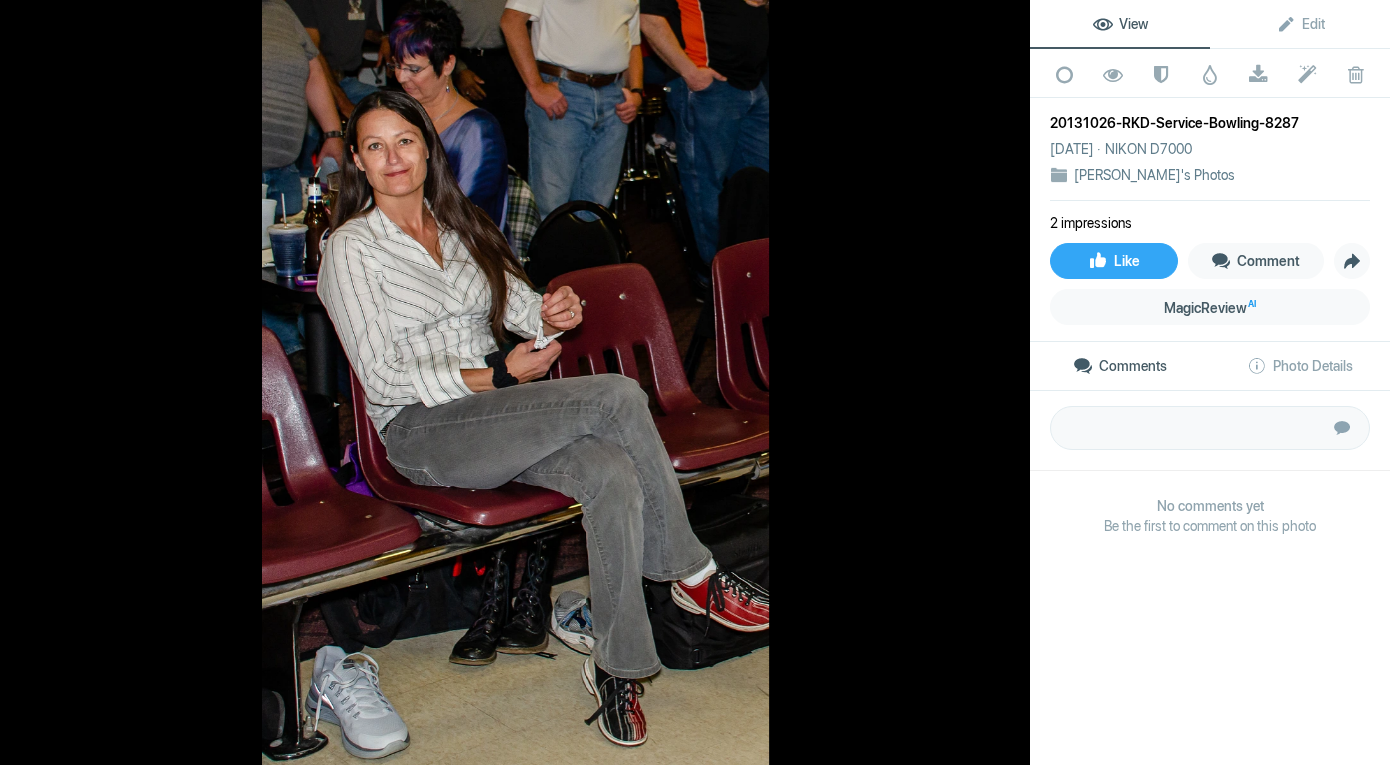 click 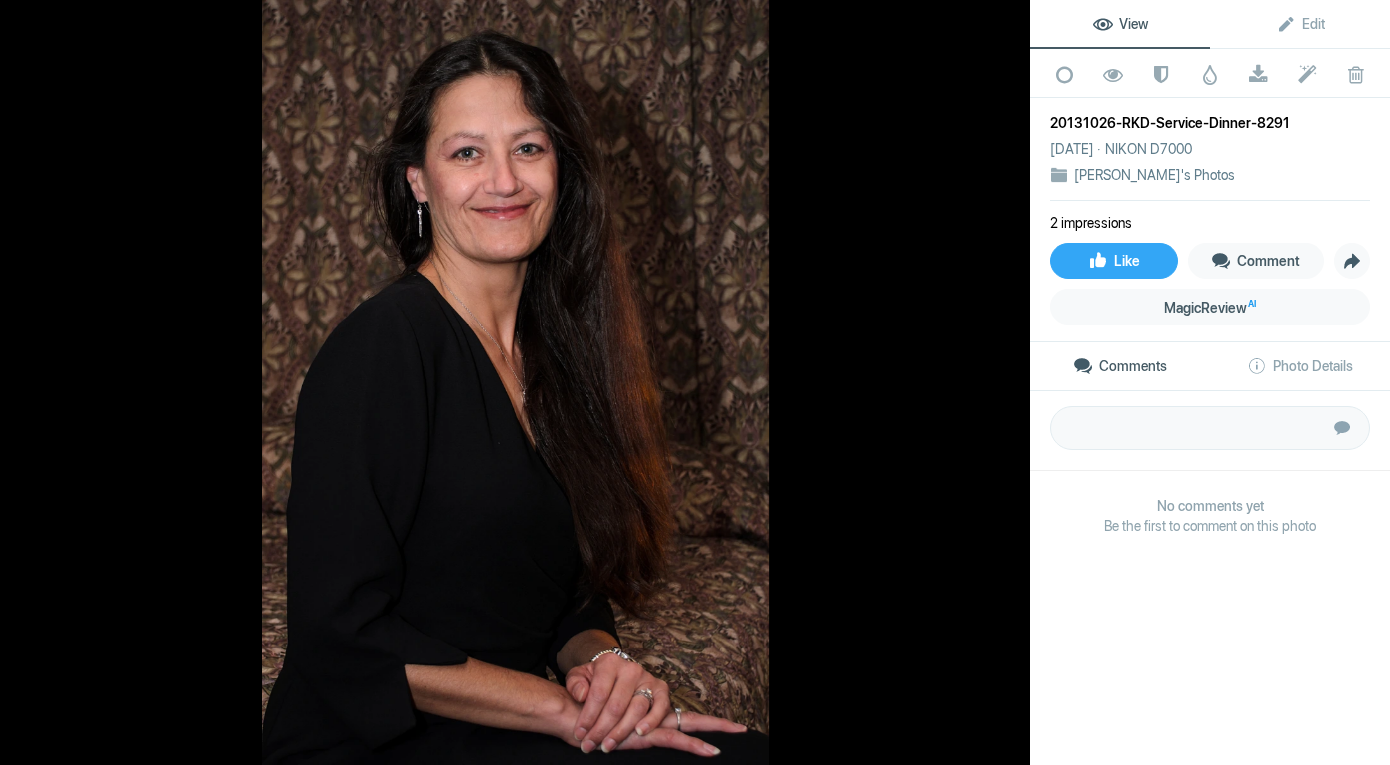 click 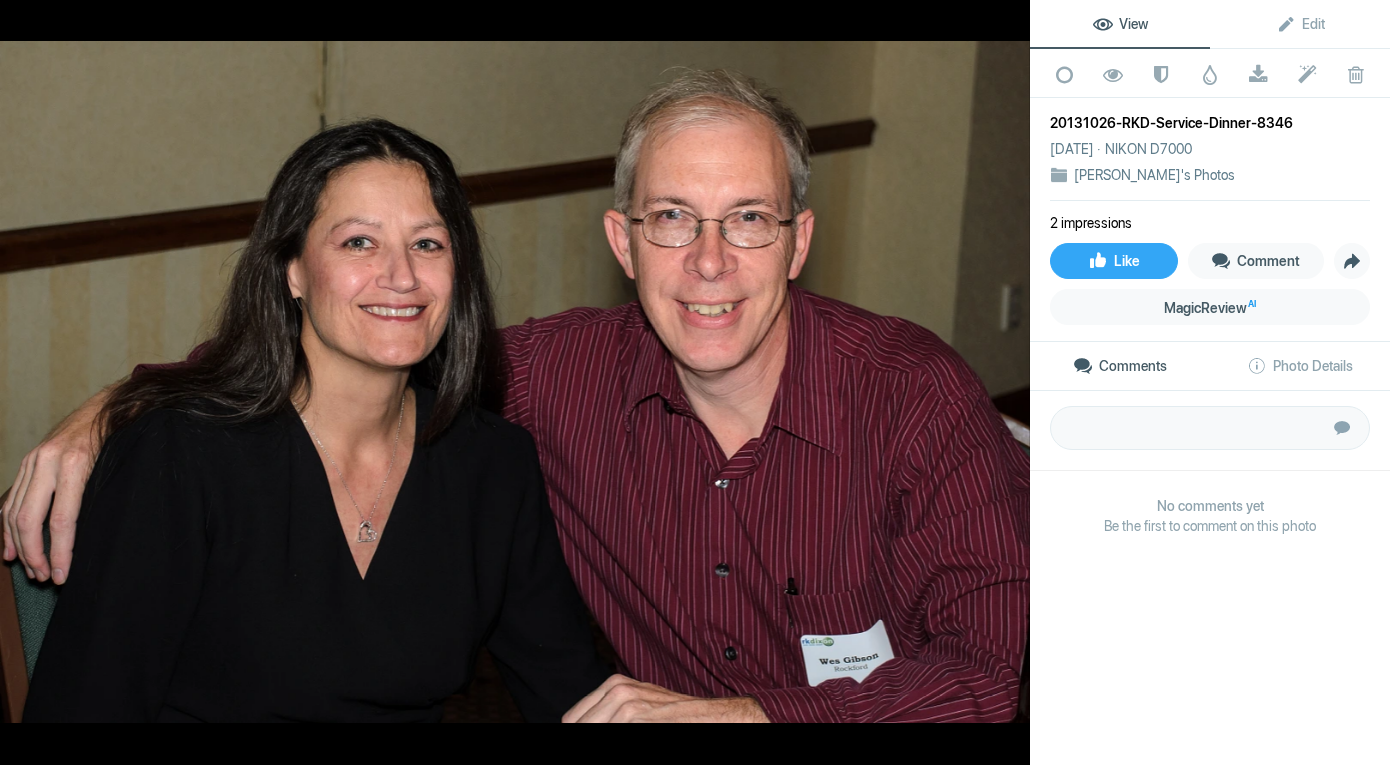 click 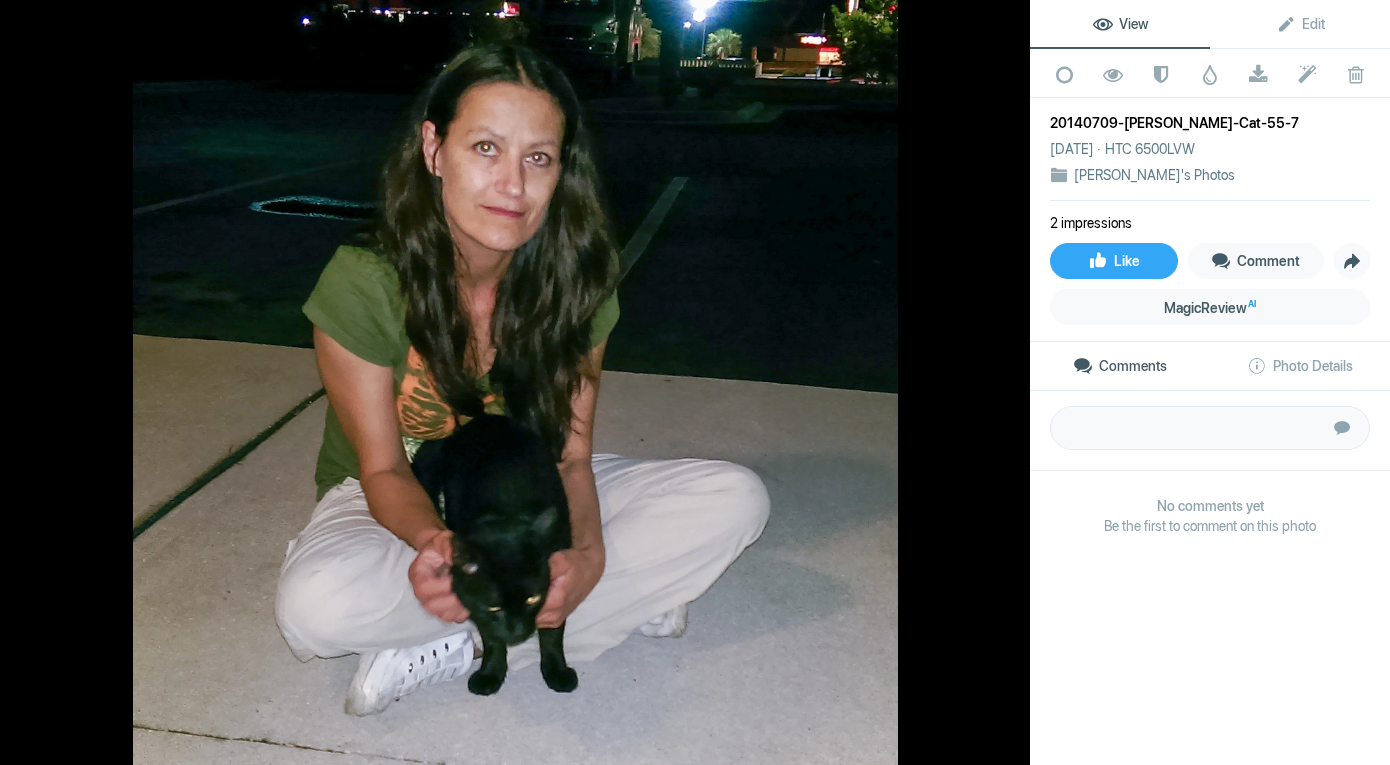 click 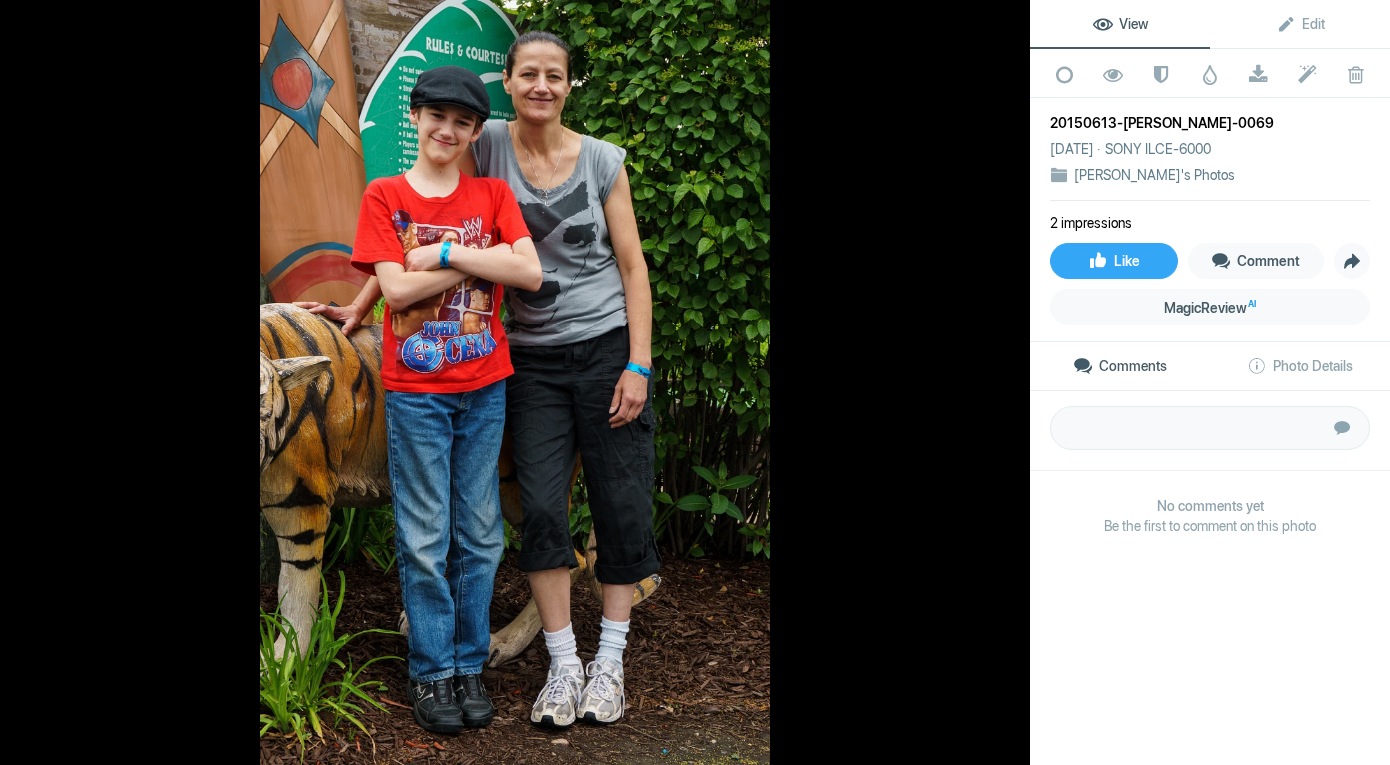 click 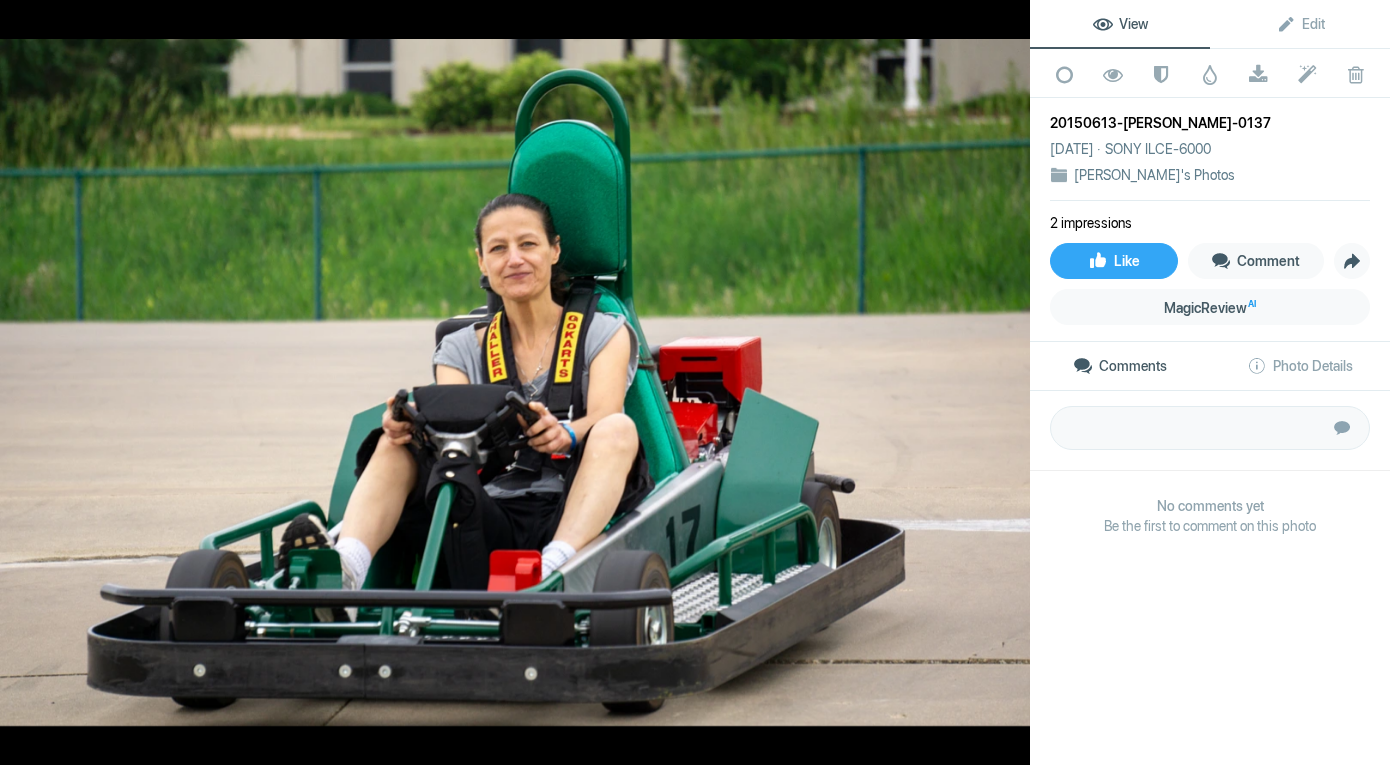 click 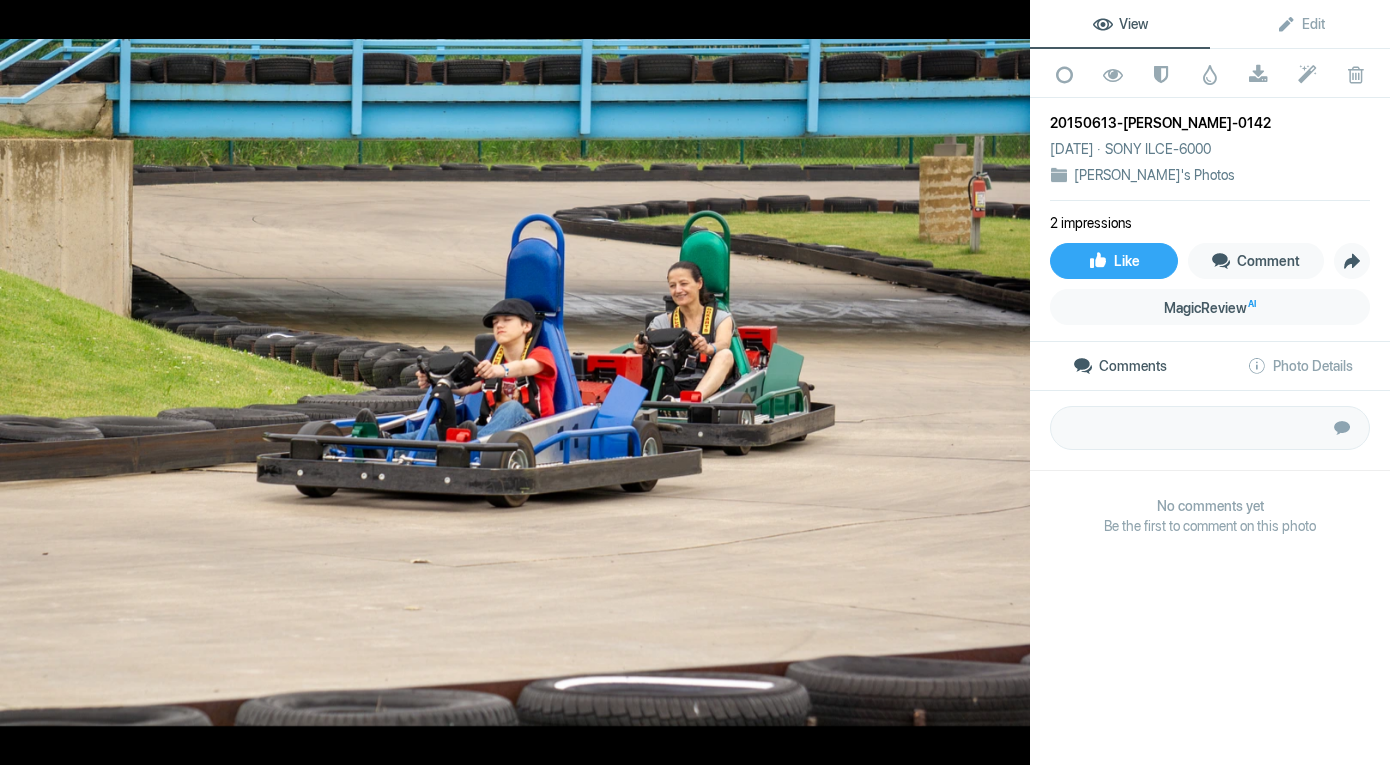 click 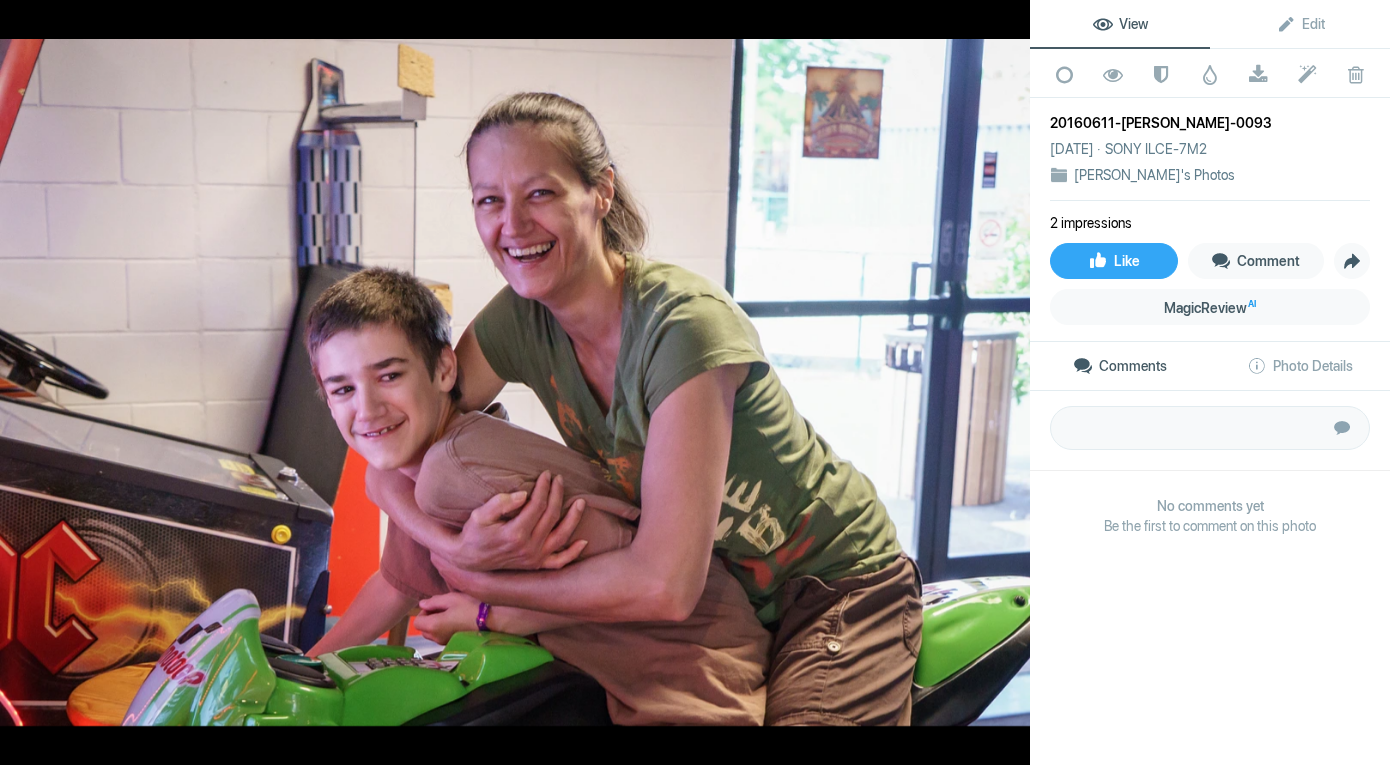 click 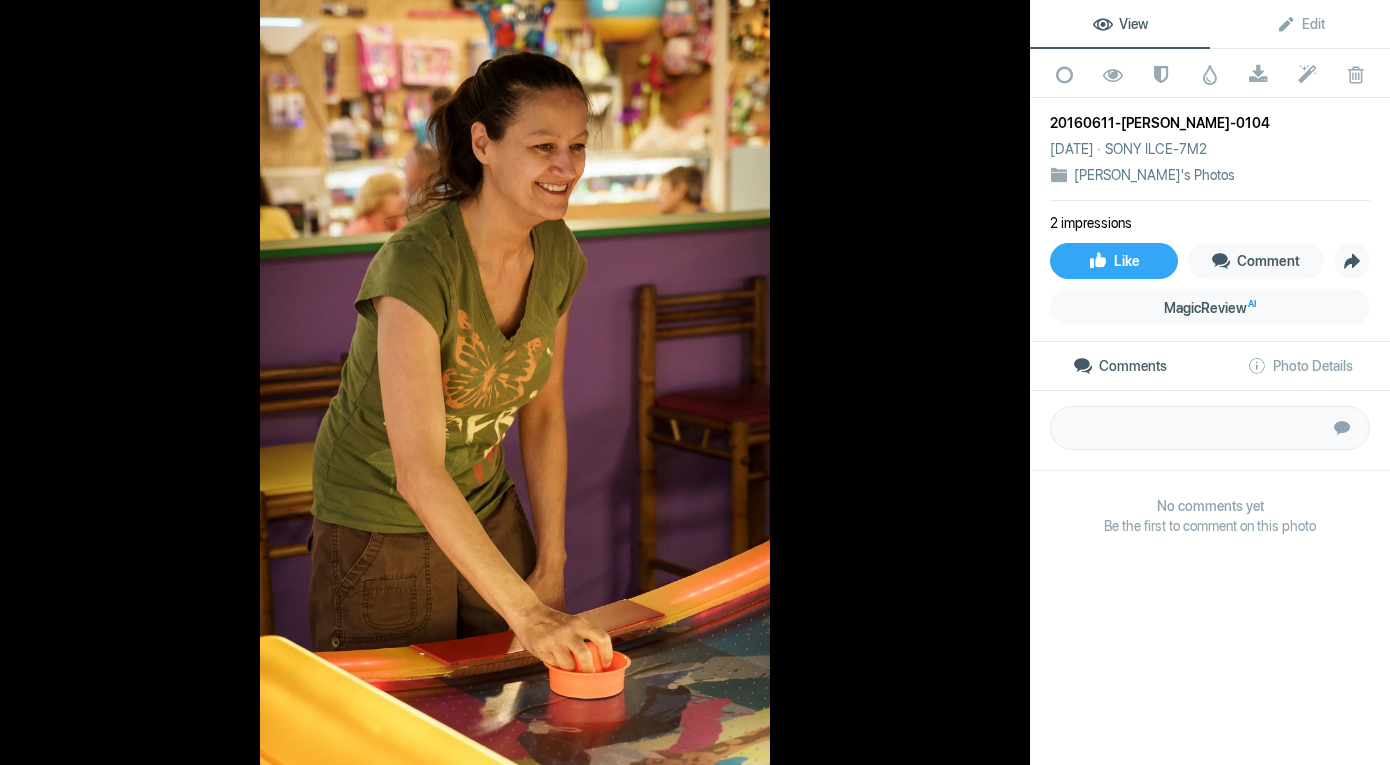 click 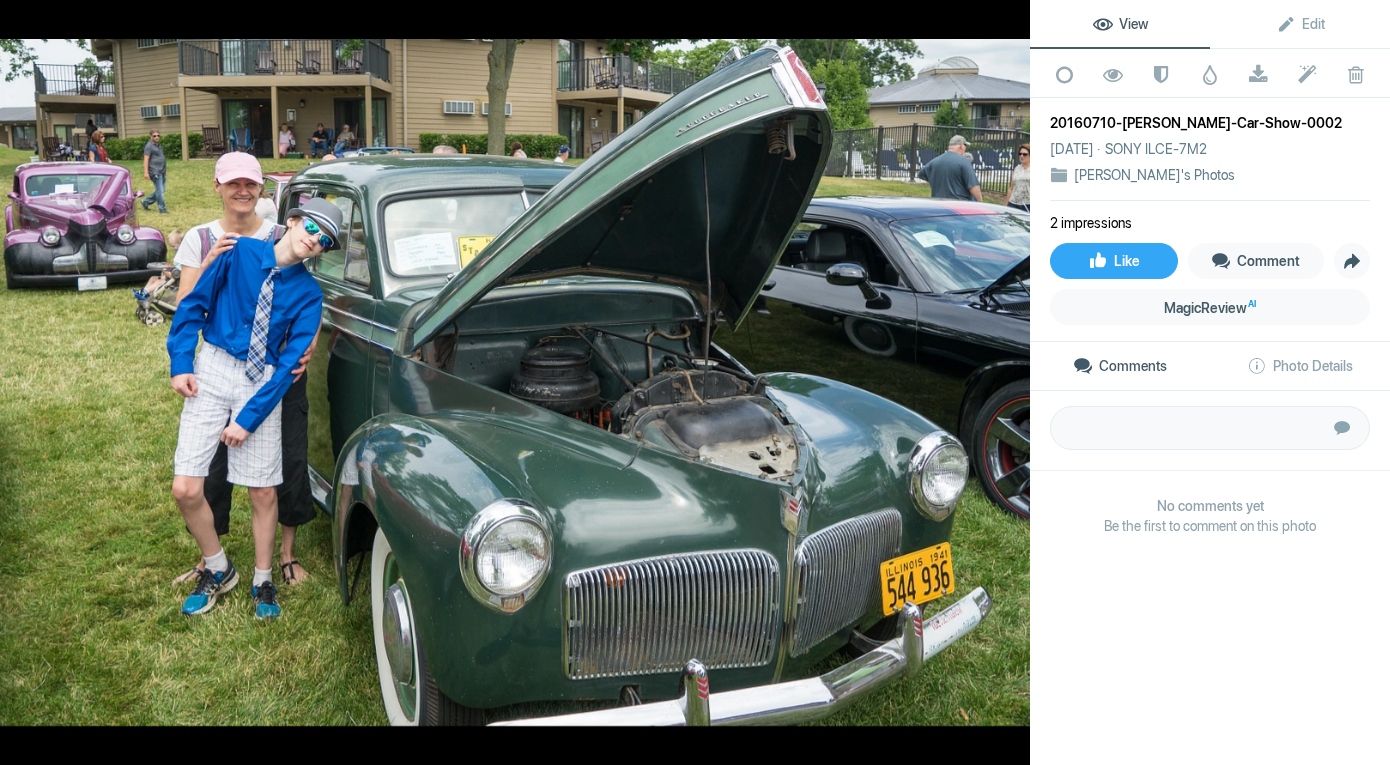 click 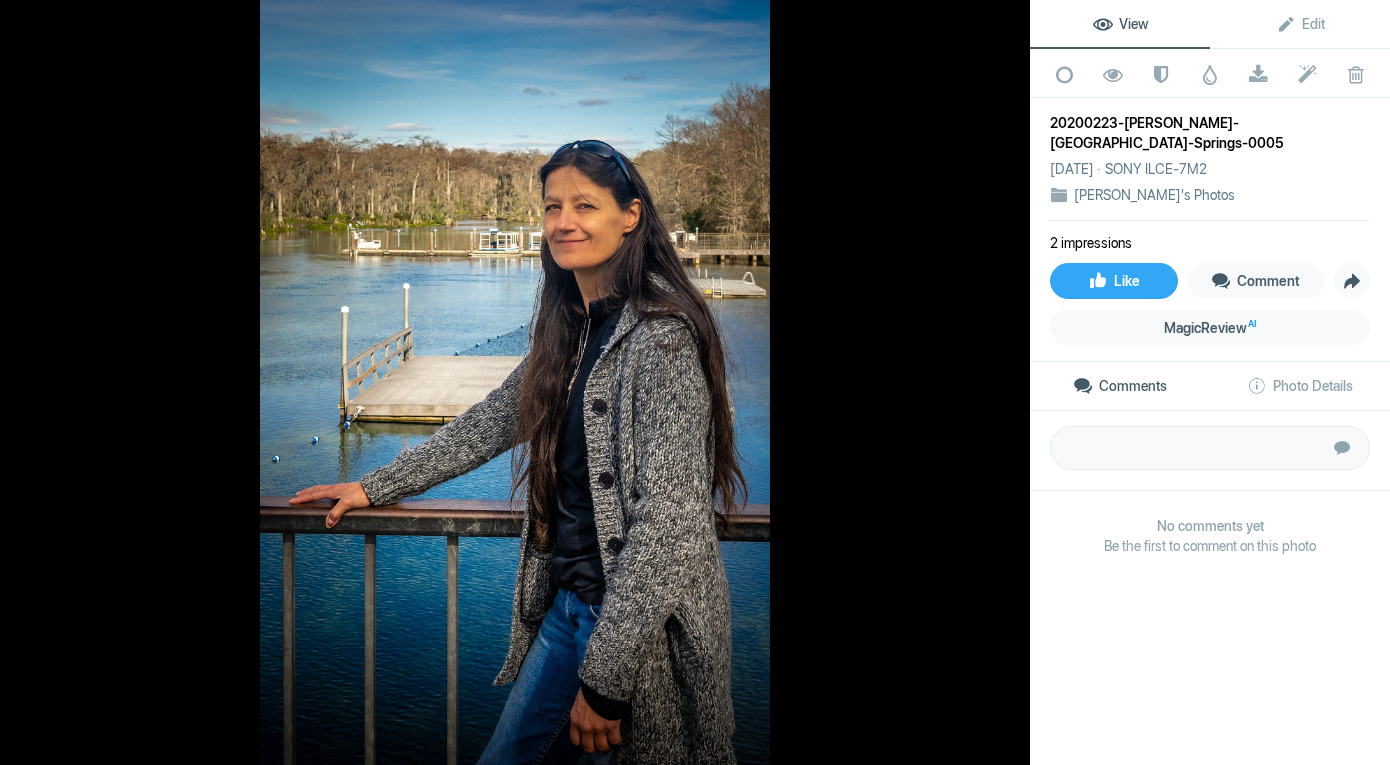 click 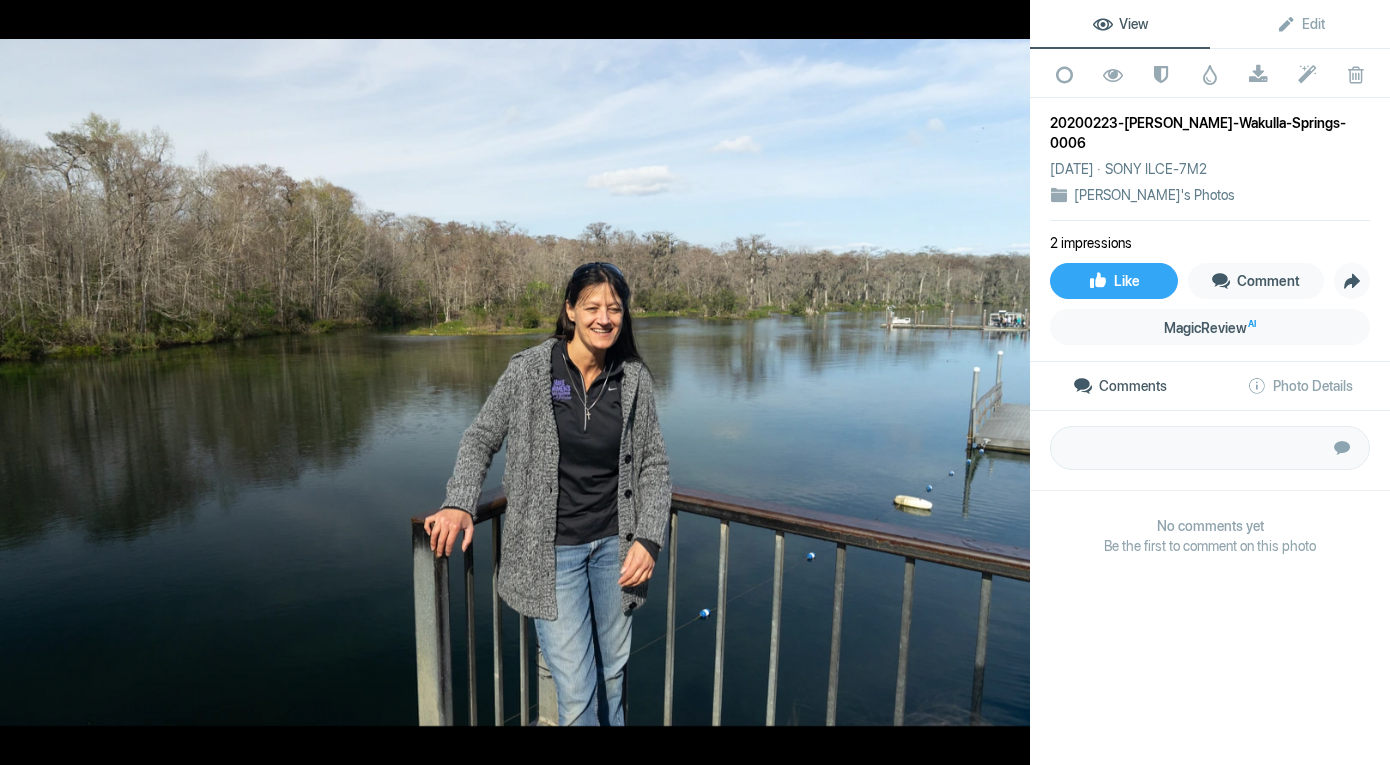 click 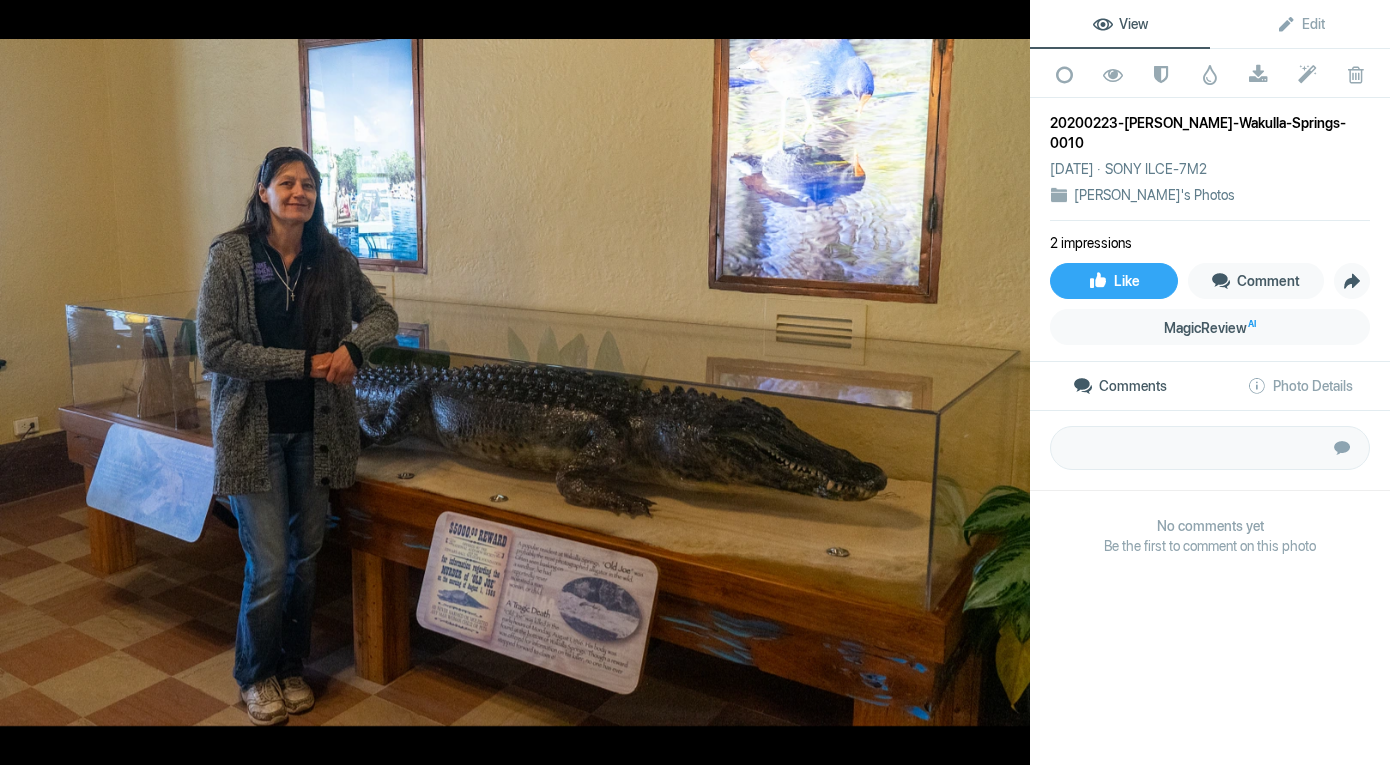 click 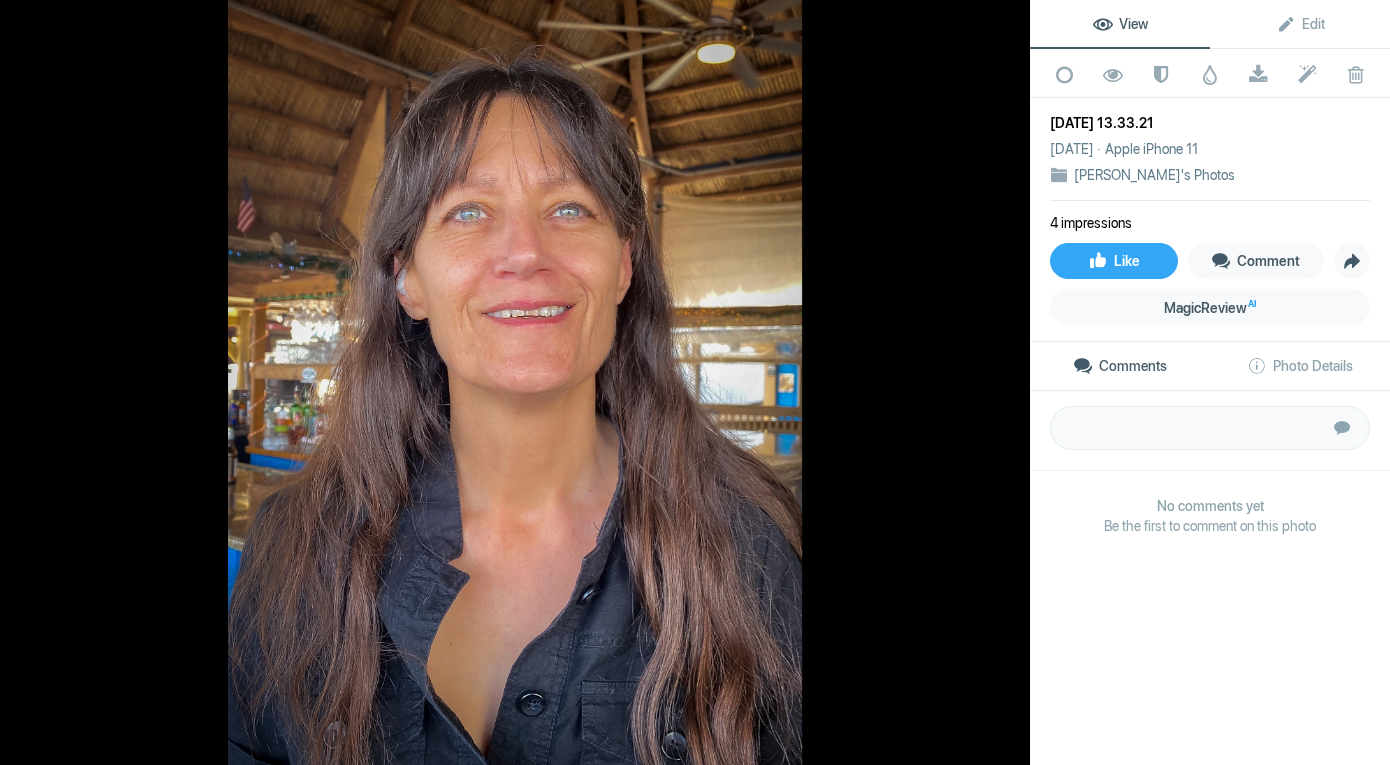 click 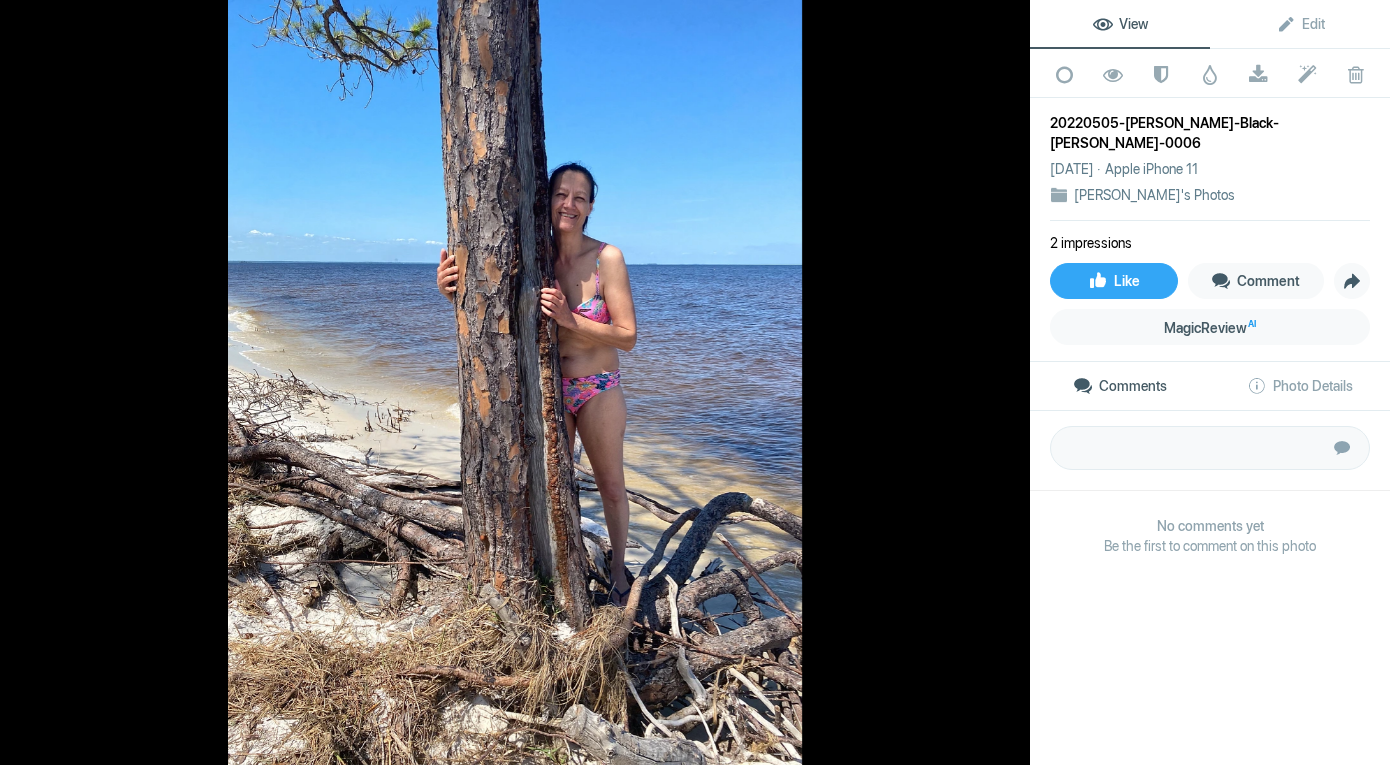 click 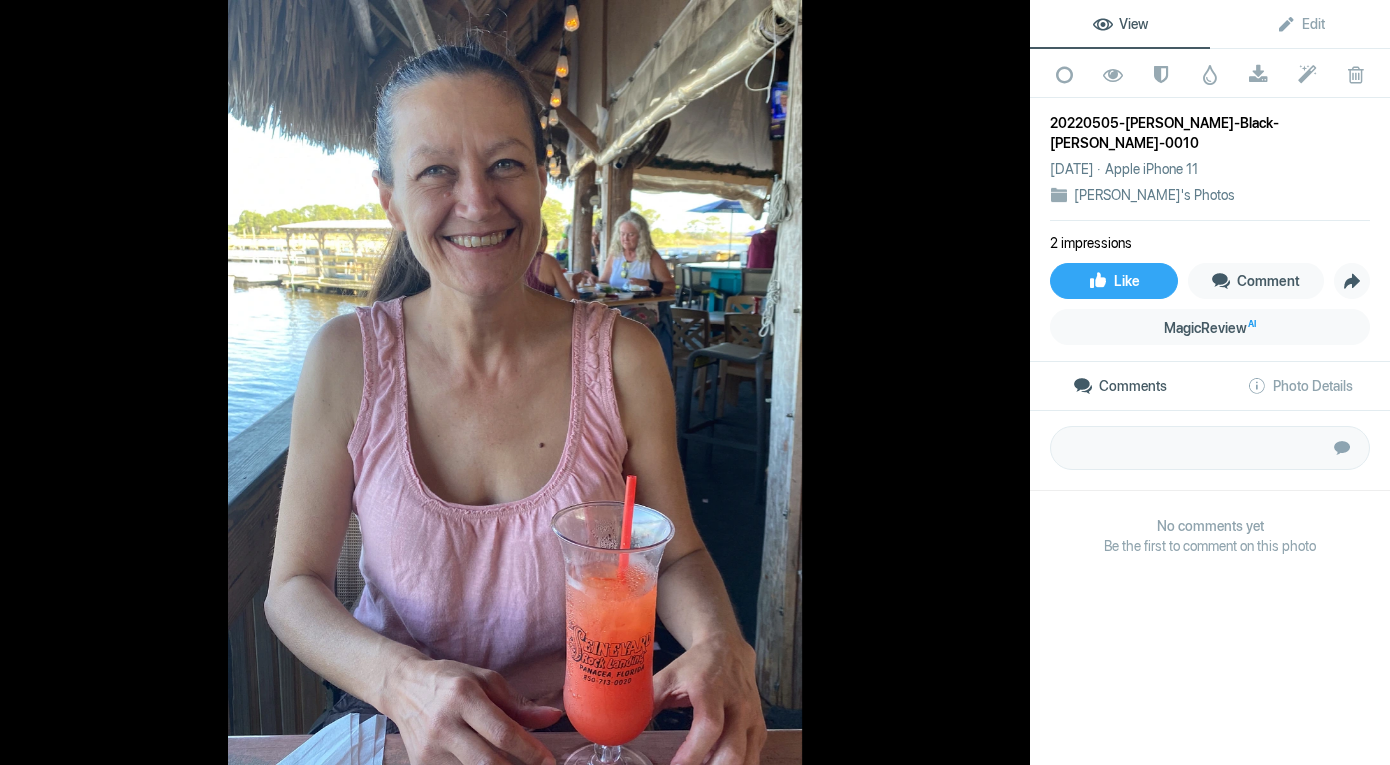 click 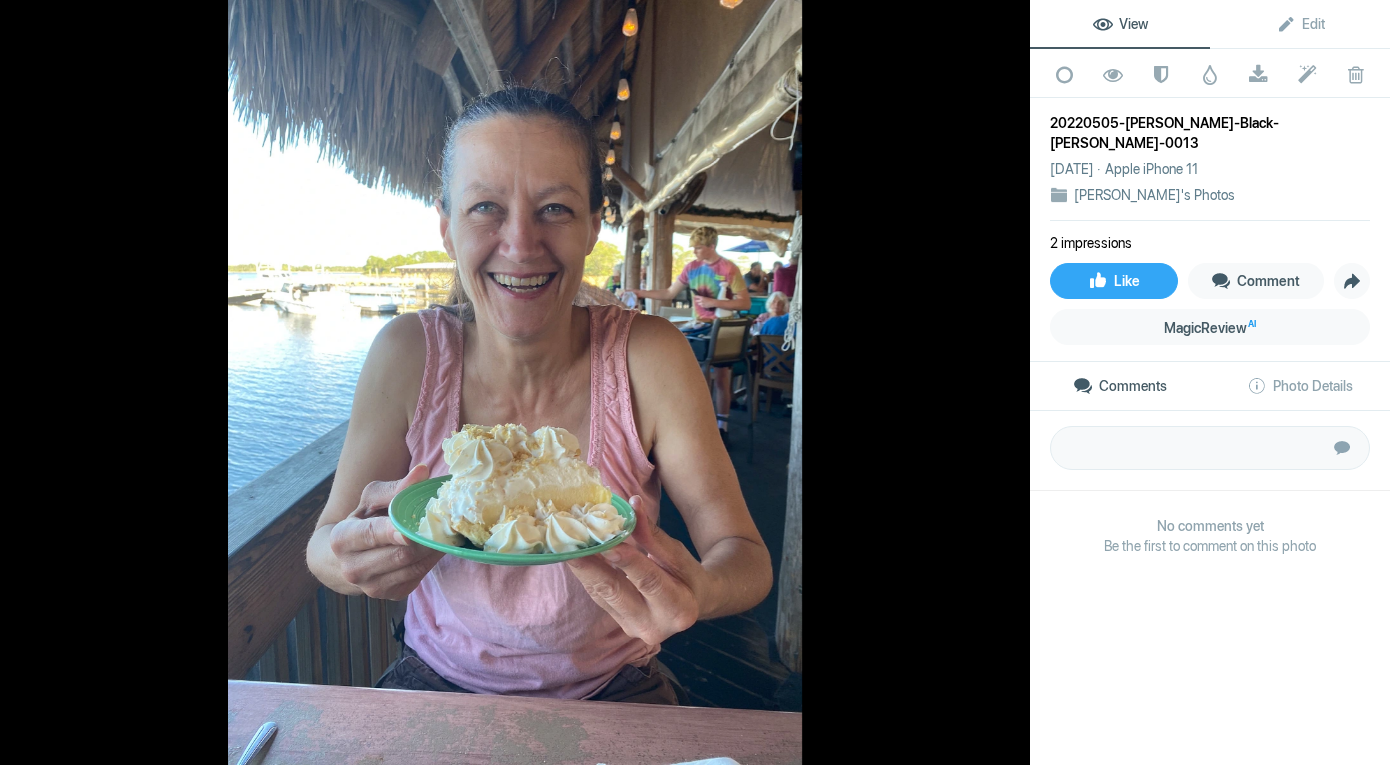 click 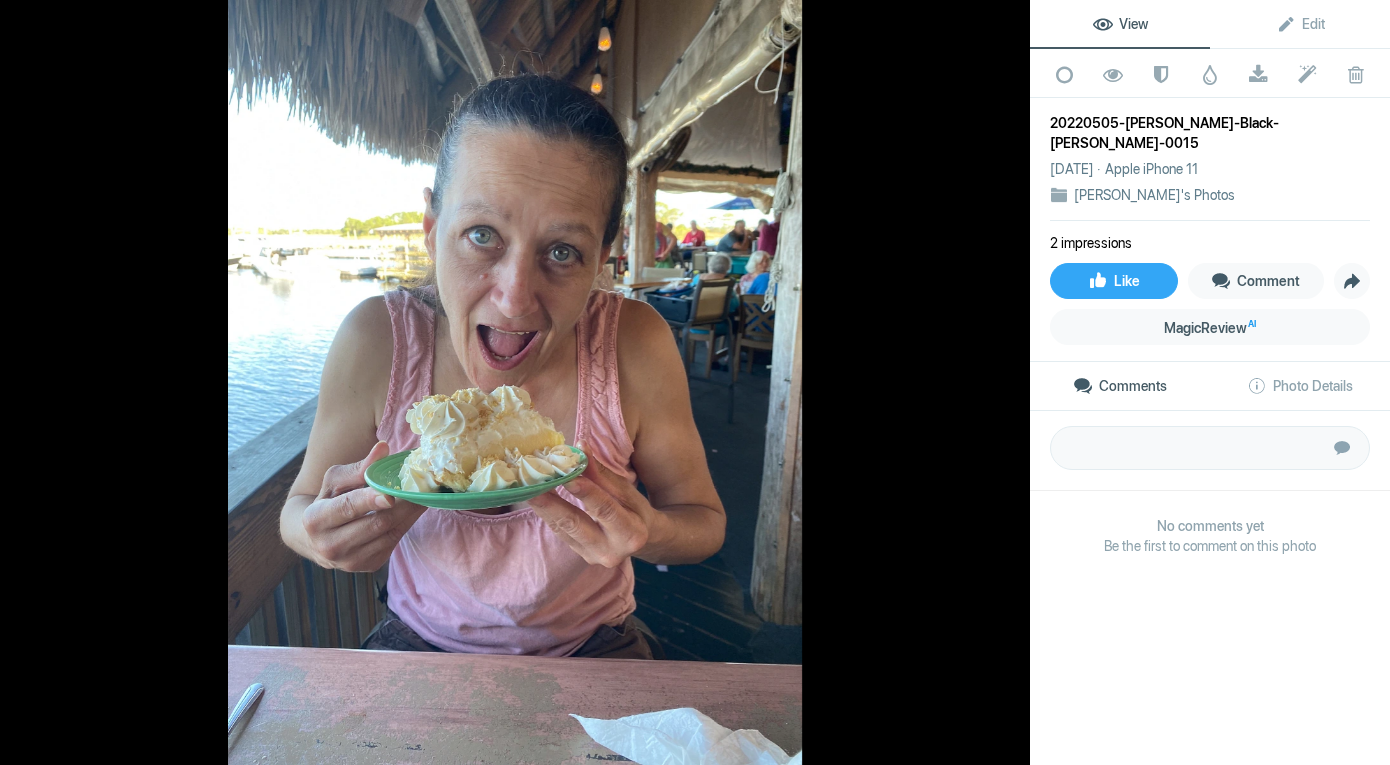 click 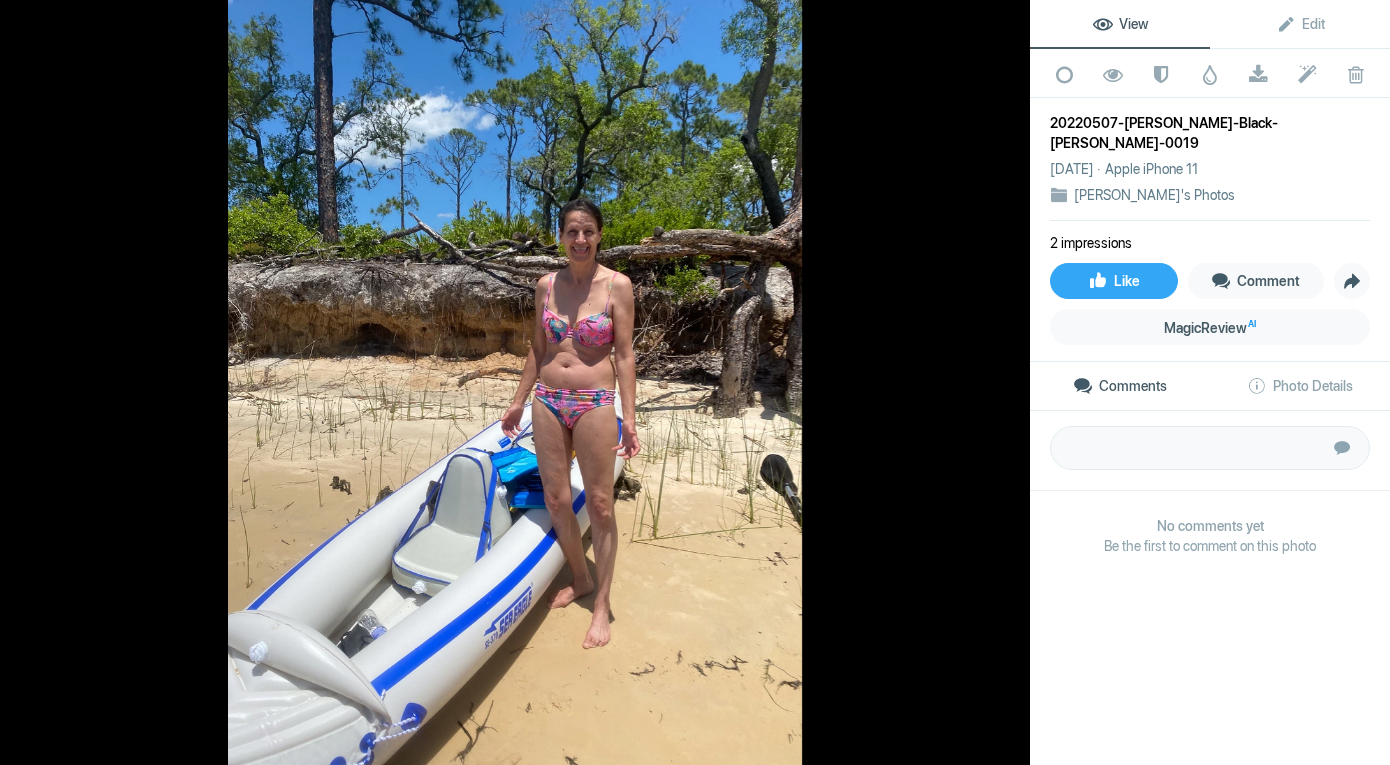 click 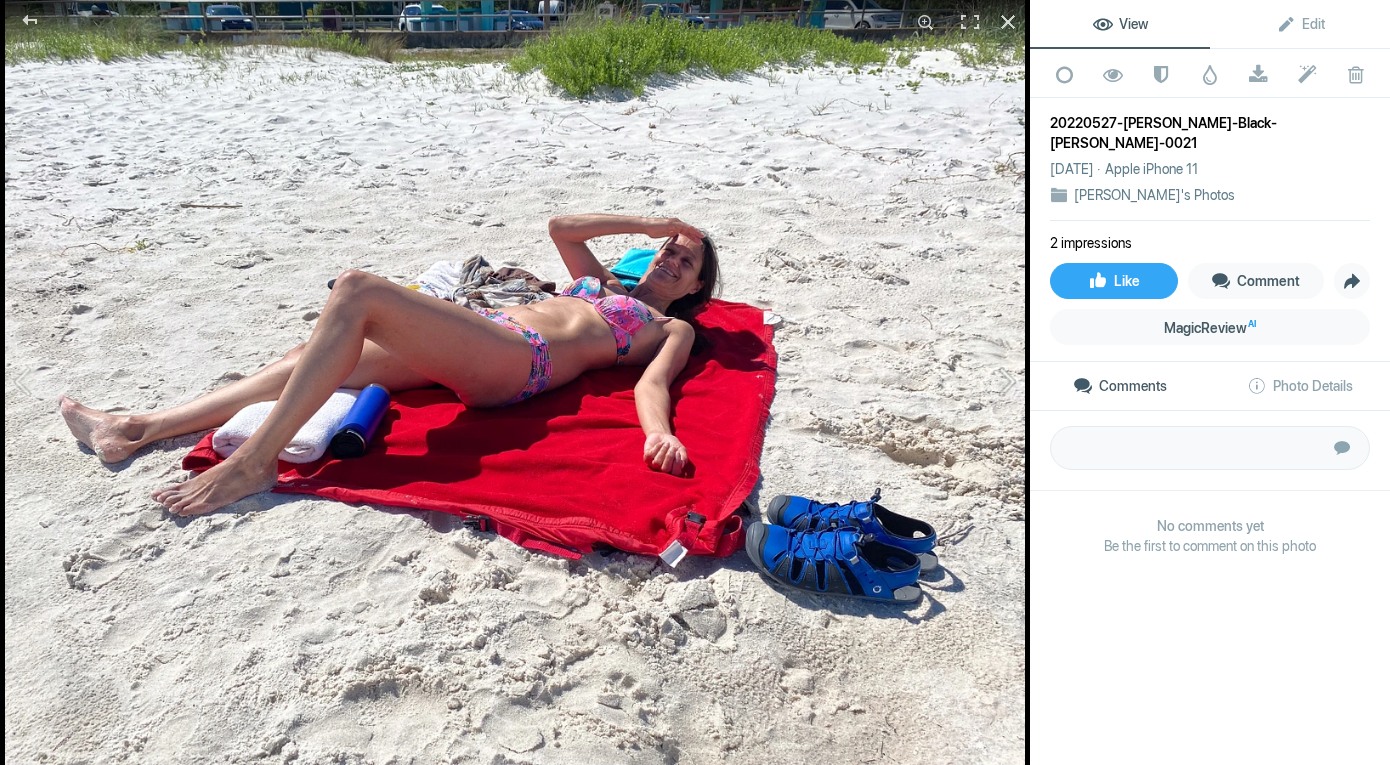 click 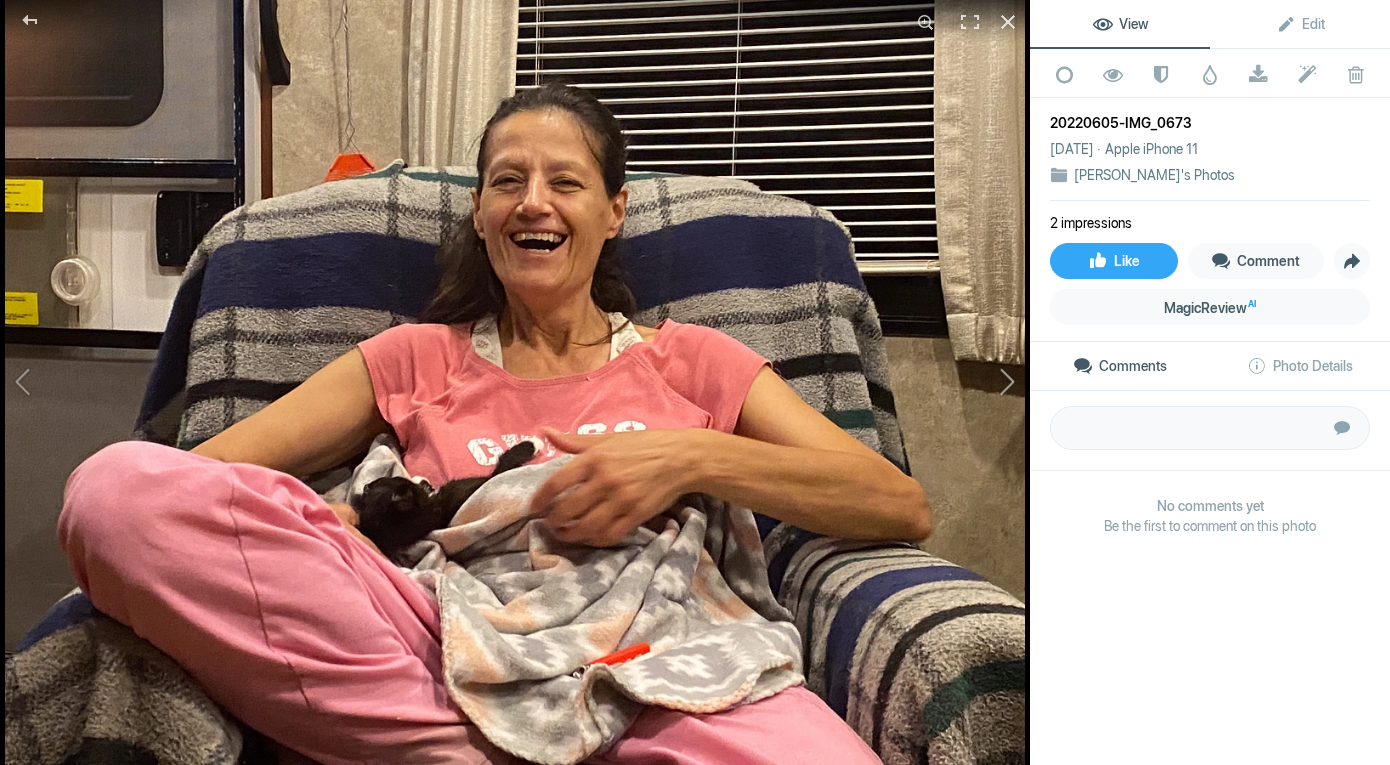 click 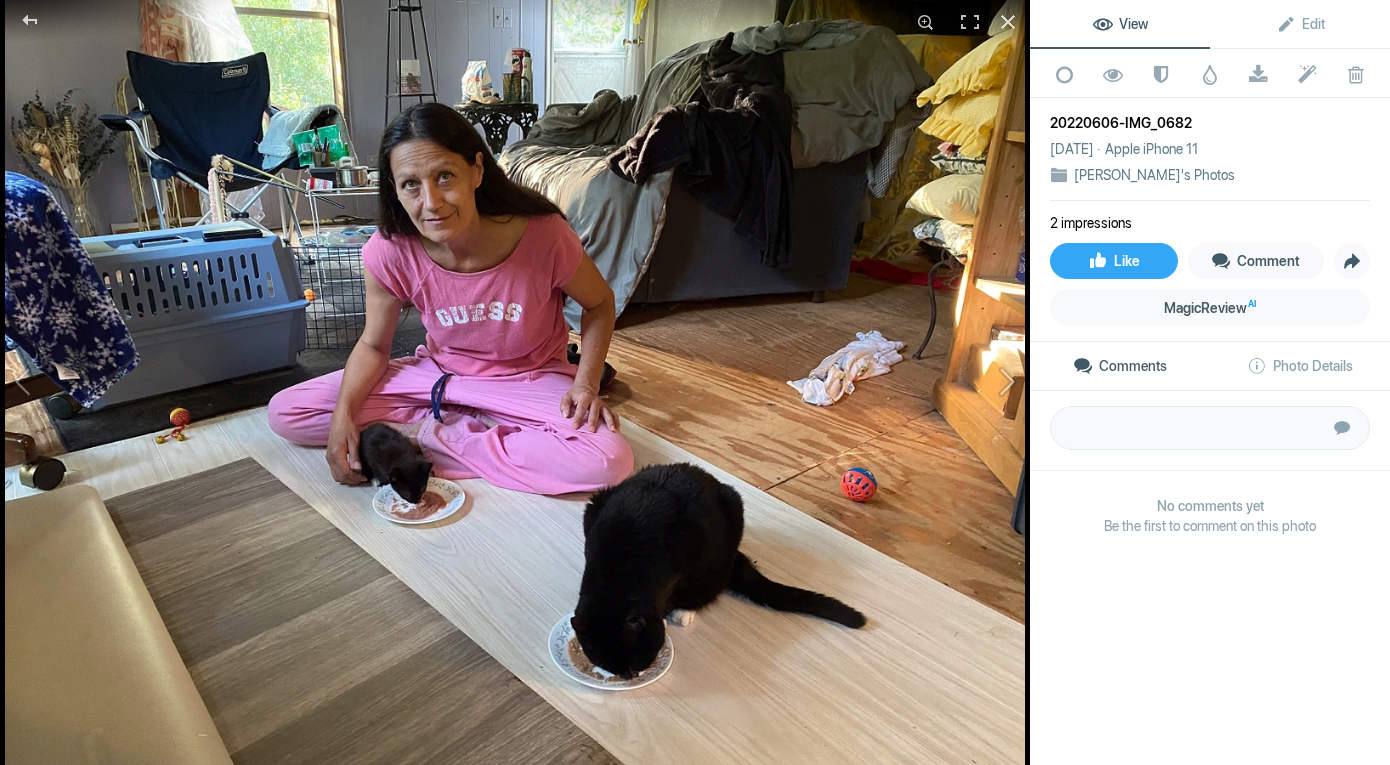 click 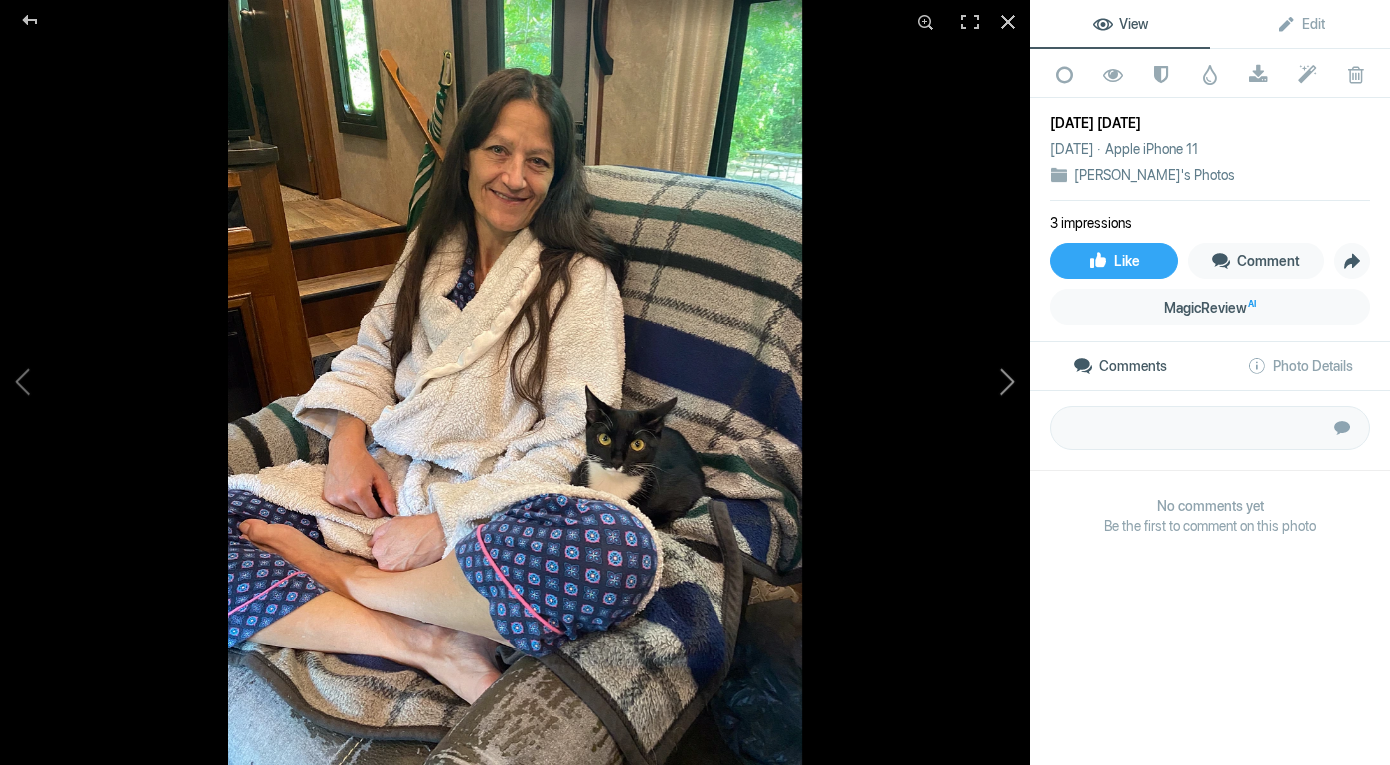 click 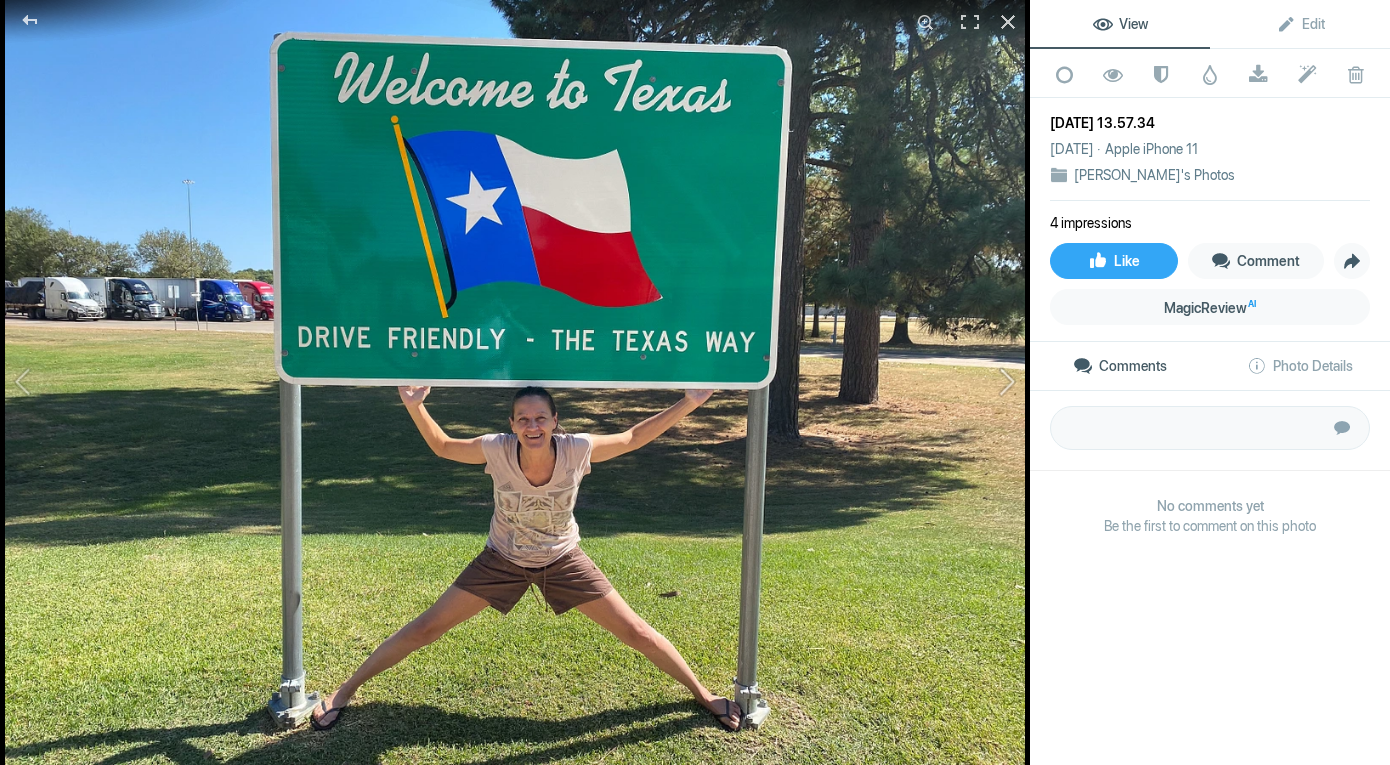 click 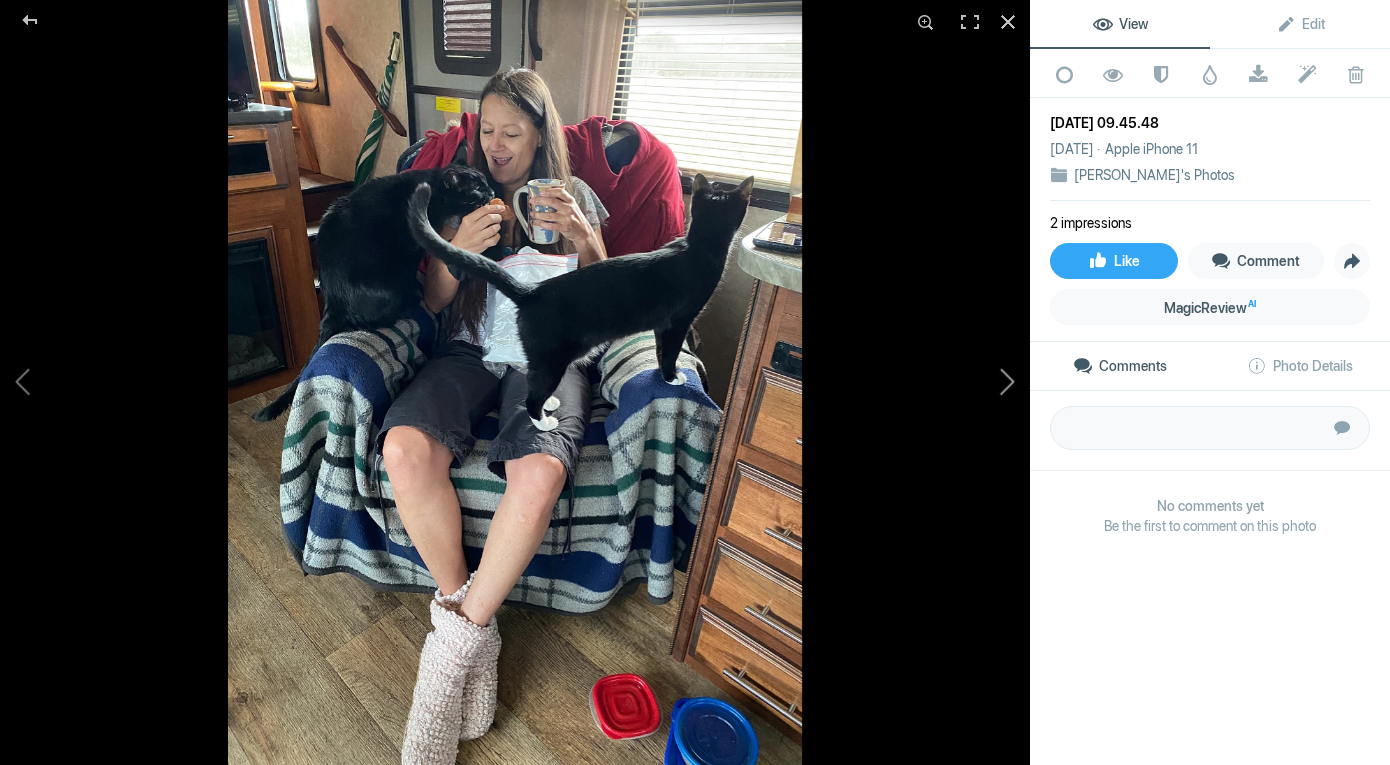 click 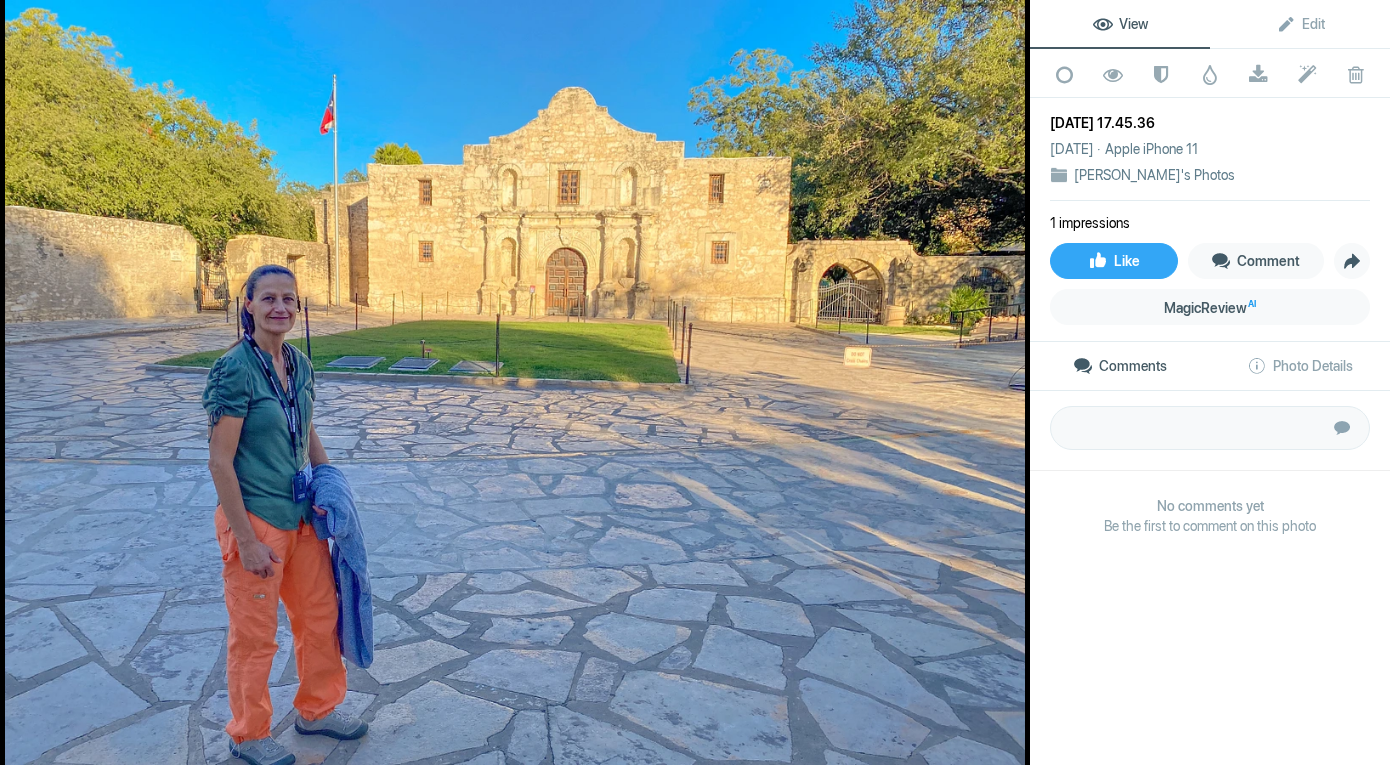 click 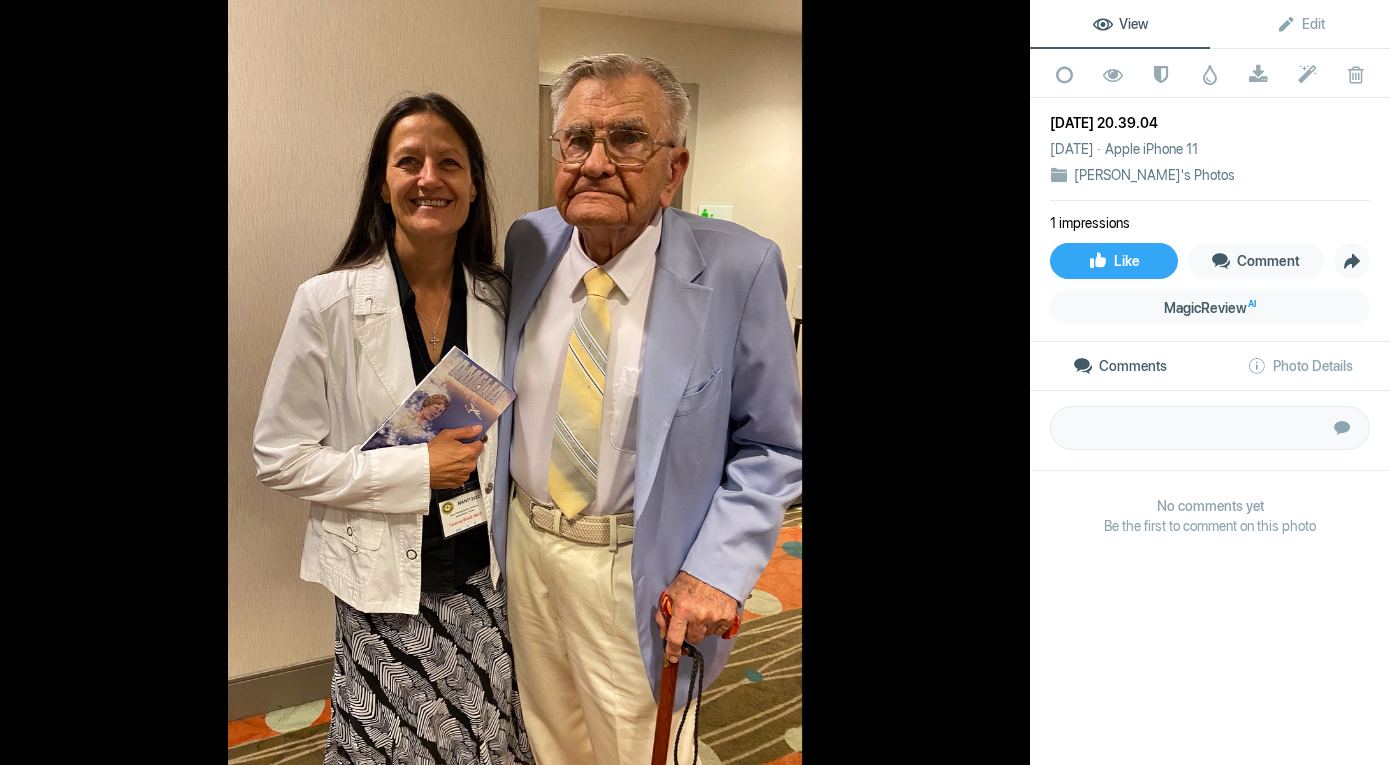 click 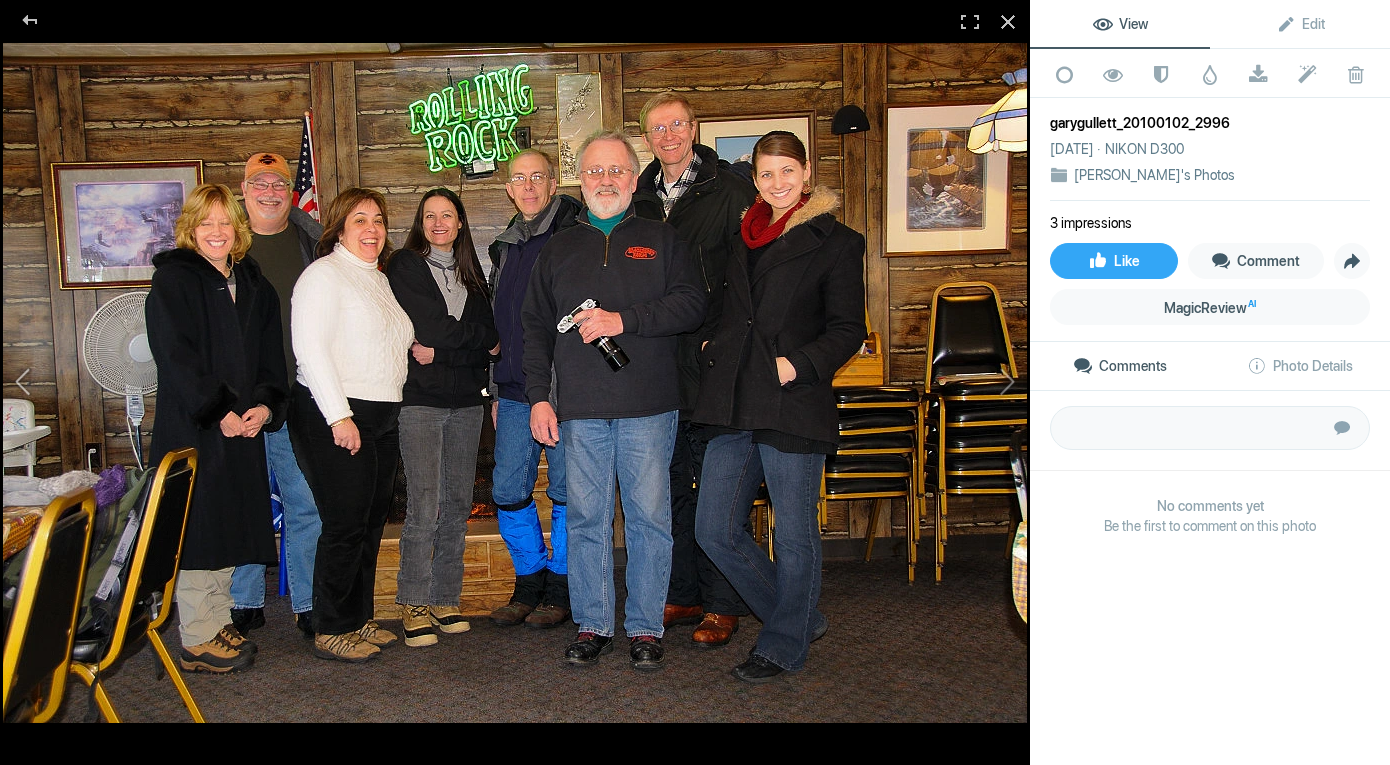 click 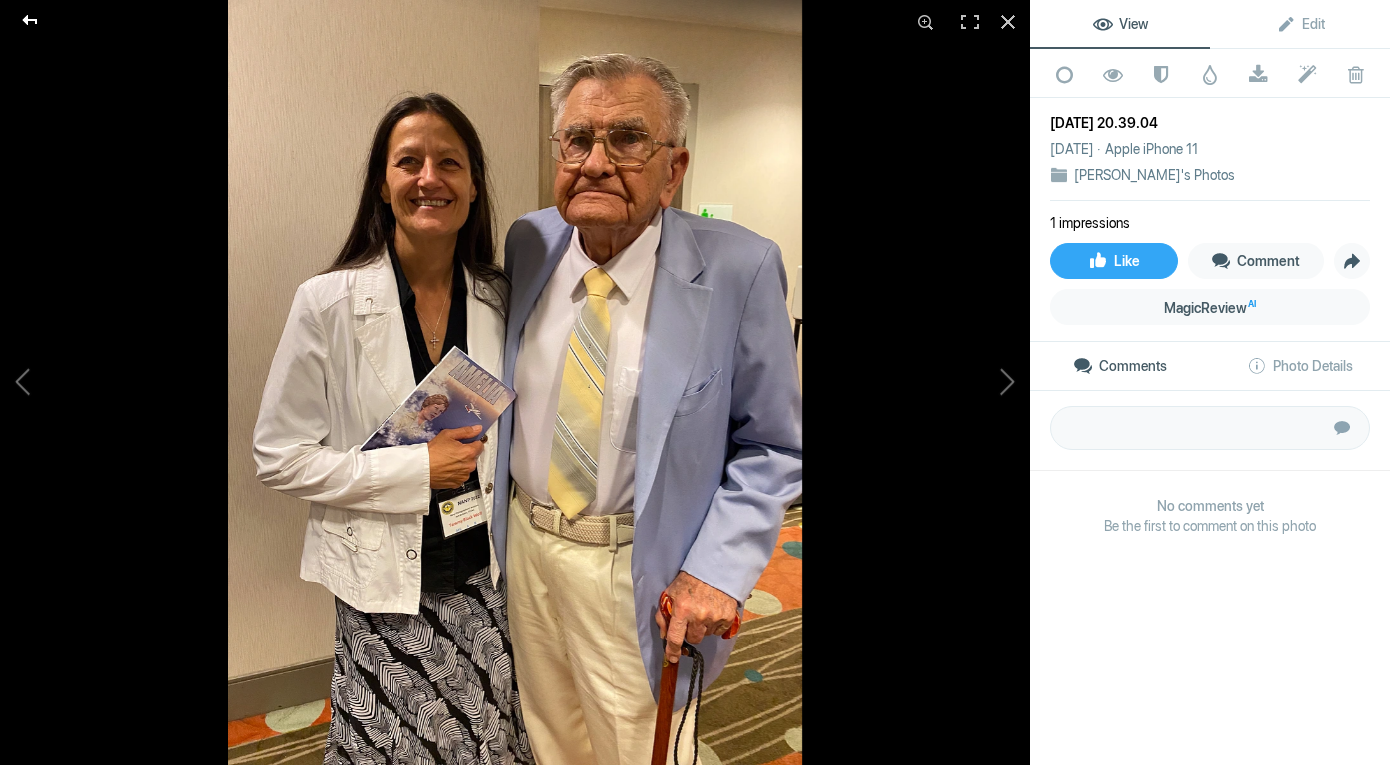click 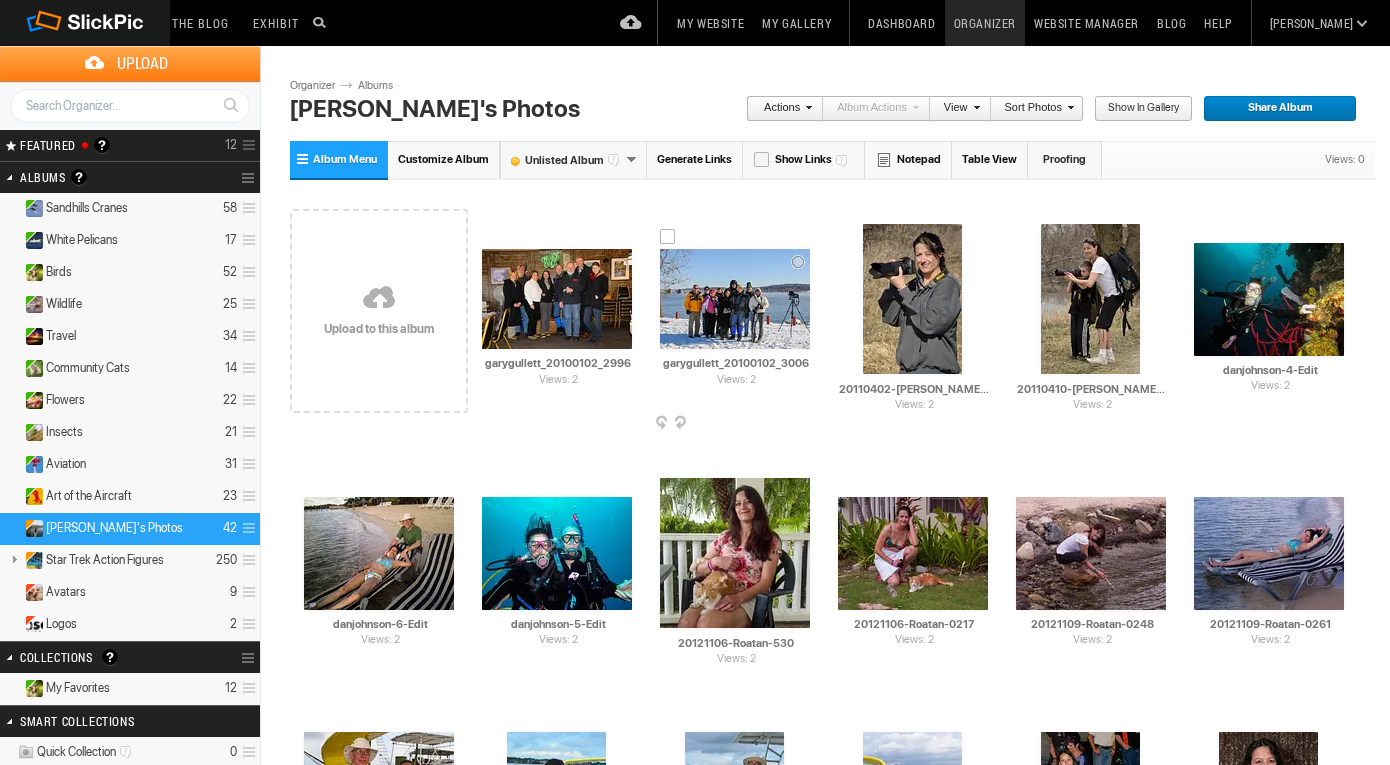scroll, scrollTop: 0, scrollLeft: 0, axis: both 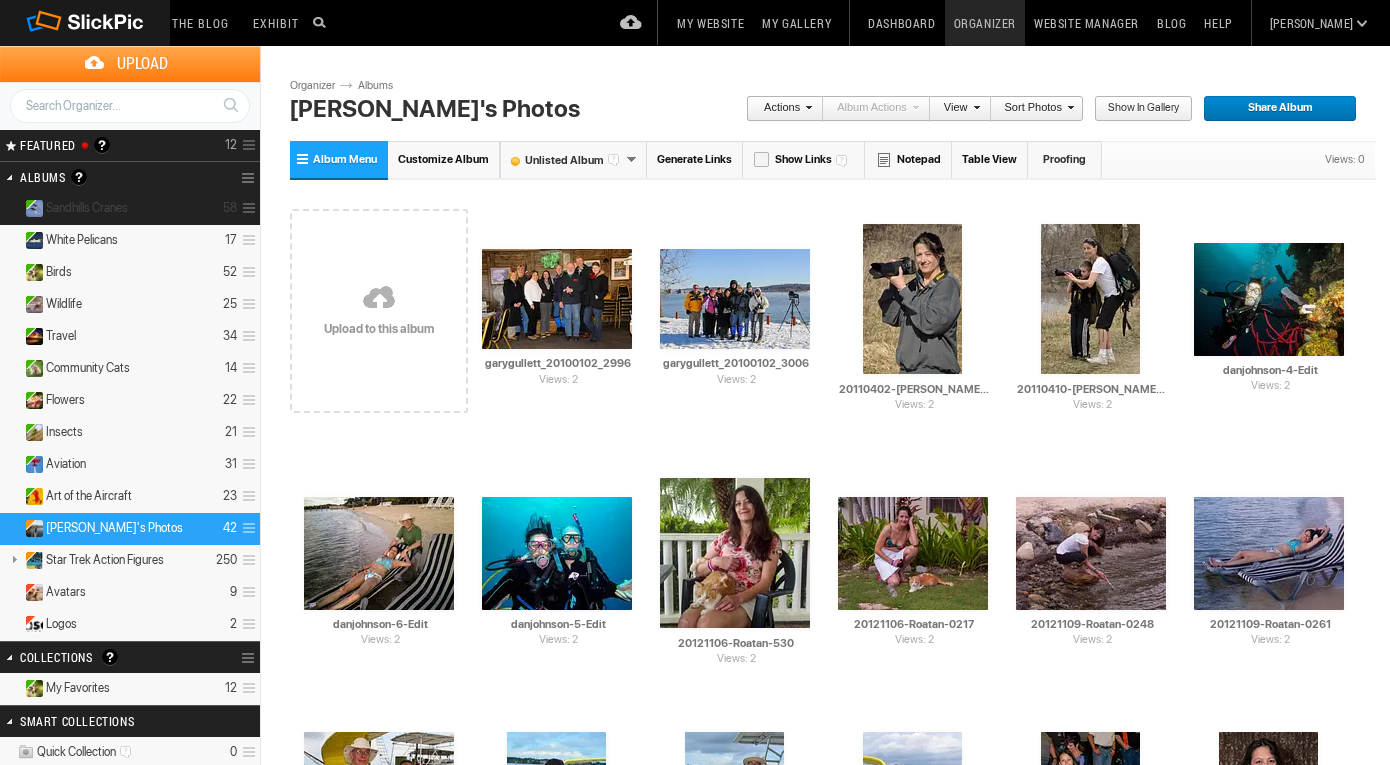 click on "Sandhills Cranes" at bounding box center (87, 208) 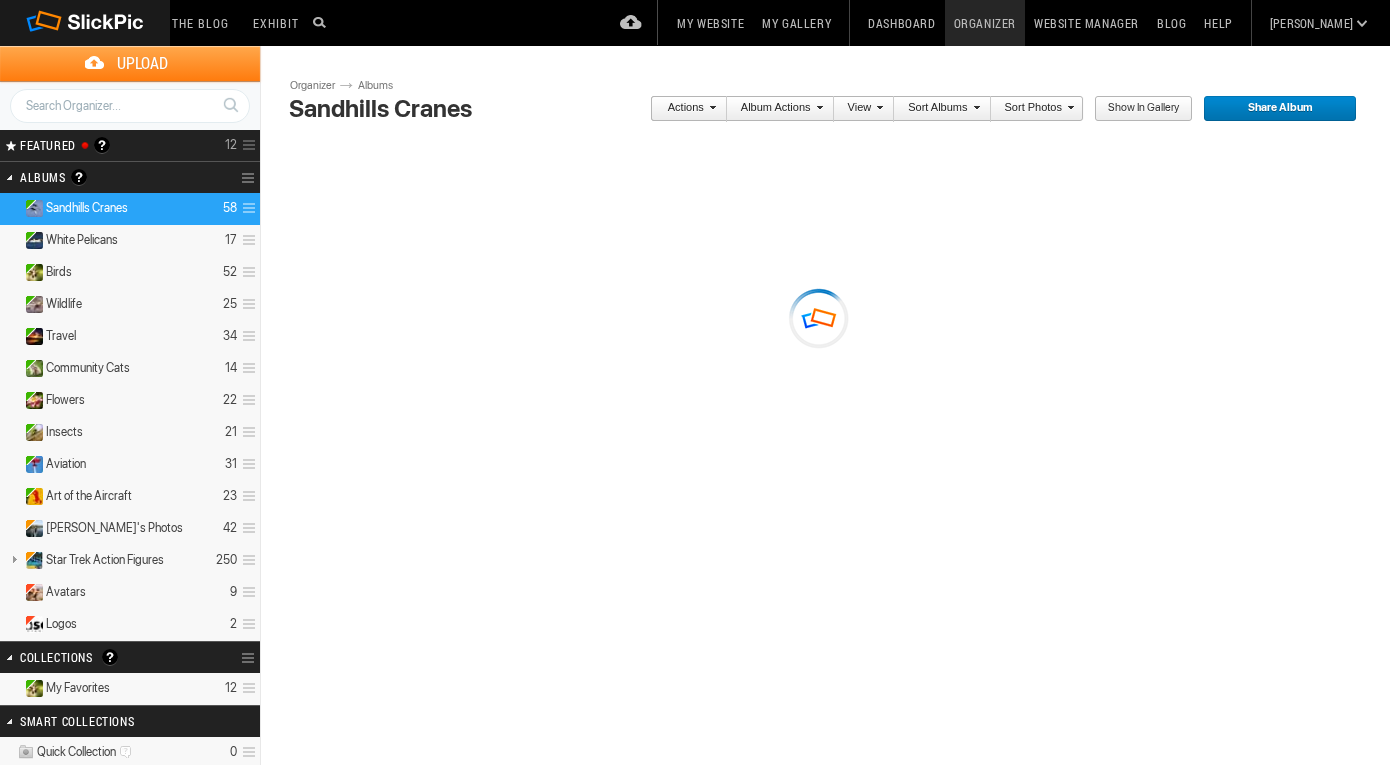 scroll, scrollTop: 0, scrollLeft: 0, axis: both 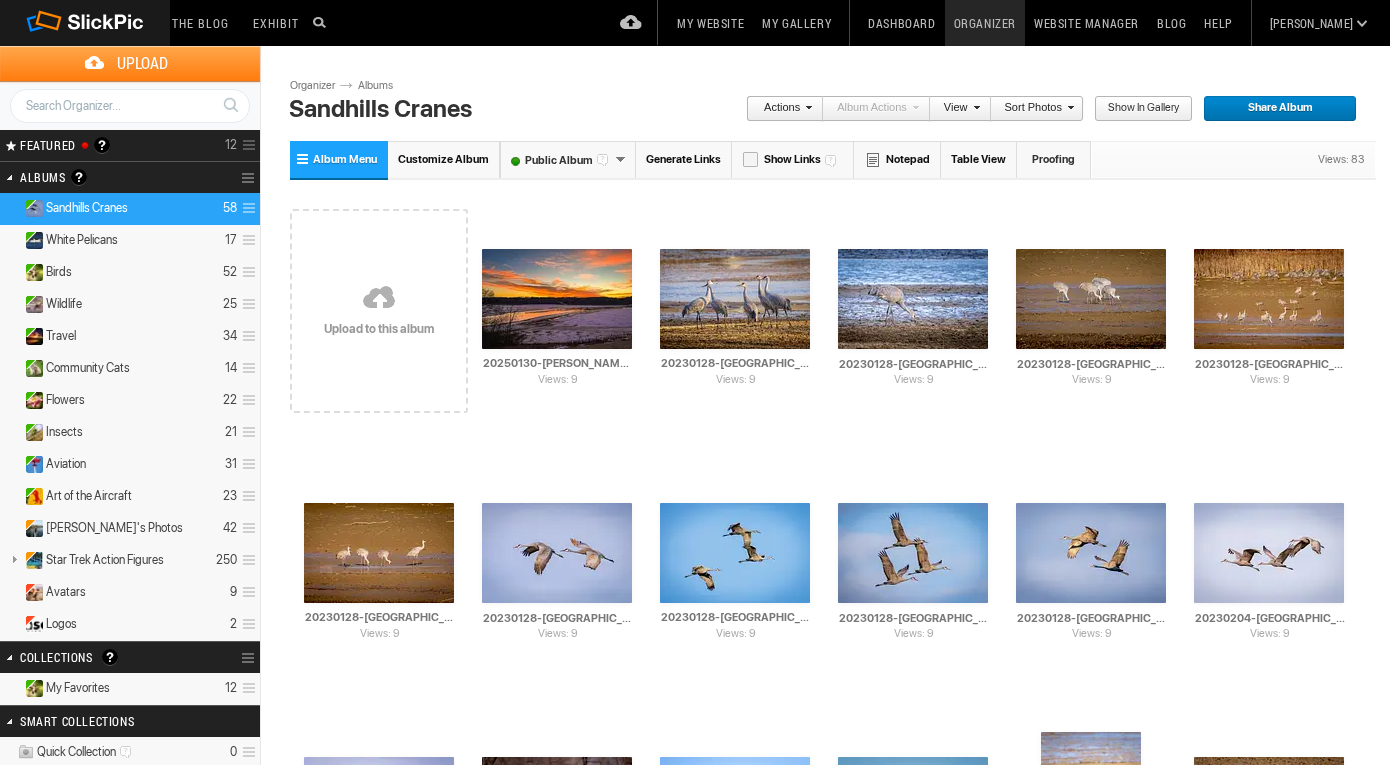 click on "Actions Album Actions Actions View Sort Albums Sort Photos
Show in Gallery
Share Album
Share Gallery" at bounding box center [831, 112] 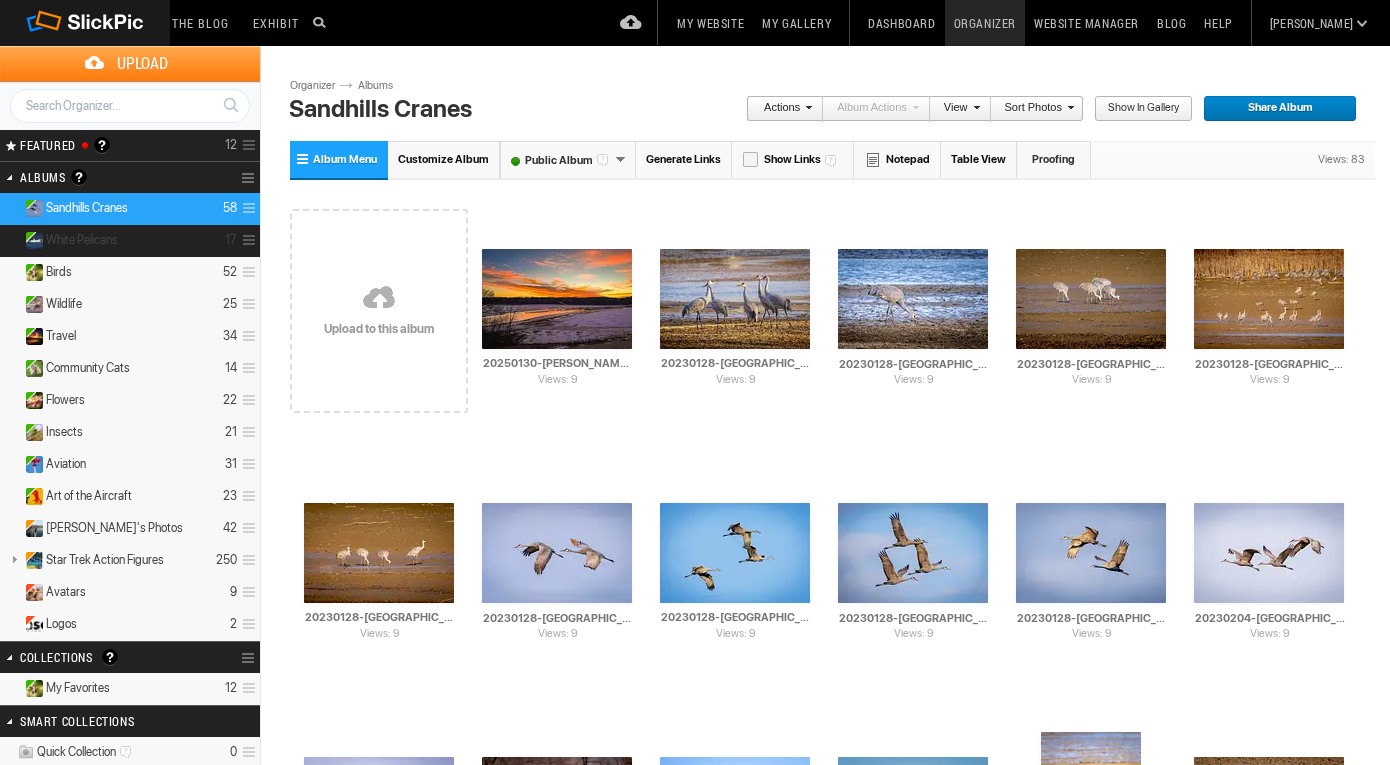 scroll, scrollTop: 0, scrollLeft: 0, axis: both 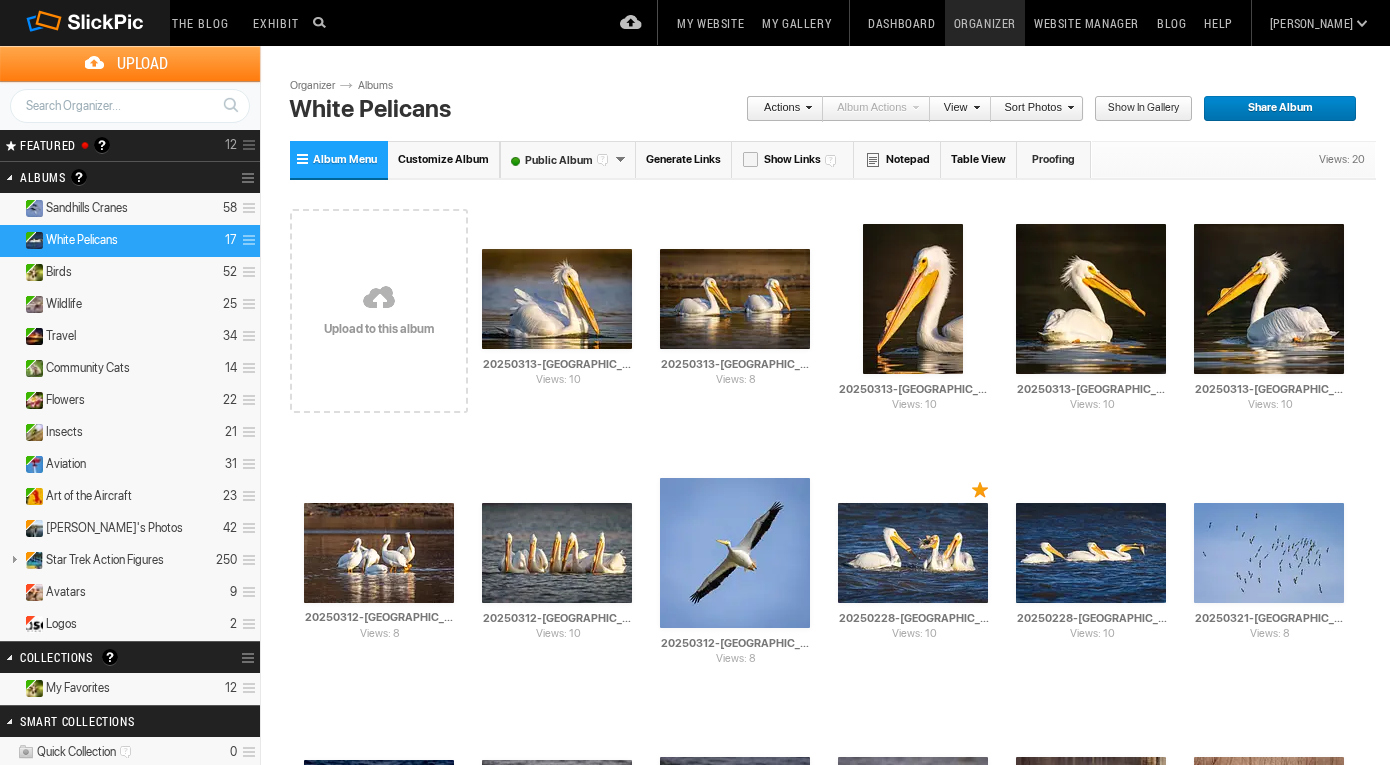 click on "My Website" at bounding box center (710, 23) 